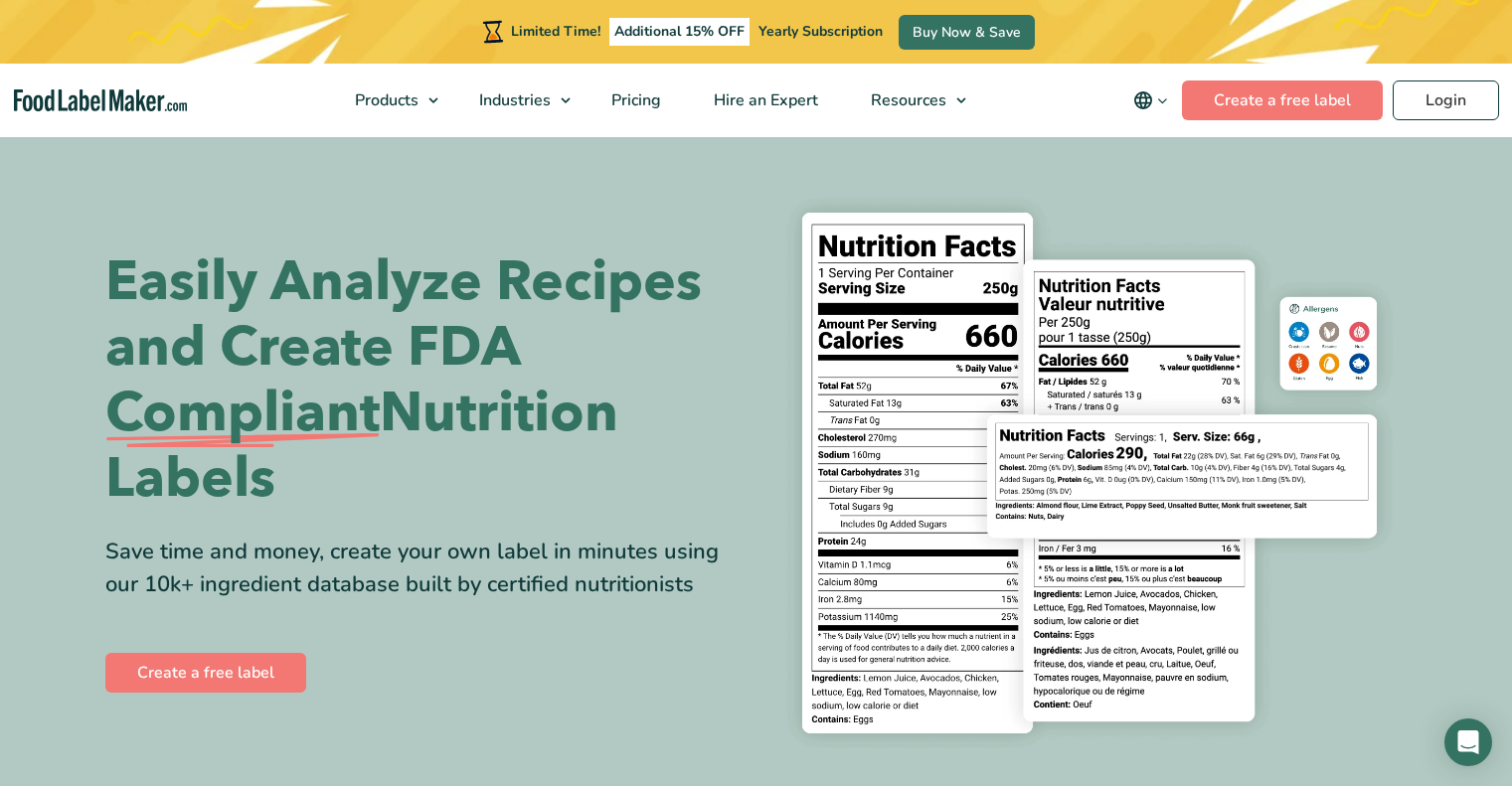 scroll, scrollTop: 0, scrollLeft: 0, axis: both 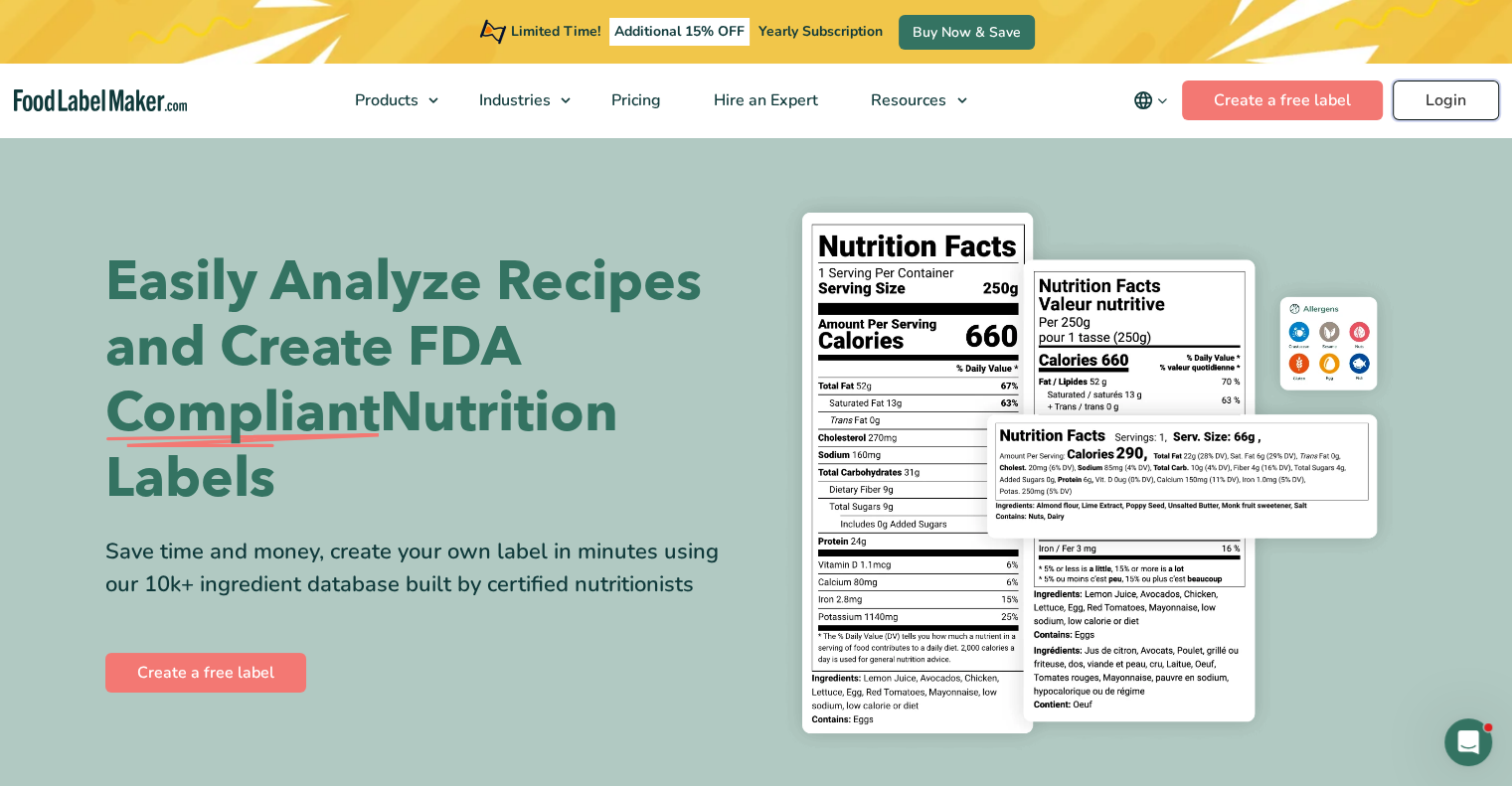 click on "Login" at bounding box center (1445, 100) 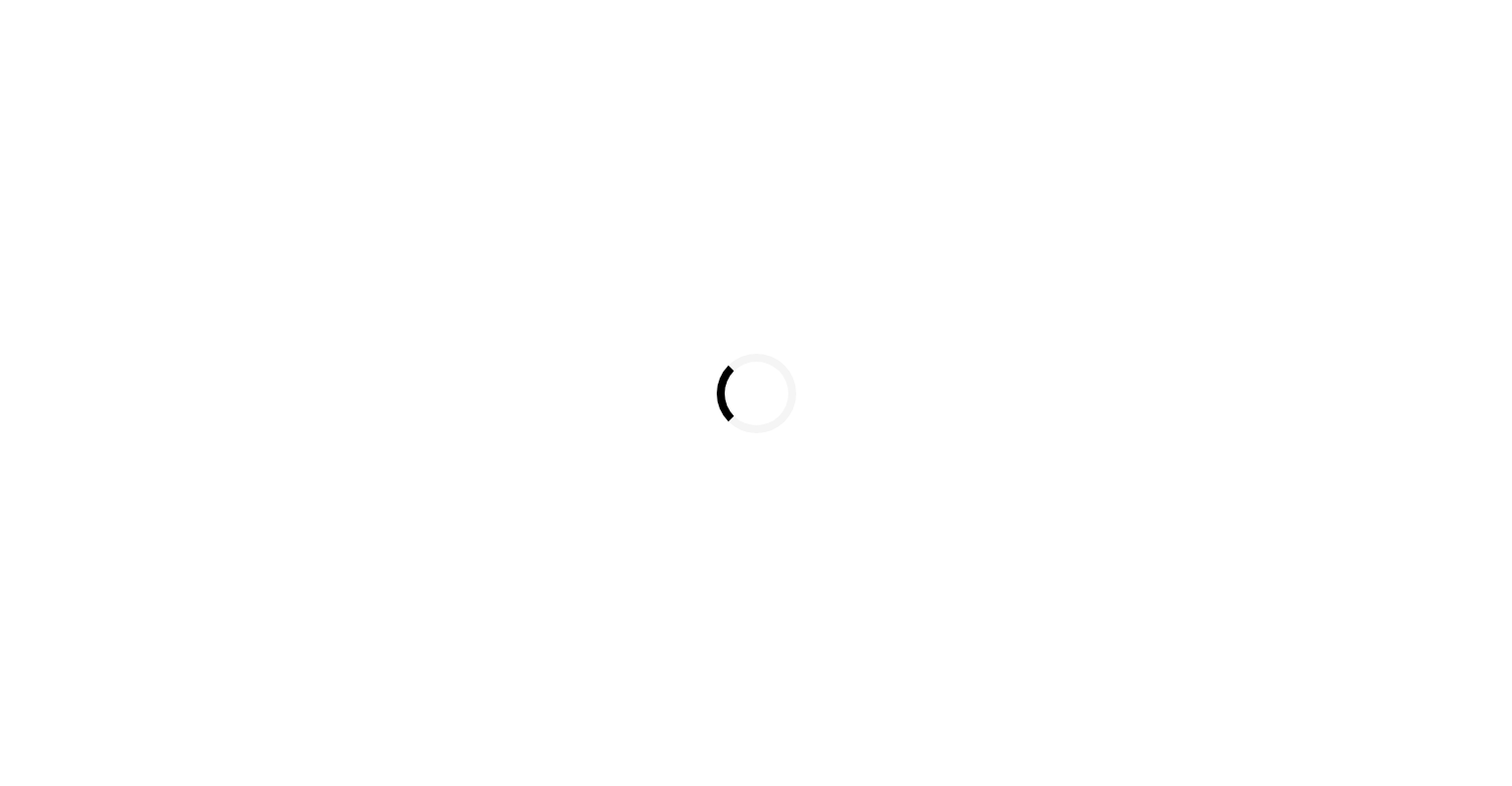 scroll, scrollTop: 0, scrollLeft: 0, axis: both 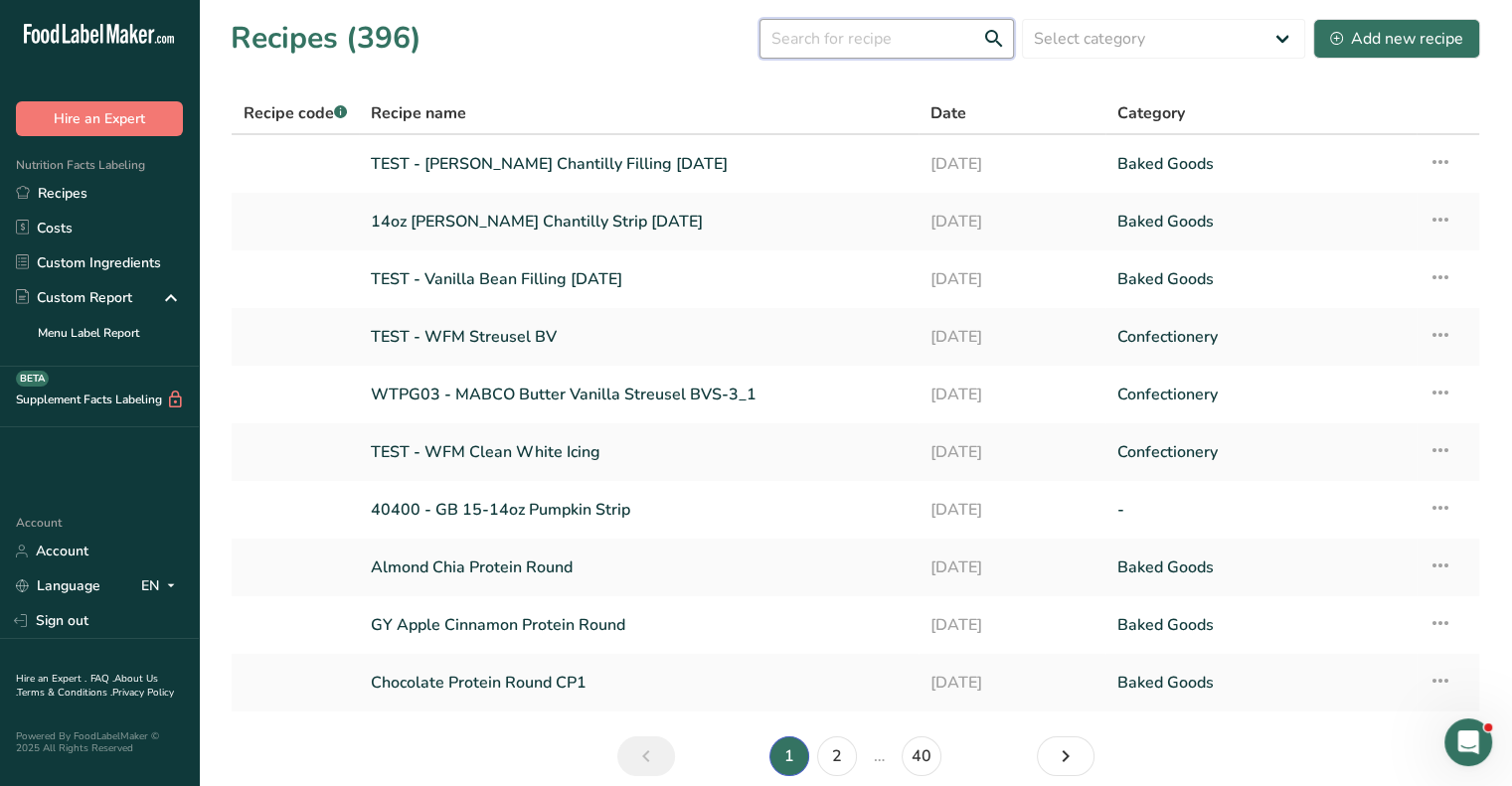 click at bounding box center [887, 39] 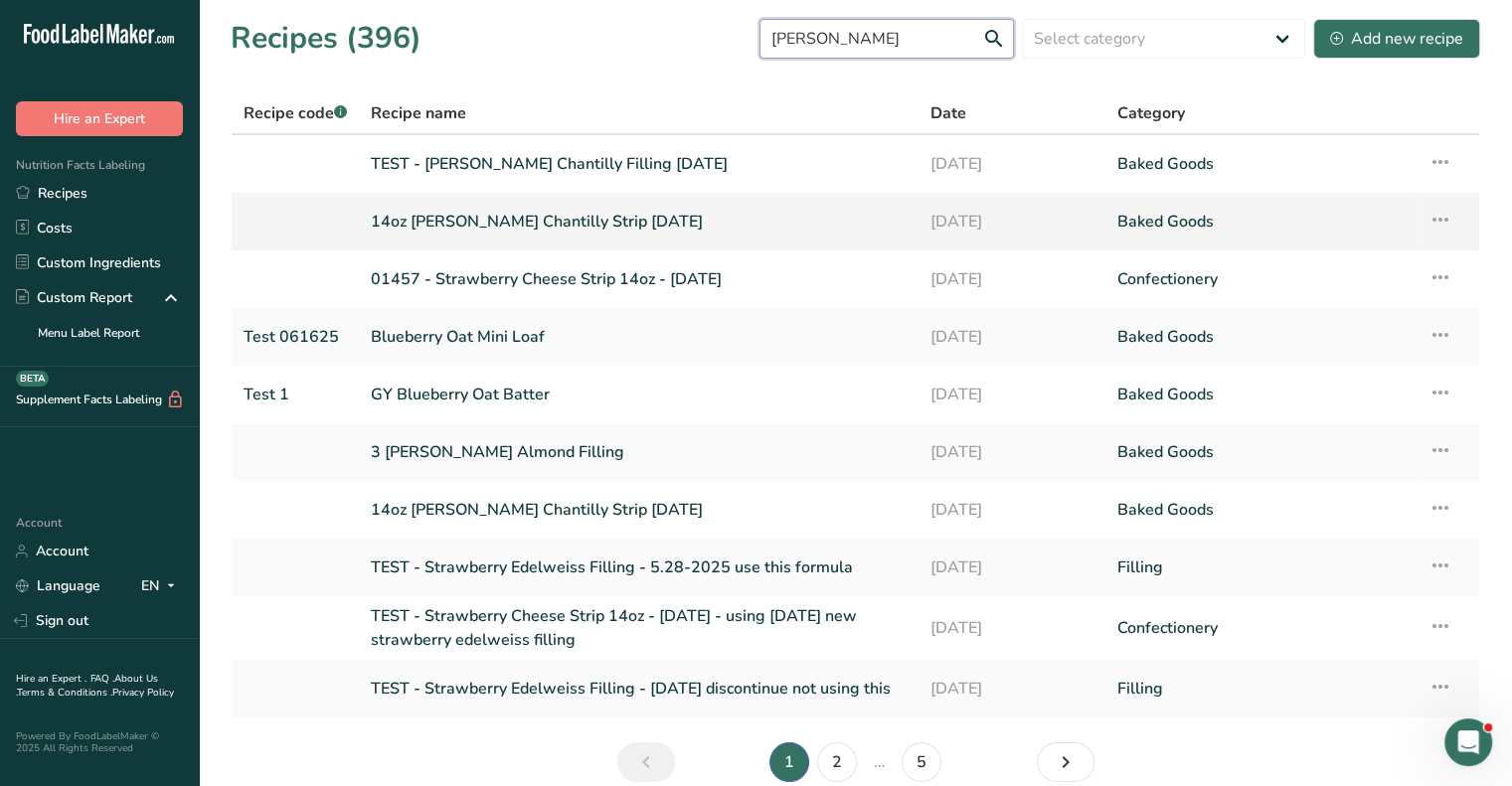 type on "[PERSON_NAME]" 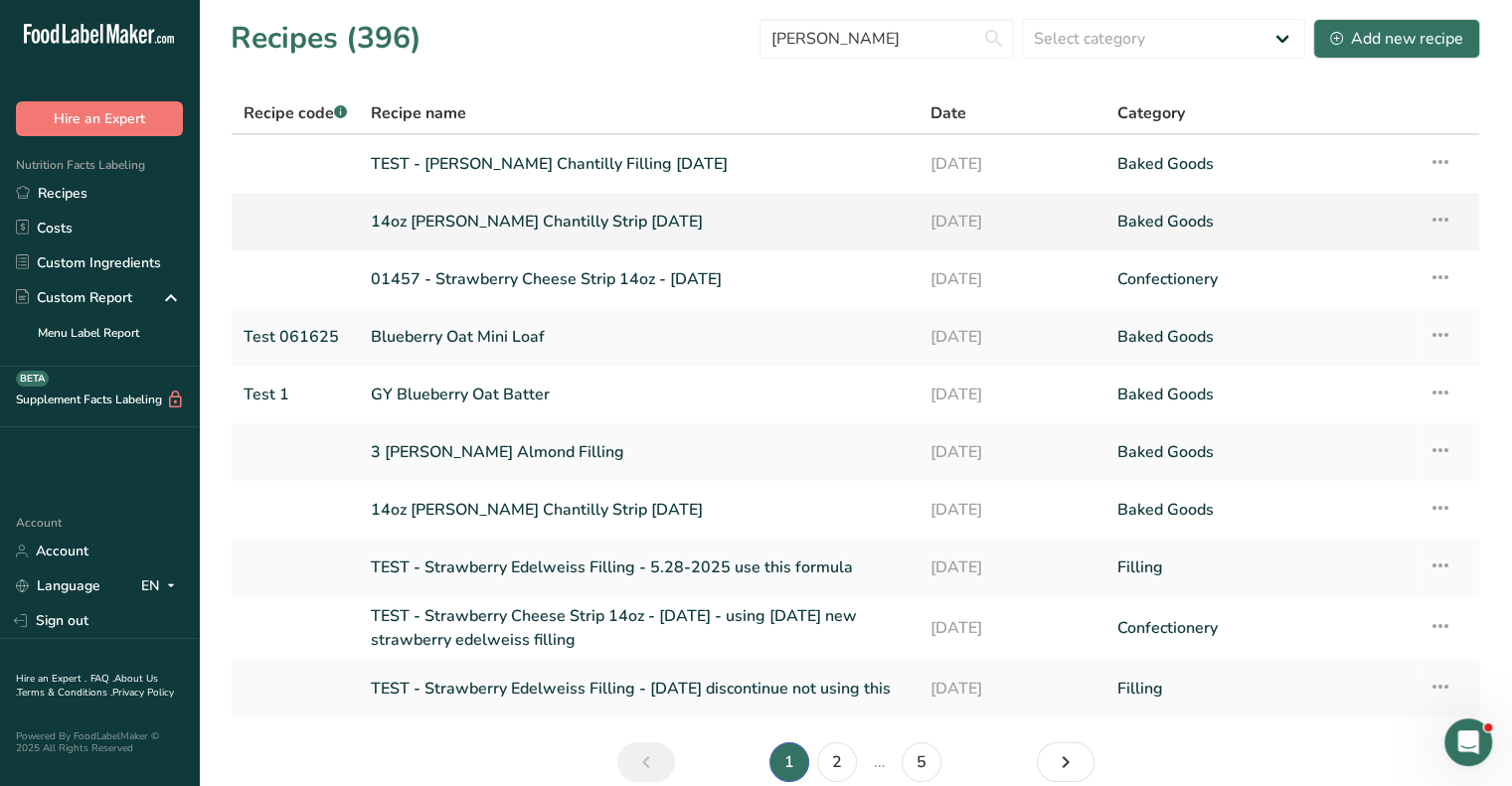 click on "14oz [PERSON_NAME] Chantilly Strip [DATE]" at bounding box center (638, 222) 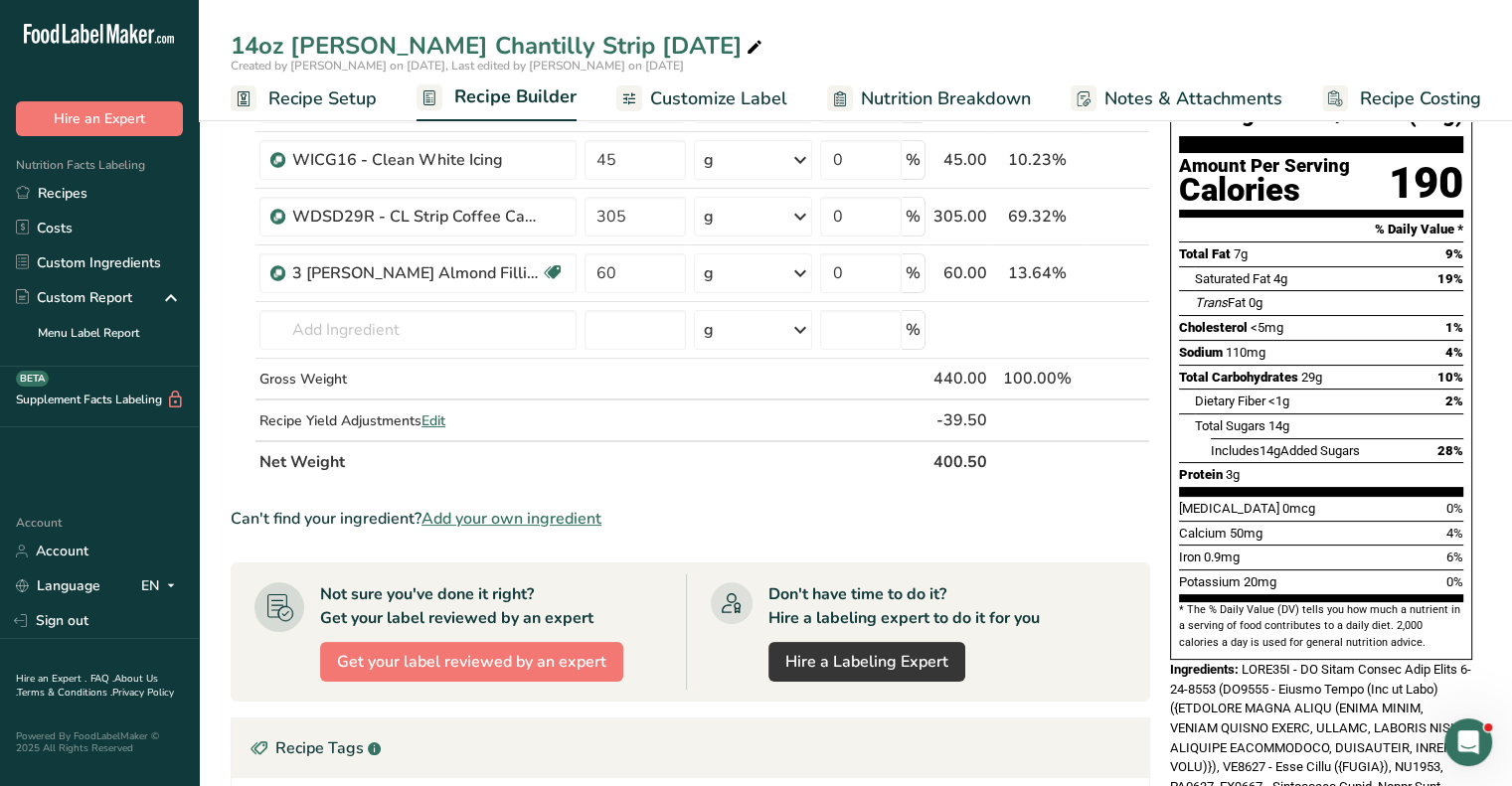 scroll, scrollTop: 397, scrollLeft: 0, axis: vertical 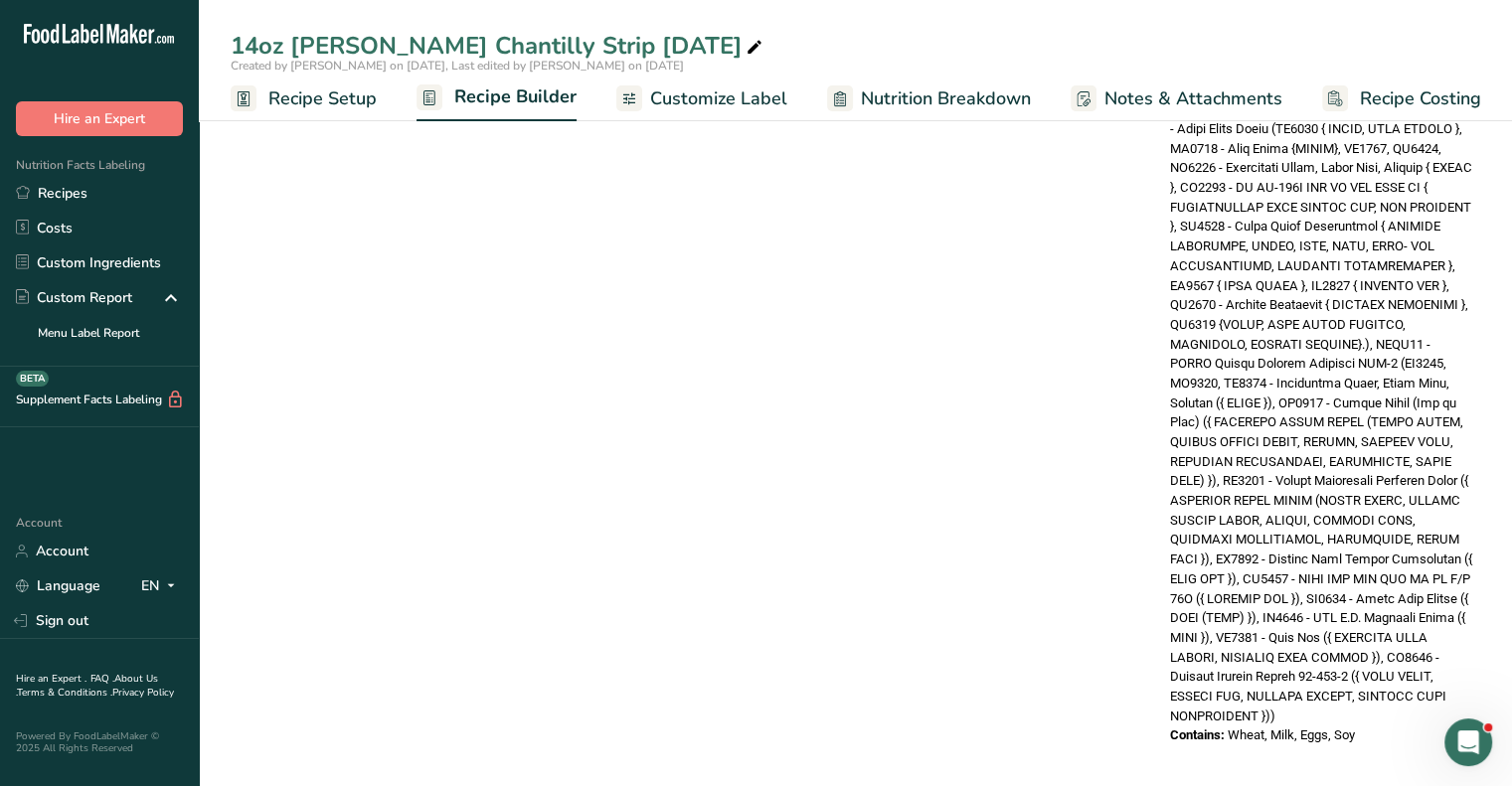 drag, startPoint x: 1247, startPoint y: 401, endPoint x: 1383, endPoint y: 775, distance: 397.9598 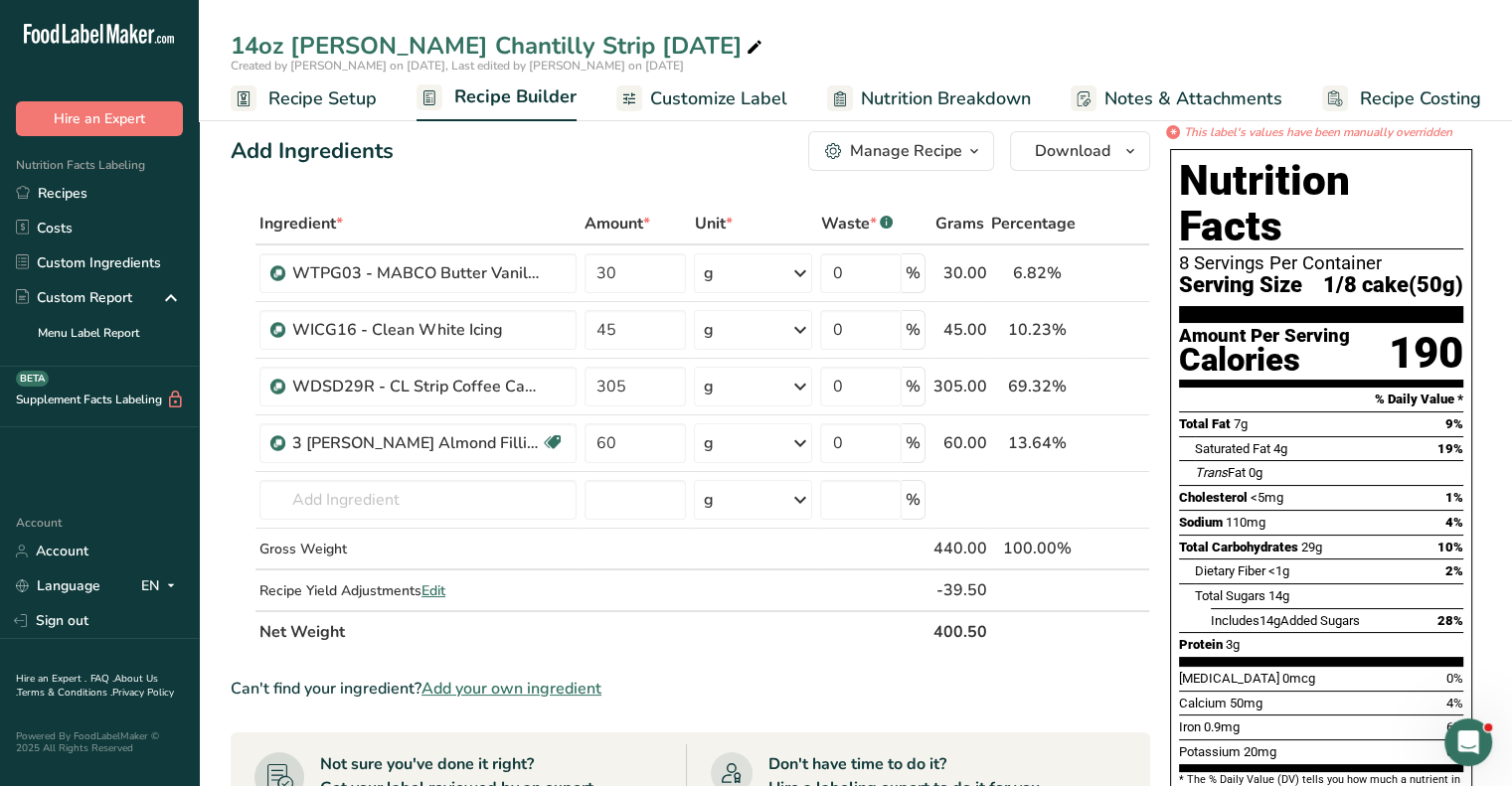 scroll, scrollTop: 0, scrollLeft: 0, axis: both 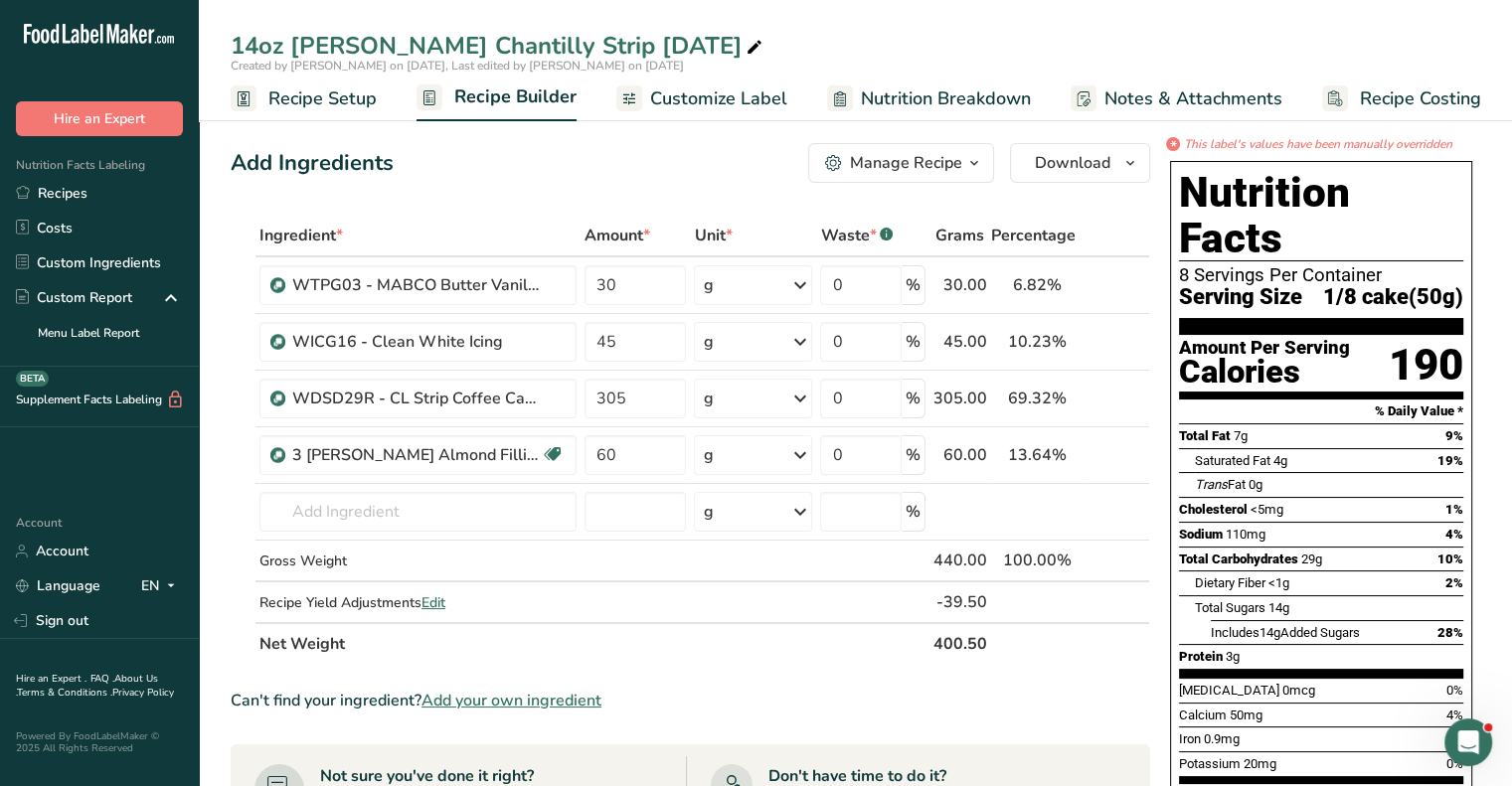 click on "Ingredient *
Amount *
Unit *
Waste *   .a-a{fill:#347362;}.b-a{fill:#fff;}          Grams
Percentage
WTPG03 - MABCO Butter Vanilla Streusel BVS-3
30
g
Weight Units
g
kg
mg
See more
Volume Units
l
mL
fl oz
See more
0
%
30.00
6.82%
i
WICG16 - Clean White Icing
45
g
Weight Units
g
kg
mg
See more
Volume Units
l
mL
fl oz
See more
0
%
45.00
10.23%" at bounding box center [690, 766] 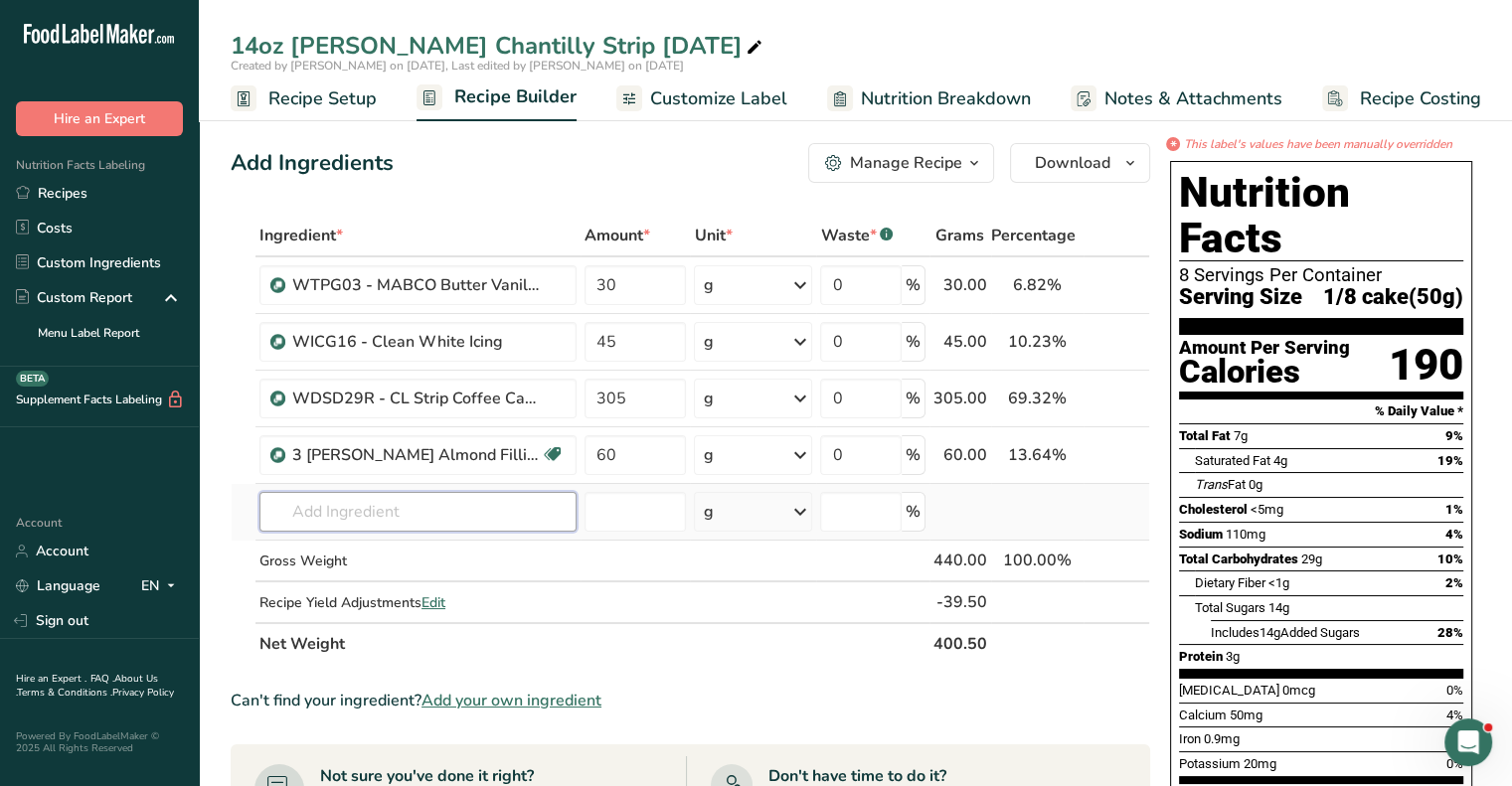 click at bounding box center [418, 512] 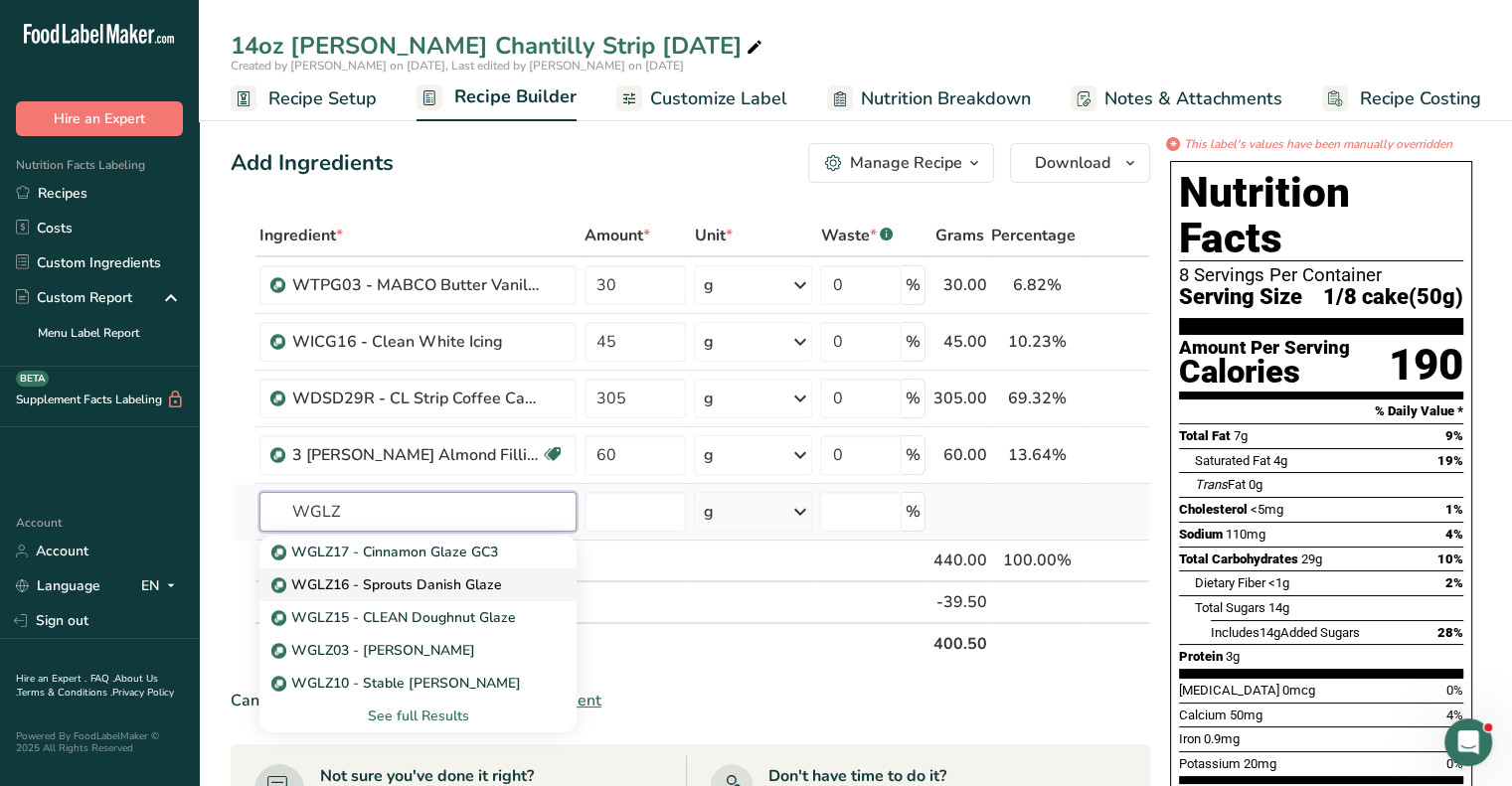 type on "WGLZ" 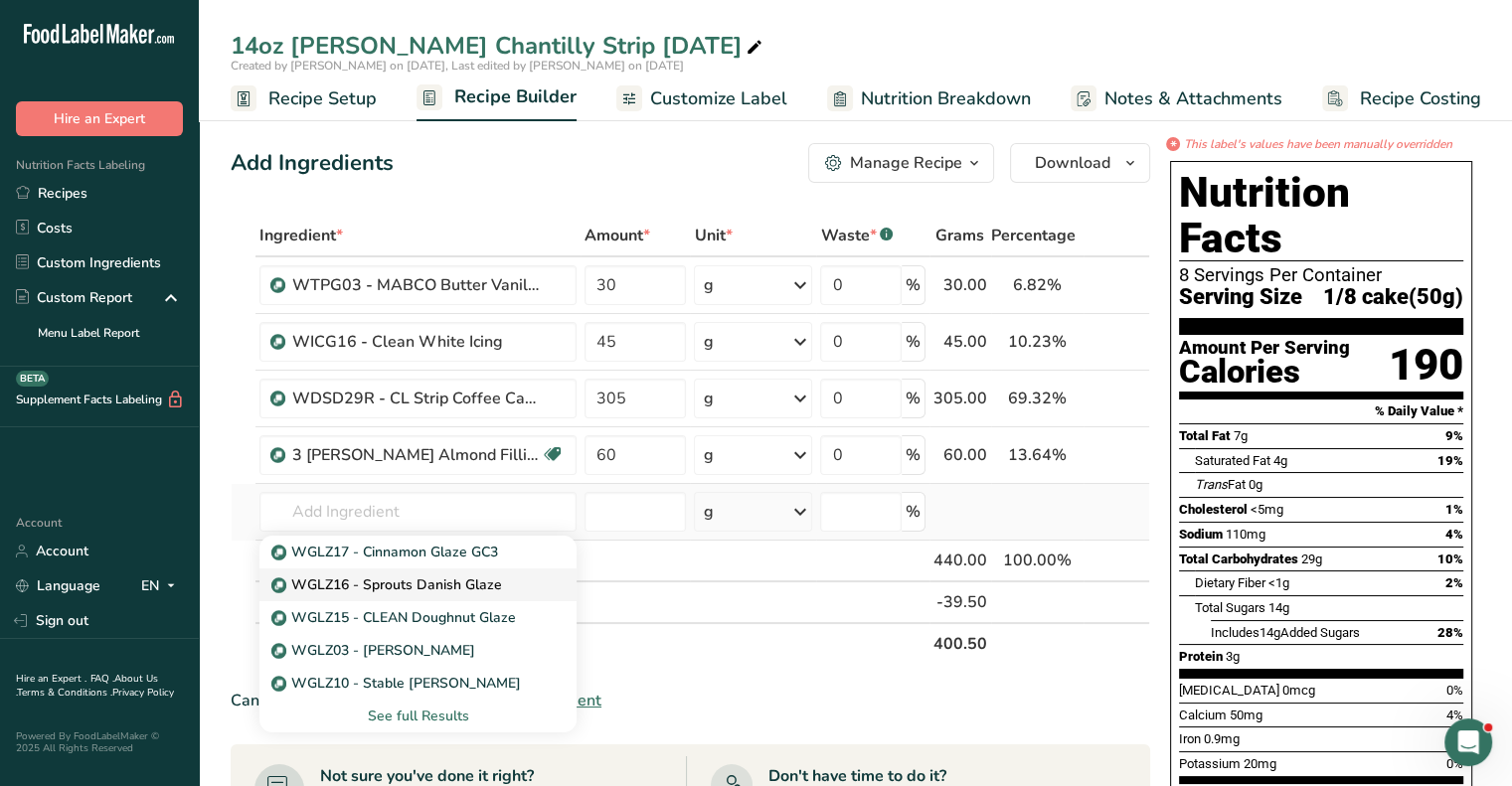 click on "WGLZ16 - Sprouts Danish Glaze" at bounding box center [389, 584] 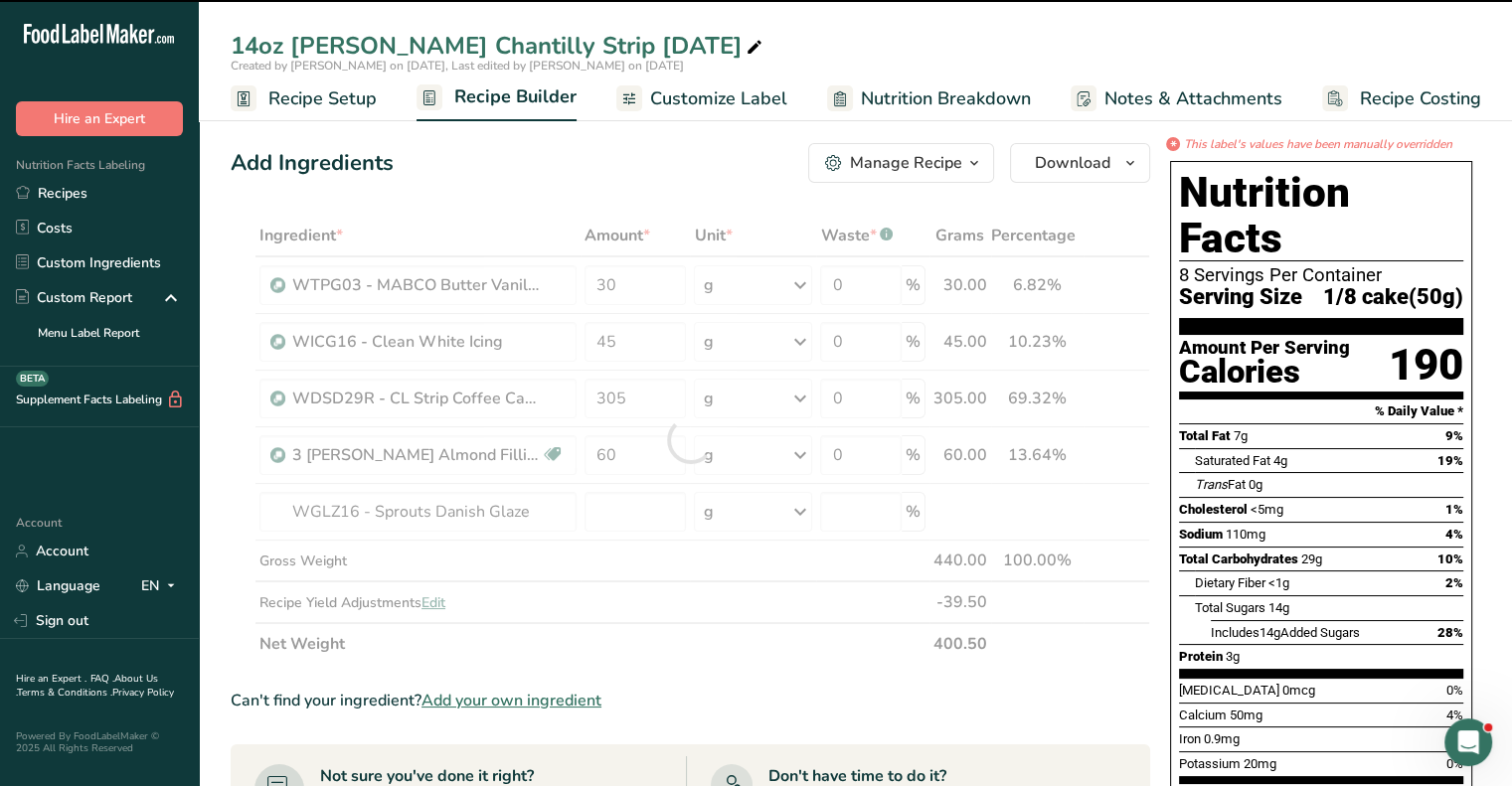 type on "0" 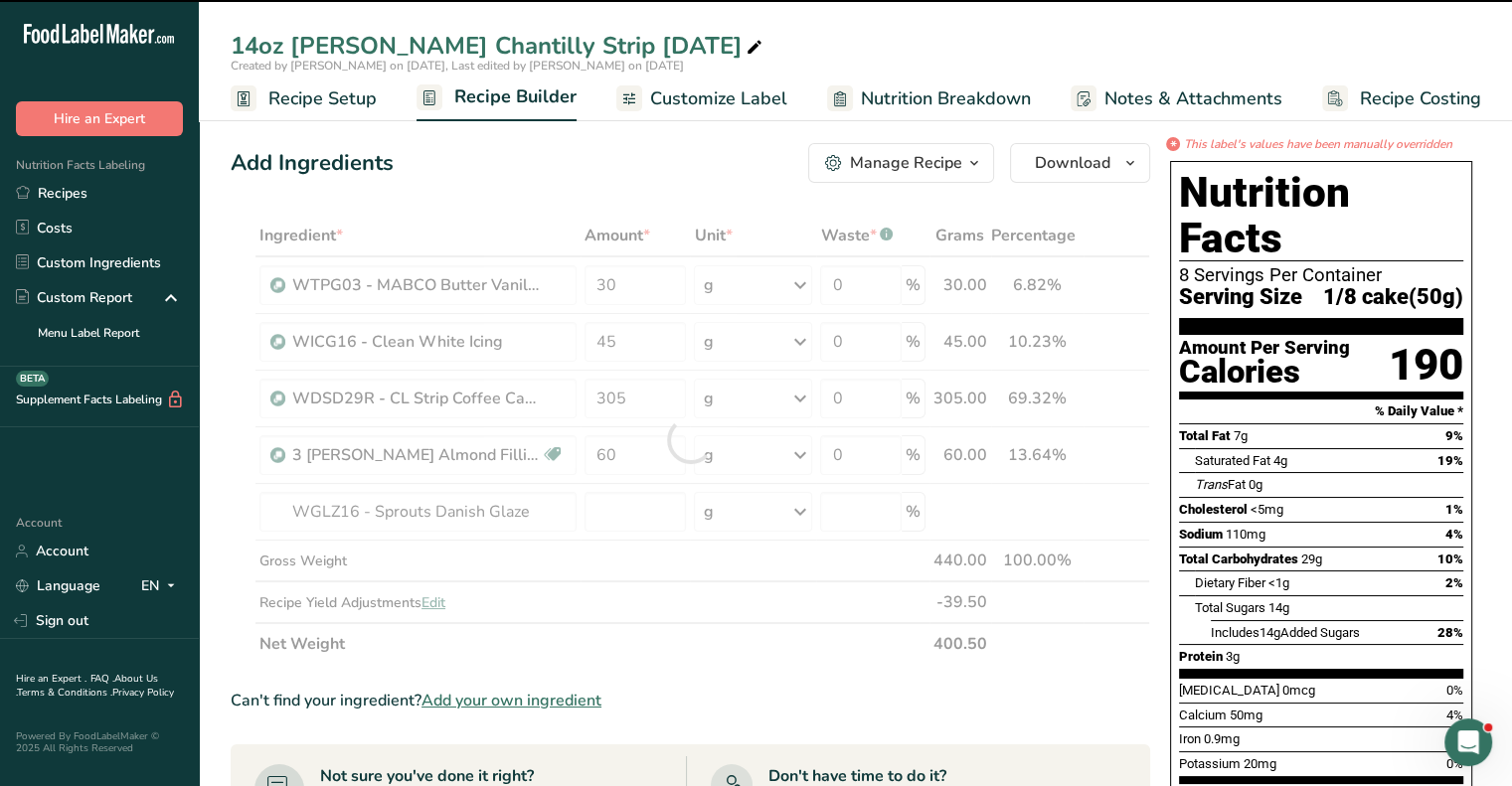 type on "0" 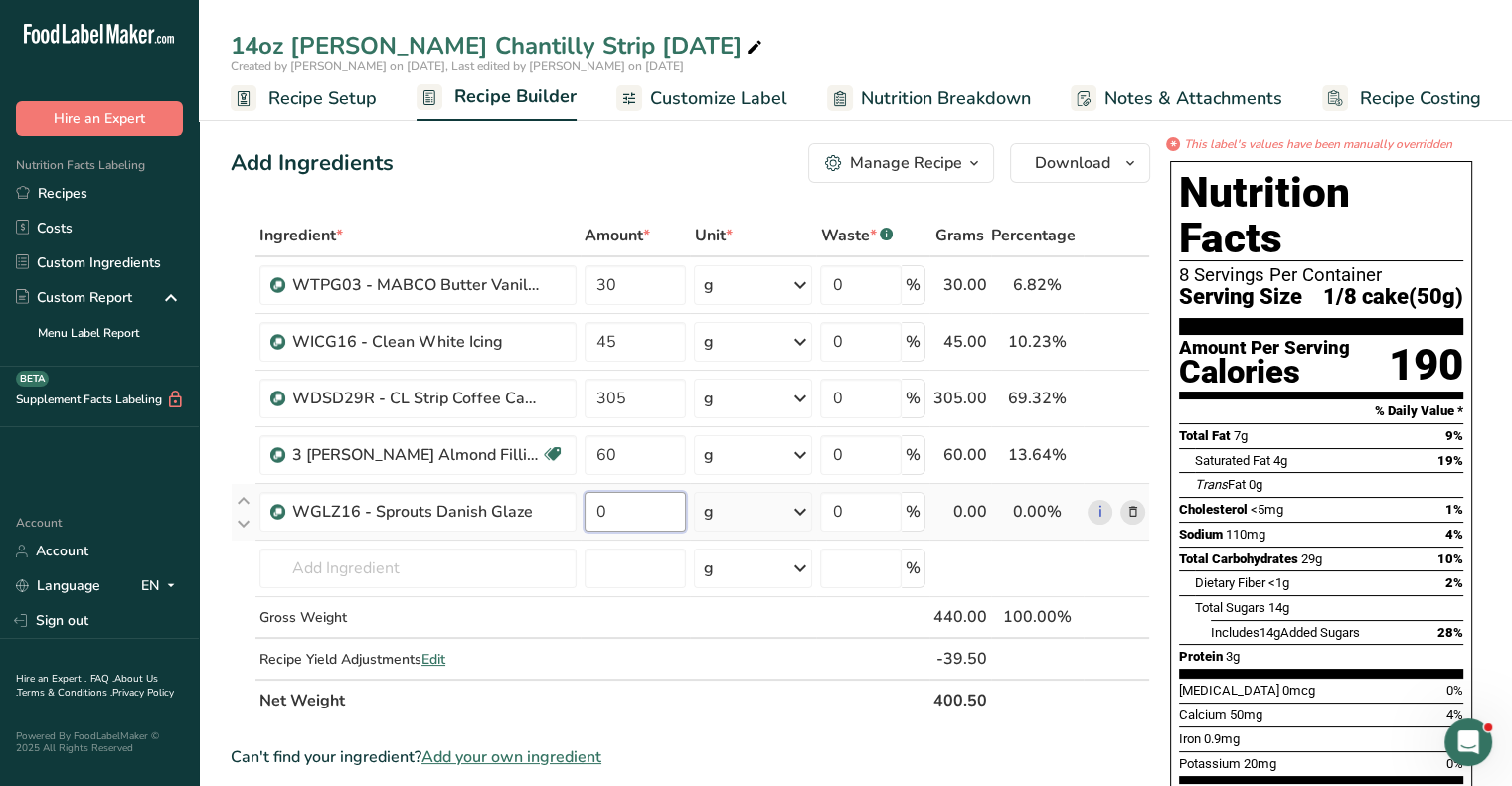 drag, startPoint x: 628, startPoint y: 500, endPoint x: 564, endPoint y: 510, distance: 64.77654 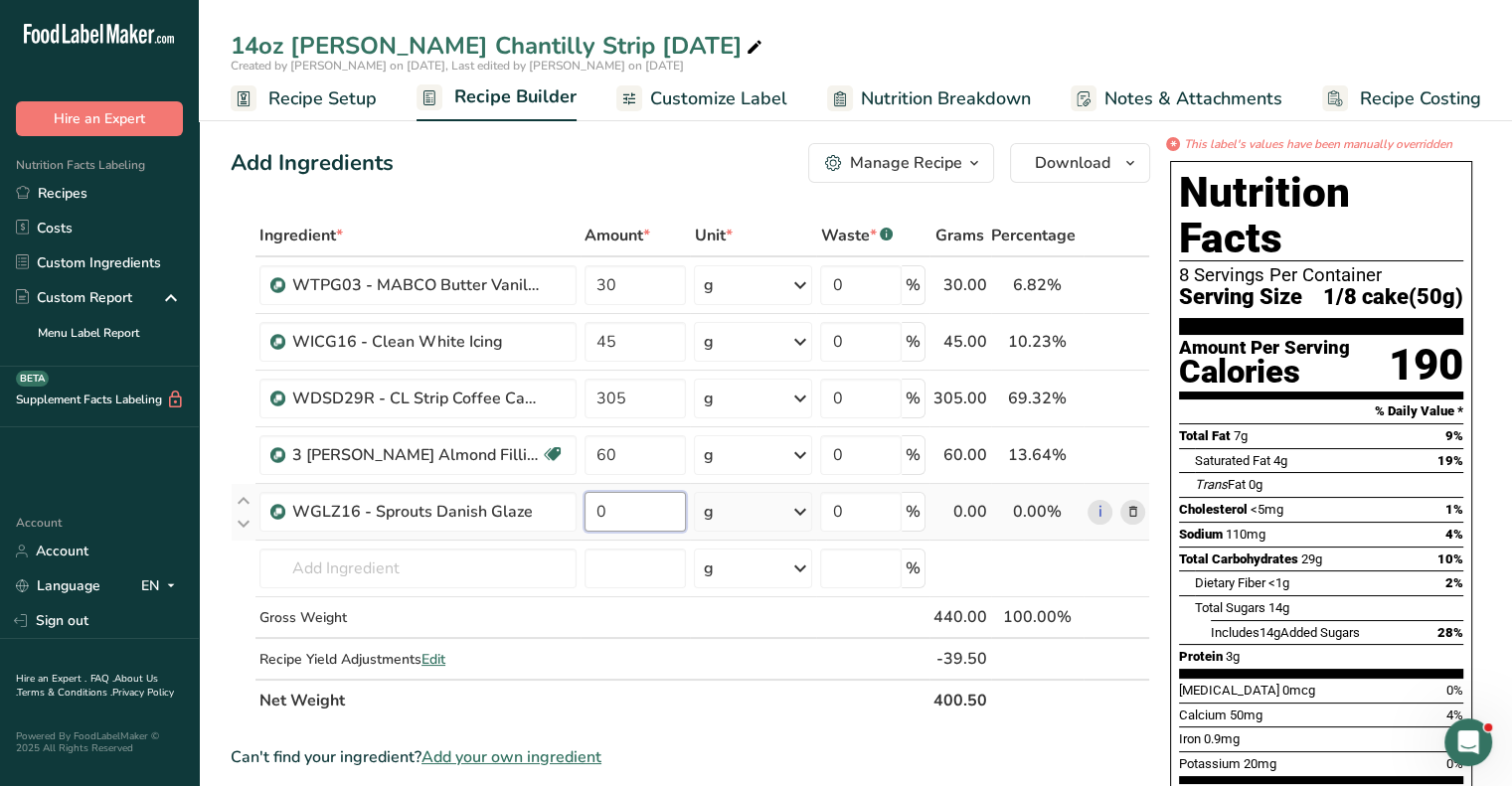 click on "0" at bounding box center [635, 512] 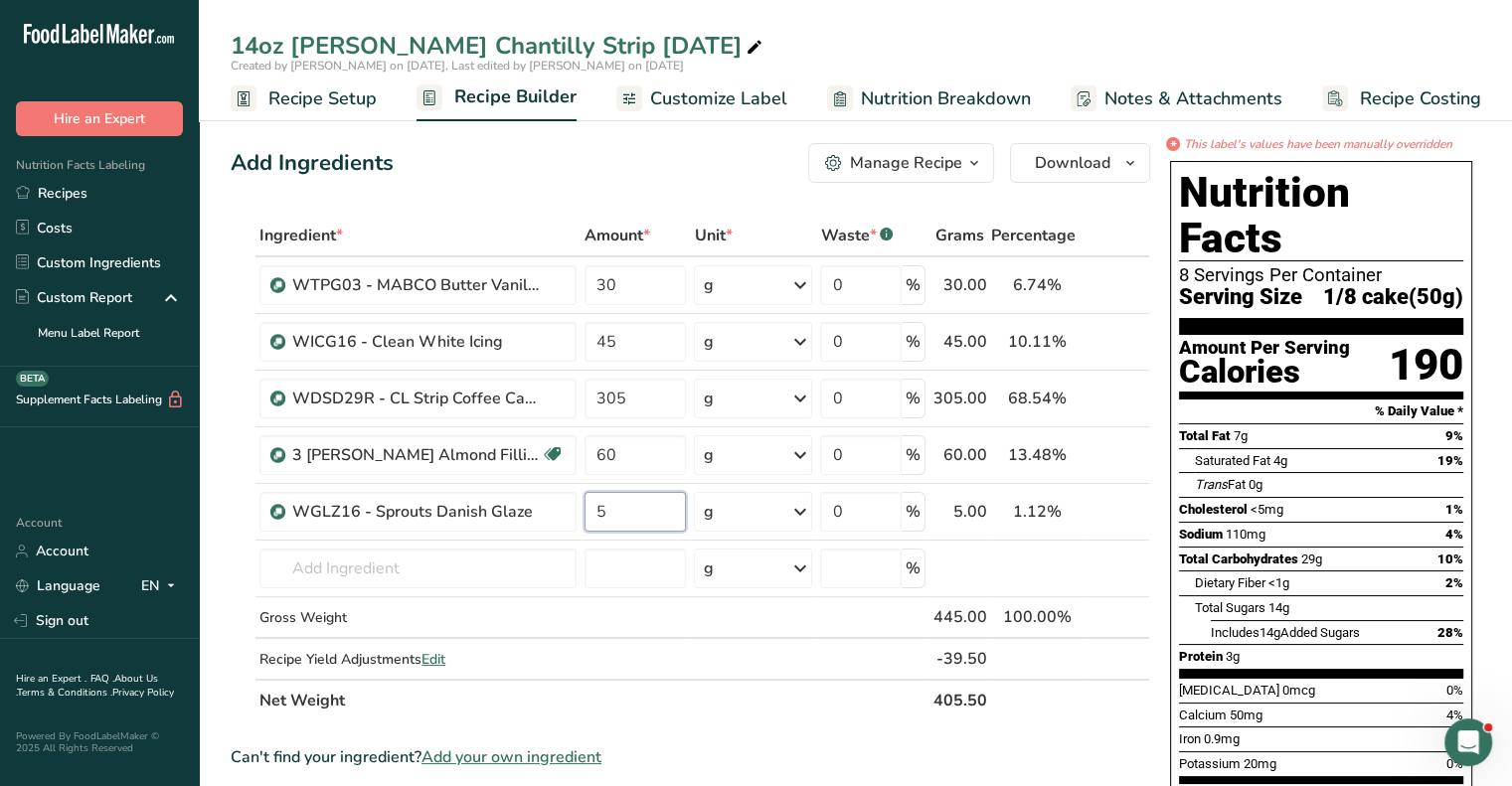 type on "5" 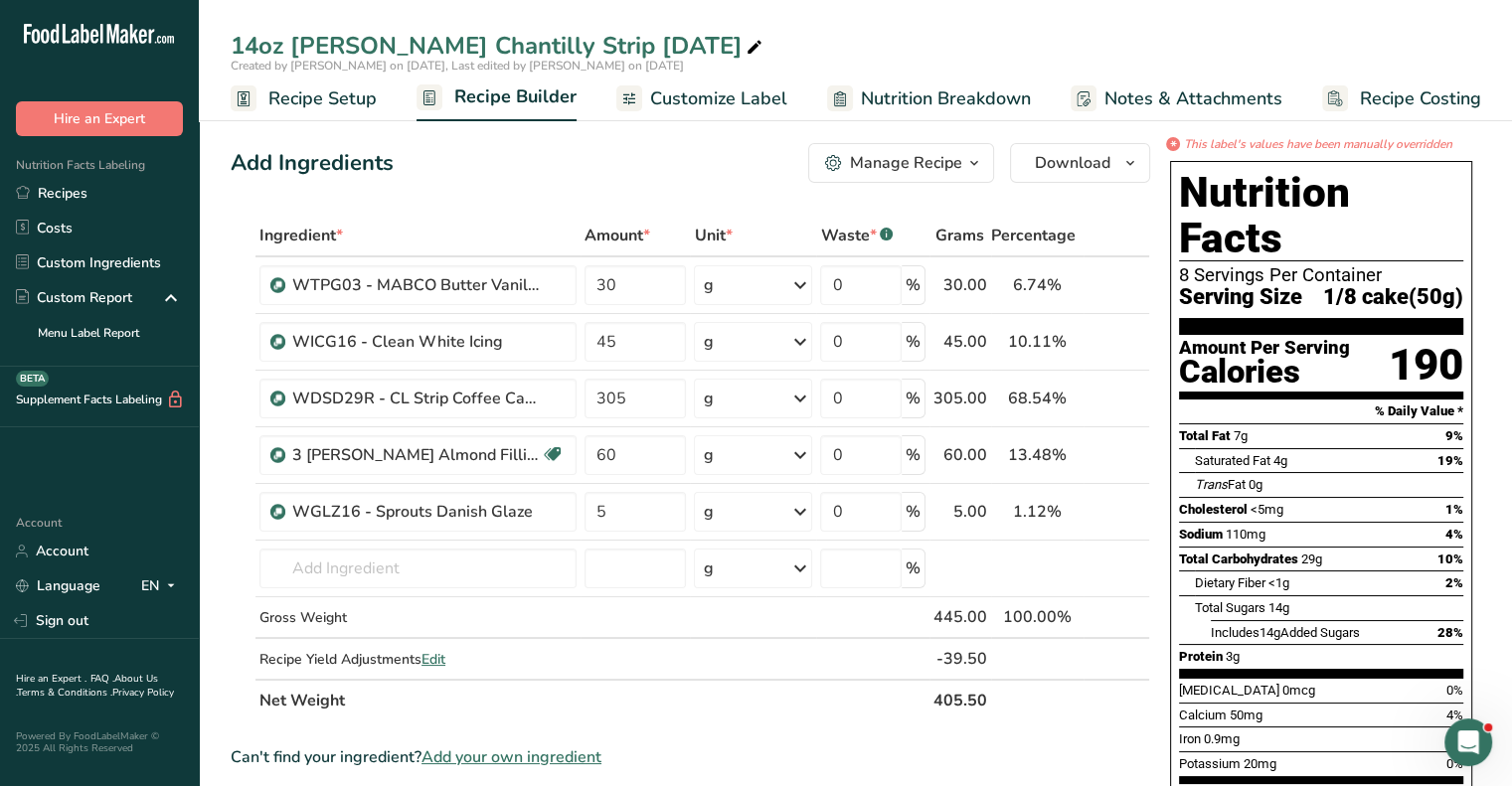 click on "Ingredient *
Amount *
Unit *
Waste *   .a-a{fill:#347362;}.b-a{fill:#fff;}          Grams
Percentage
WTPG03 - MABCO Butter Vanilla Streusel BVS-3
30
g
Weight Units
g
kg
mg
See more
Volume Units
l
mL
fl oz
See more
0
%
30.00
6.74%
i
WICG16 - Clean White Icing
45
g
Weight Units
g
kg
mg
See more
Volume Units
l
mL
fl oz
See more
0
%
45.00
10.11%
i" at bounding box center (690, 468) 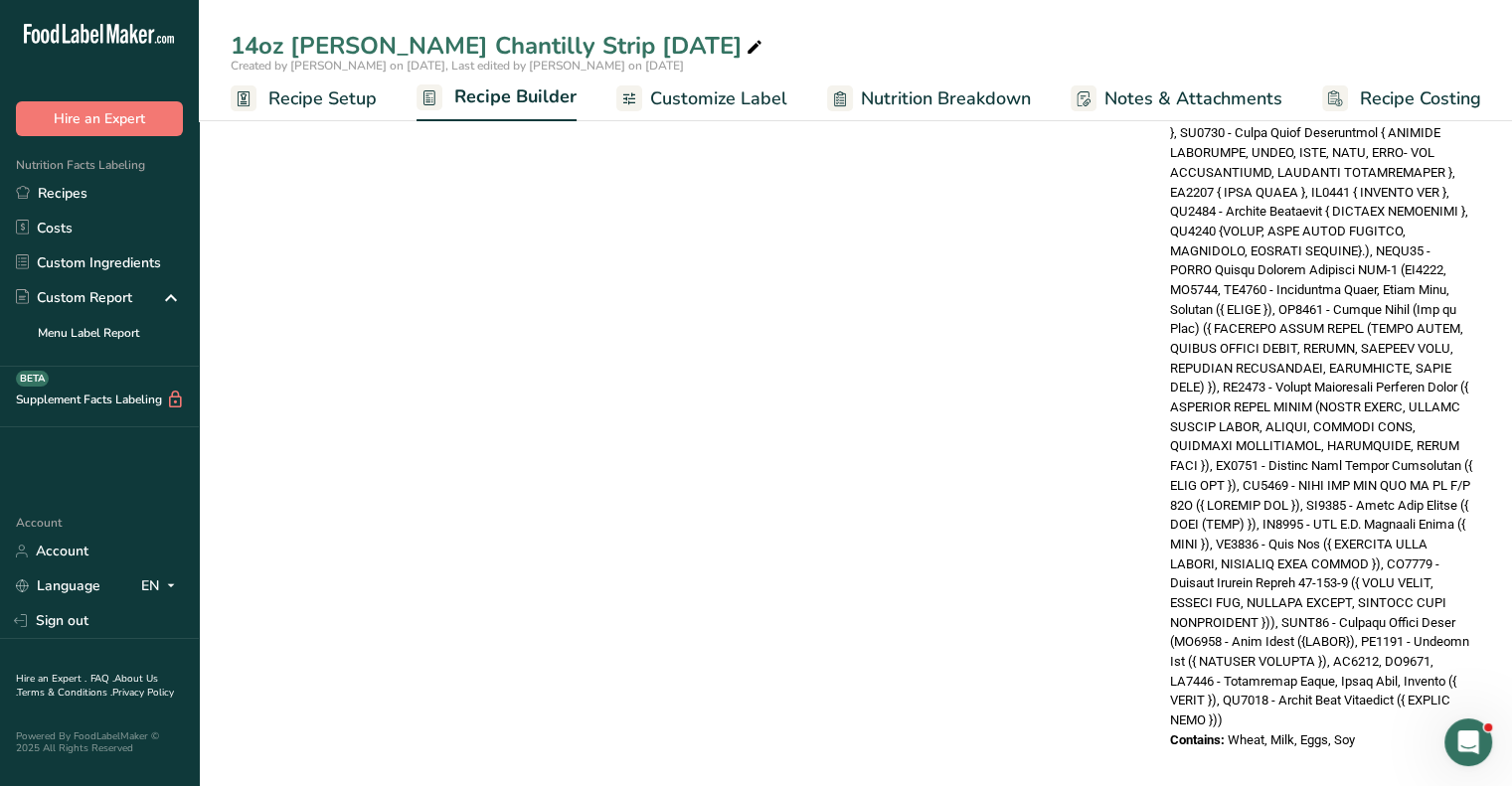 scroll, scrollTop: 1876, scrollLeft: 0, axis: vertical 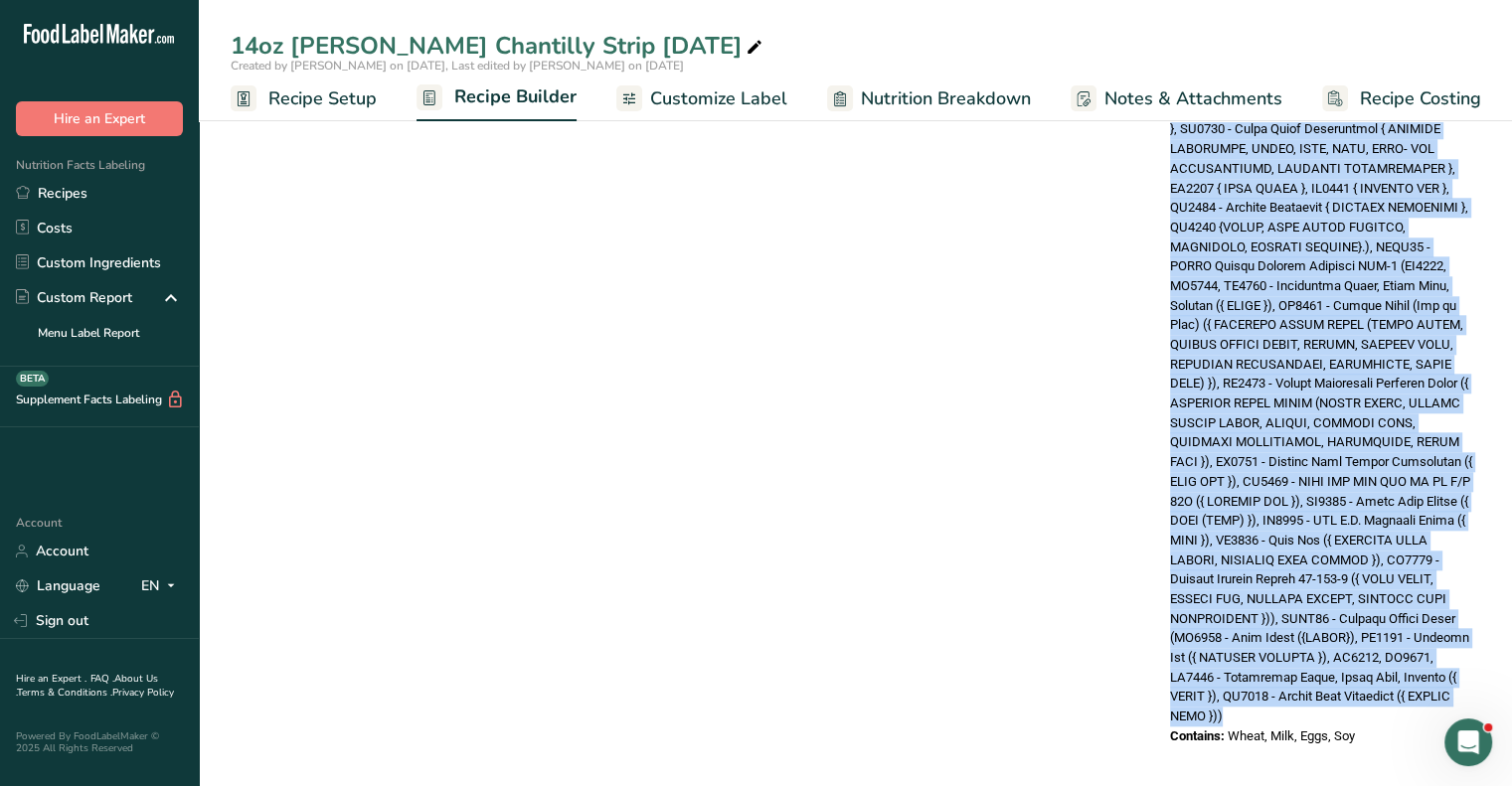 drag, startPoint x: 1402, startPoint y: 703, endPoint x: 1225, endPoint y: 133, distance: 596.8492 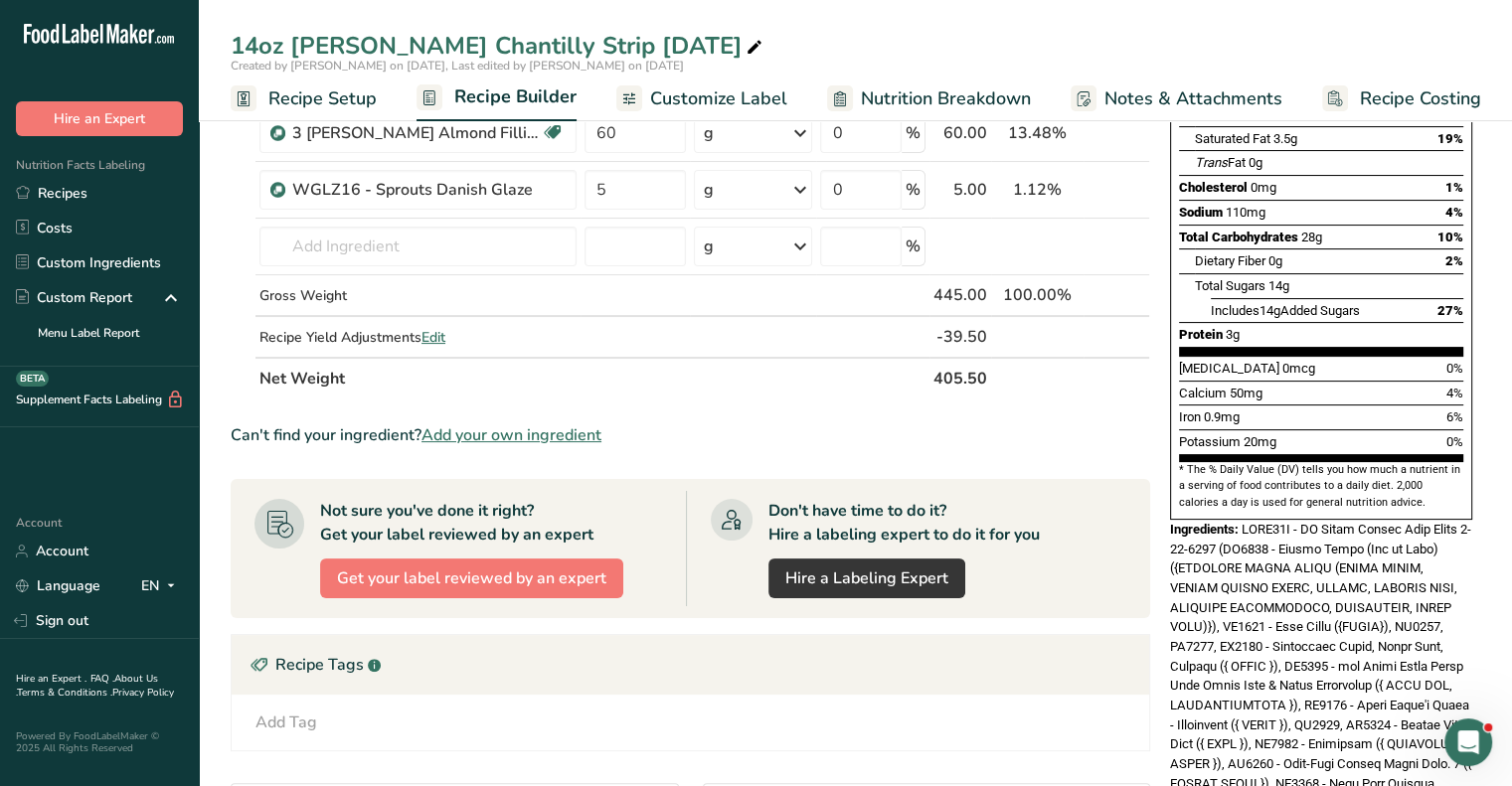 scroll, scrollTop: 286, scrollLeft: 0, axis: vertical 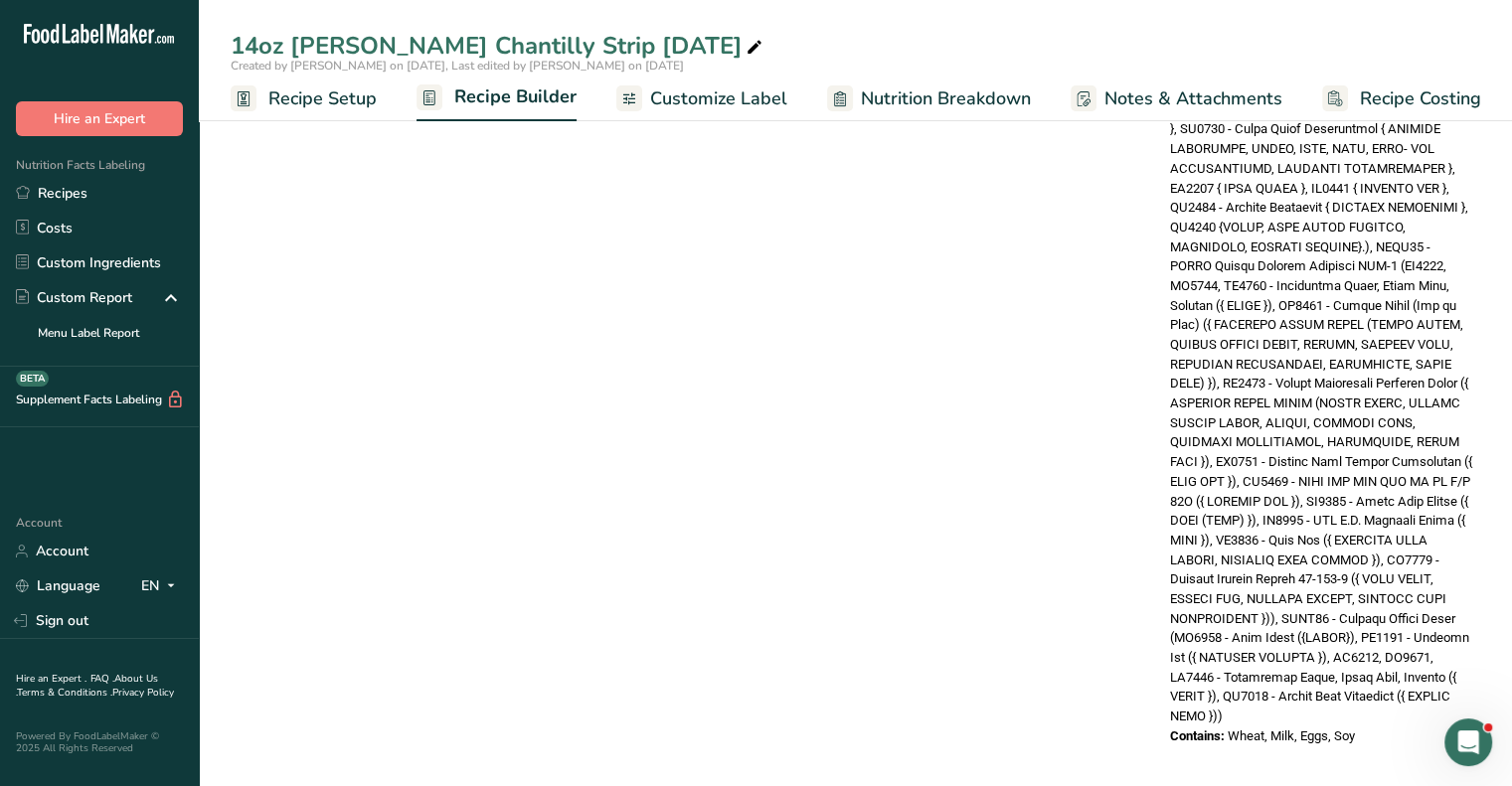 drag, startPoint x: 1245, startPoint y: 516, endPoint x: 1352, endPoint y: 784, distance: 288.5706 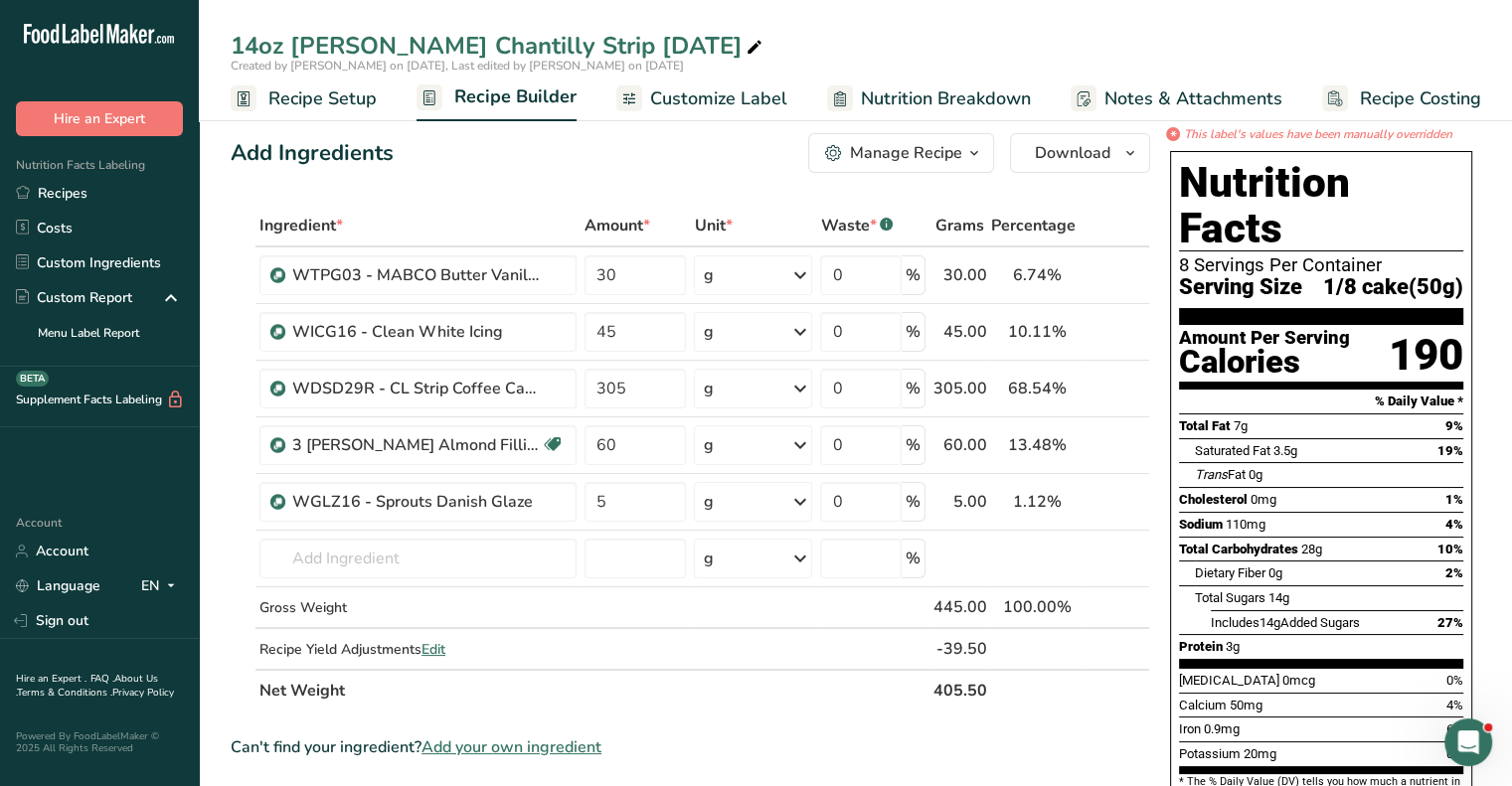 scroll, scrollTop: 0, scrollLeft: 0, axis: both 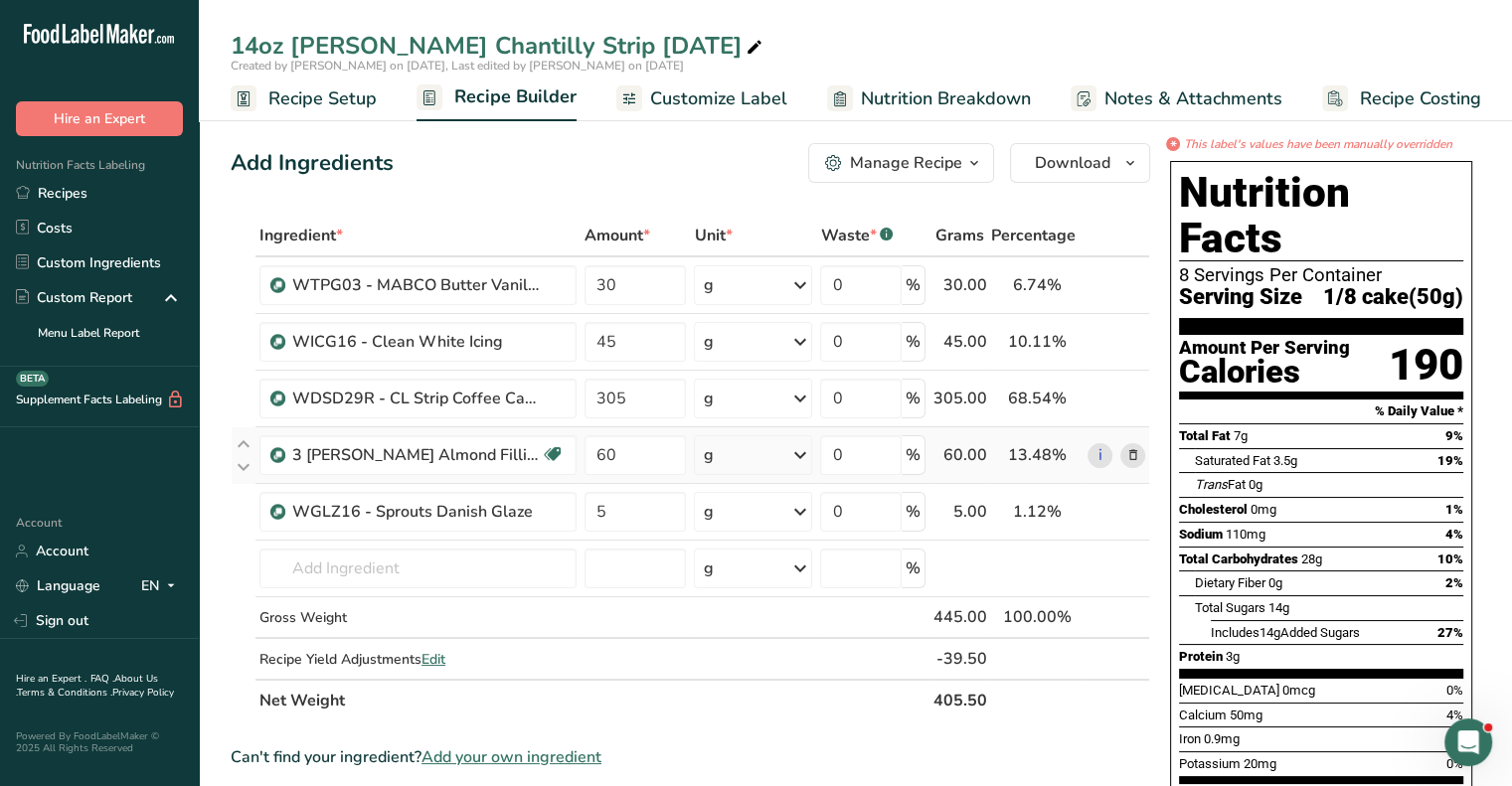 click at bounding box center [1132, 455] 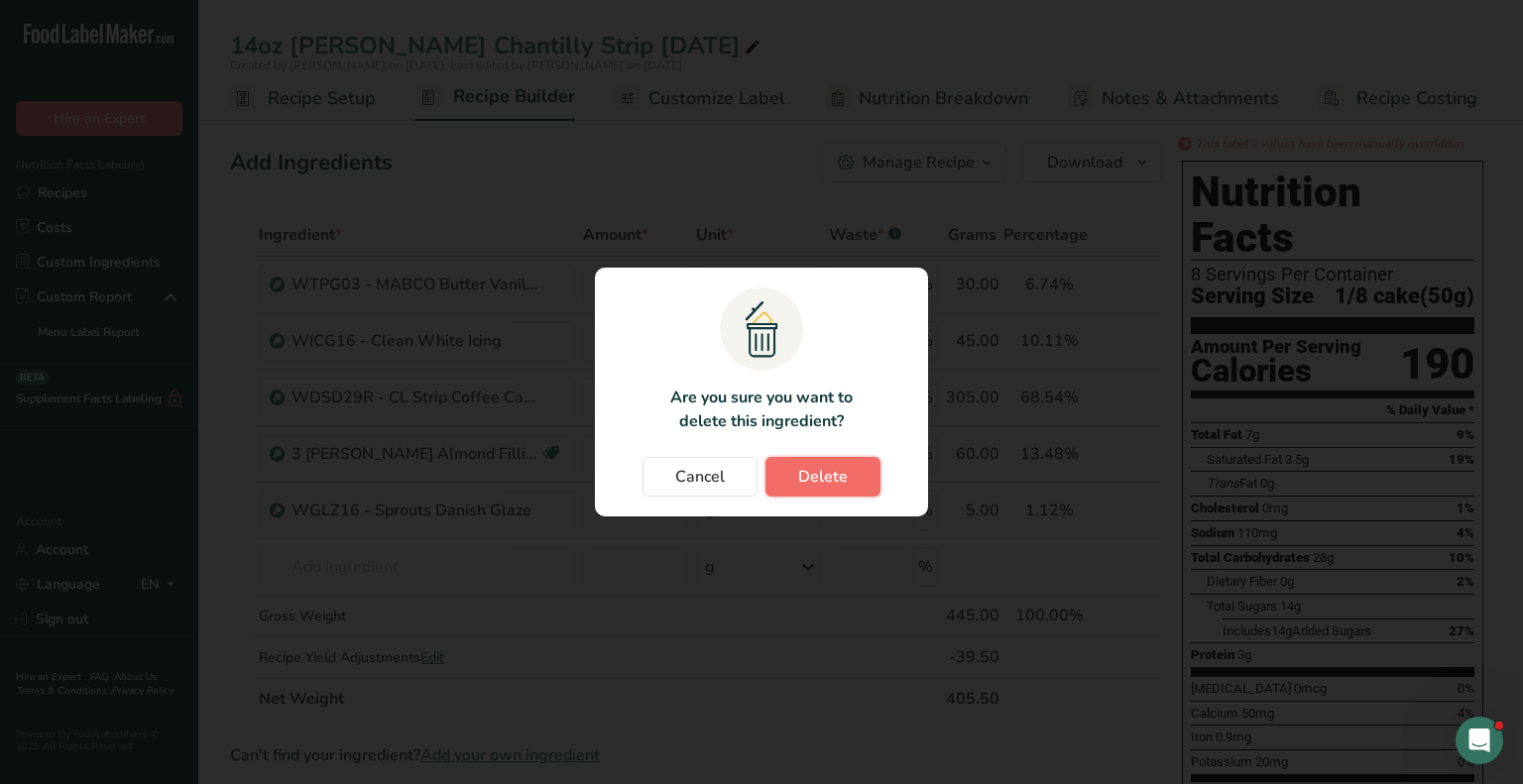 click on "Delete" at bounding box center (823, 477) 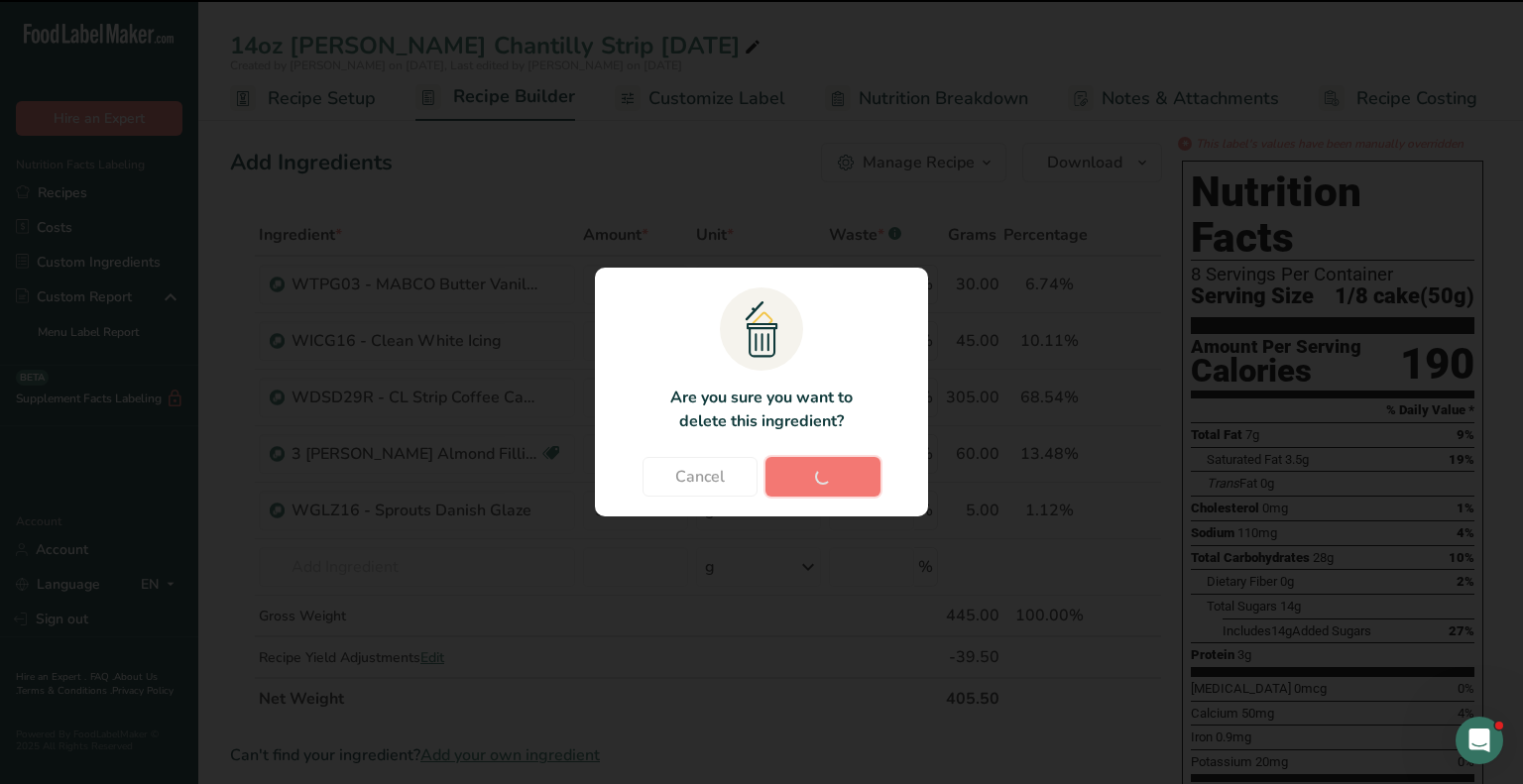 type on "5" 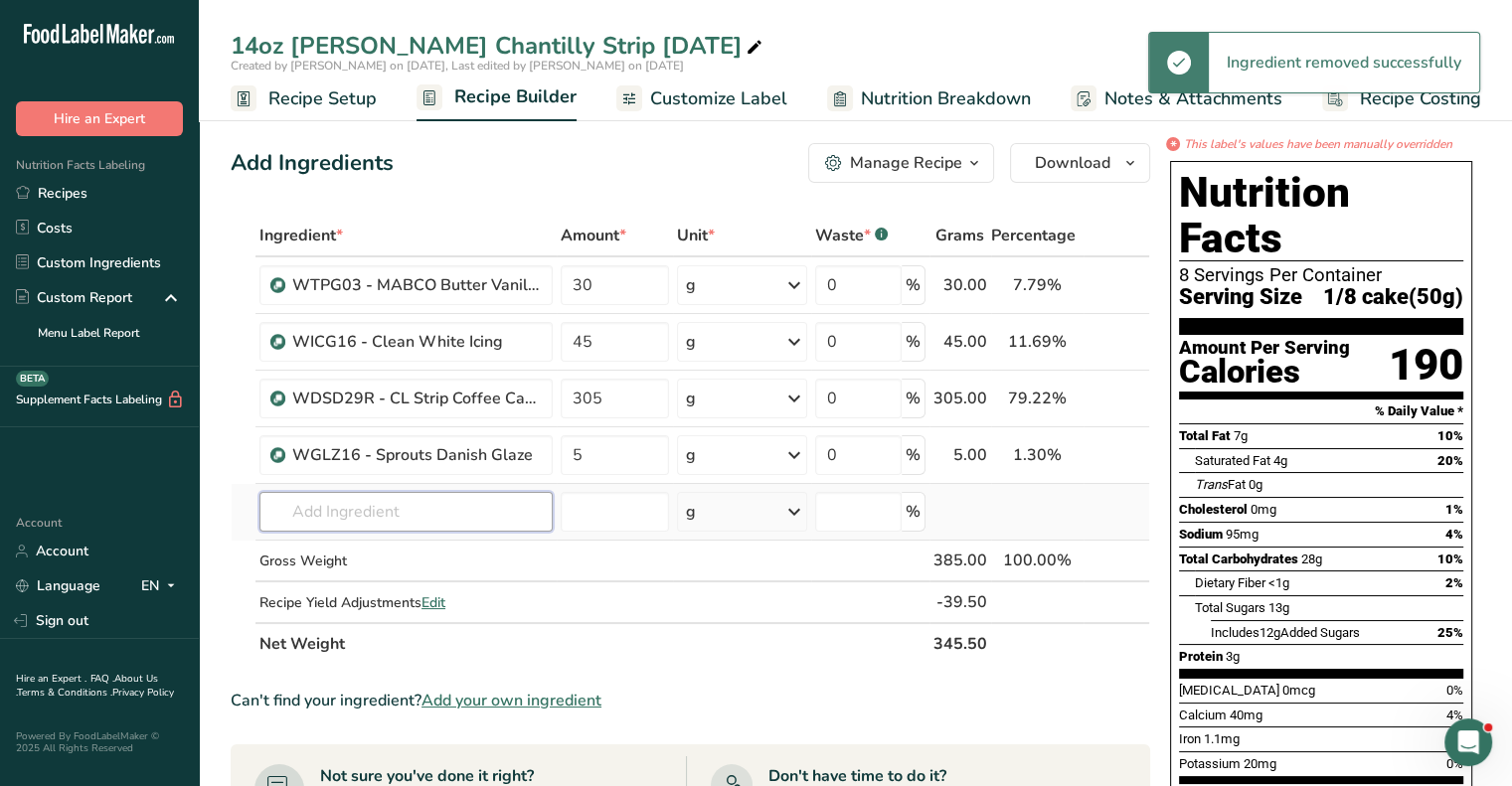 click at bounding box center (406, 512) 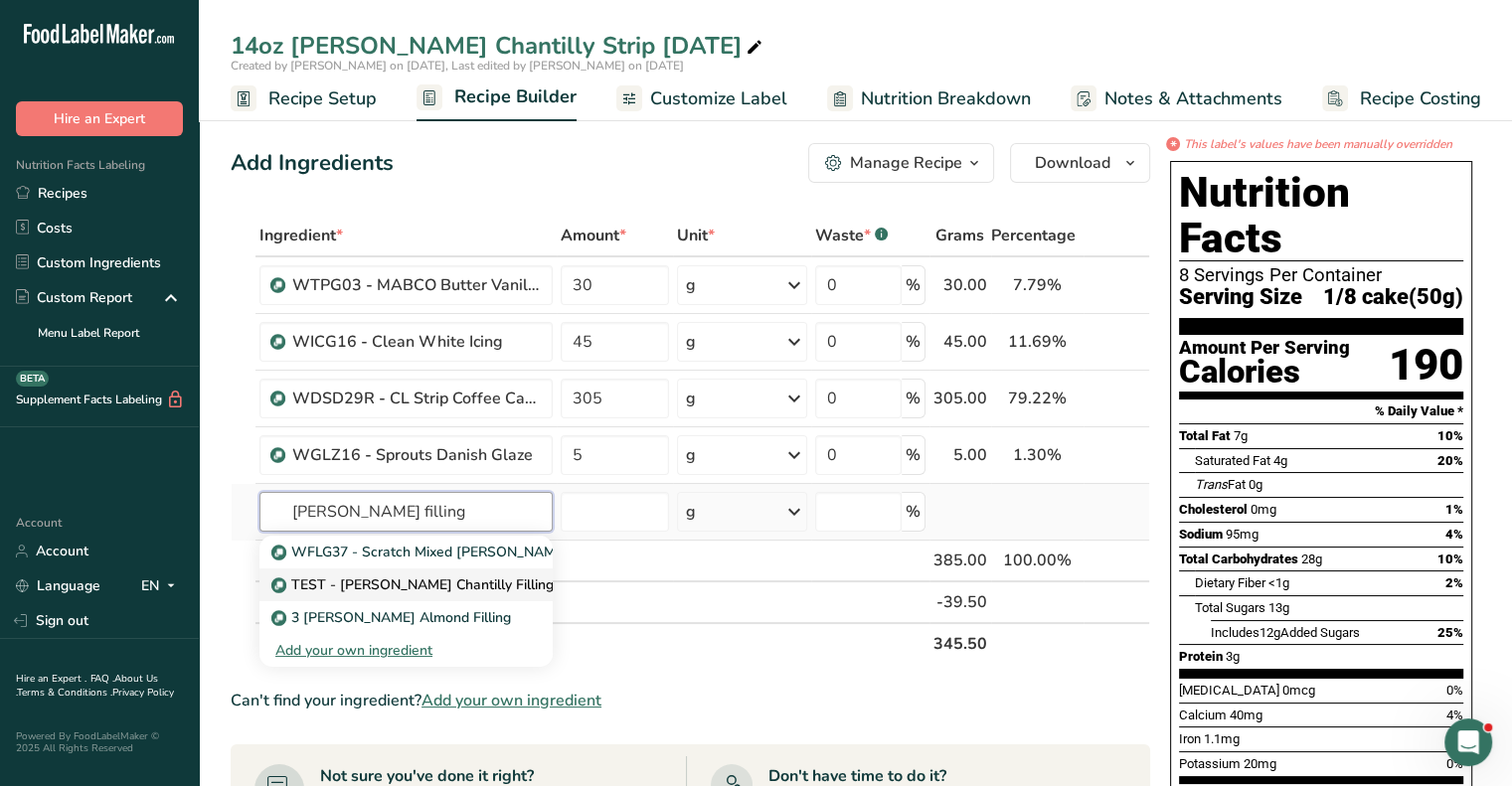 type on "[PERSON_NAME] filling" 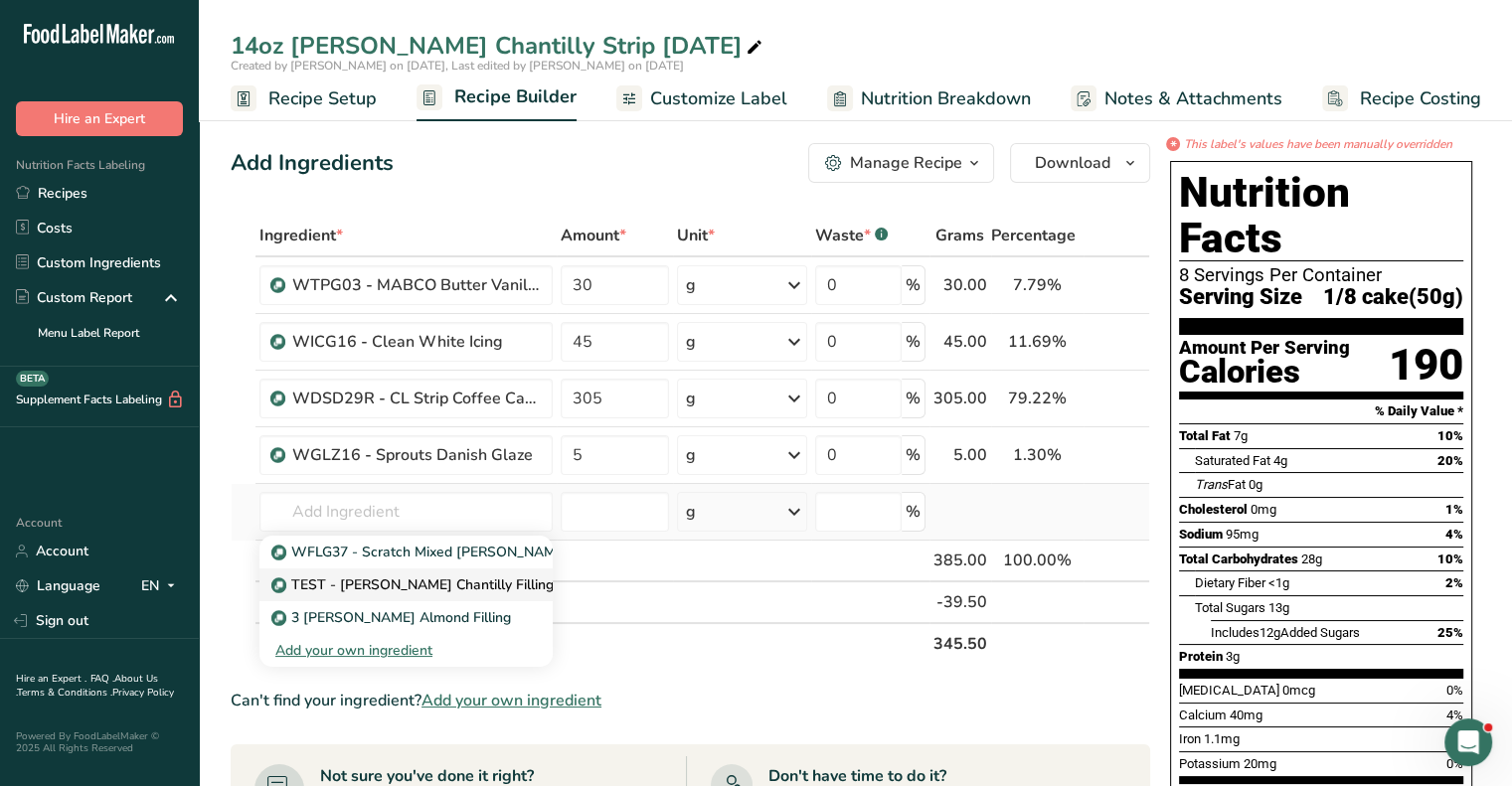 click on "TEST - [PERSON_NAME] Chantilly Filling [DATE]" at bounding box center [439, 584] 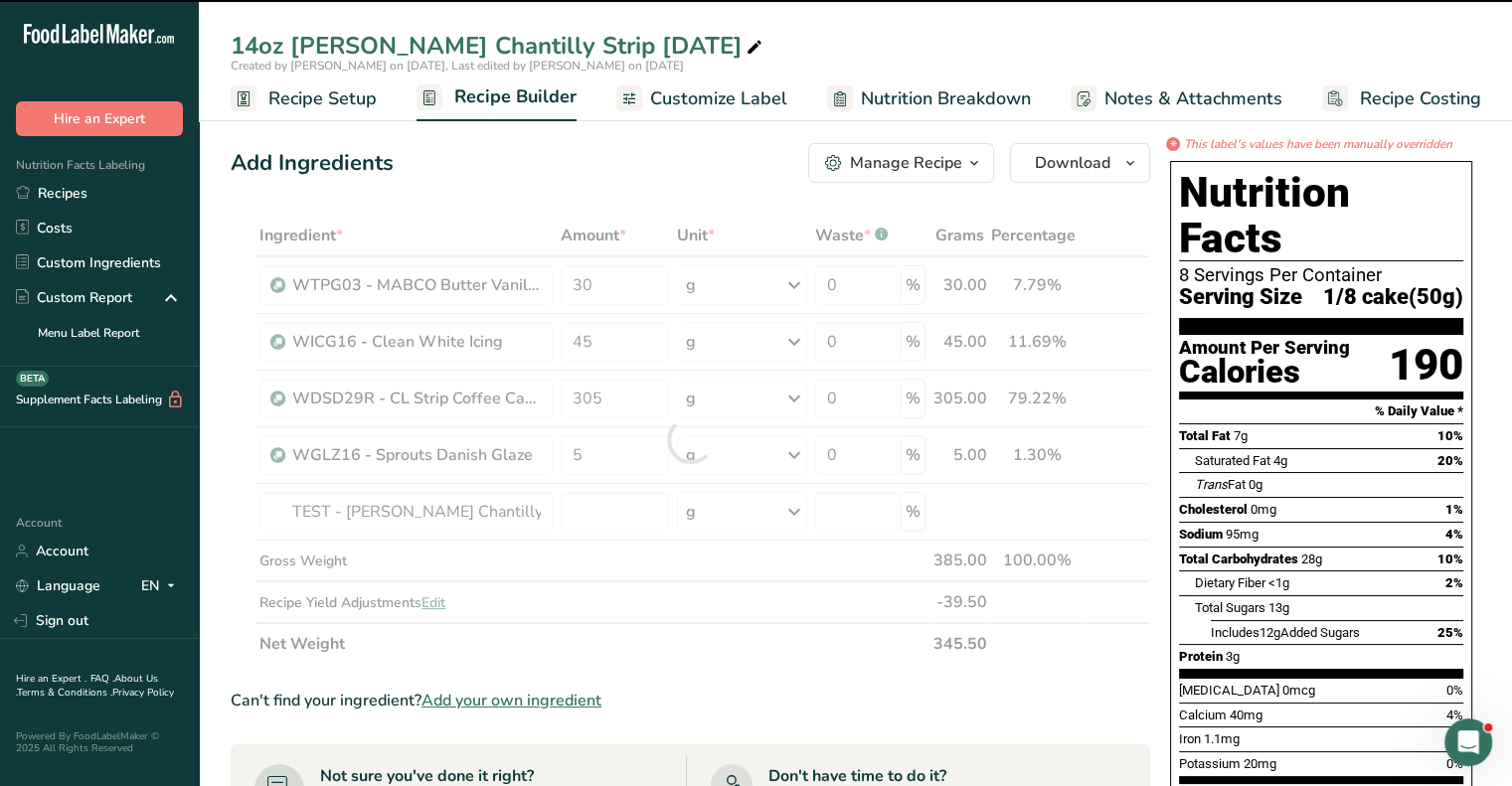 type on "0" 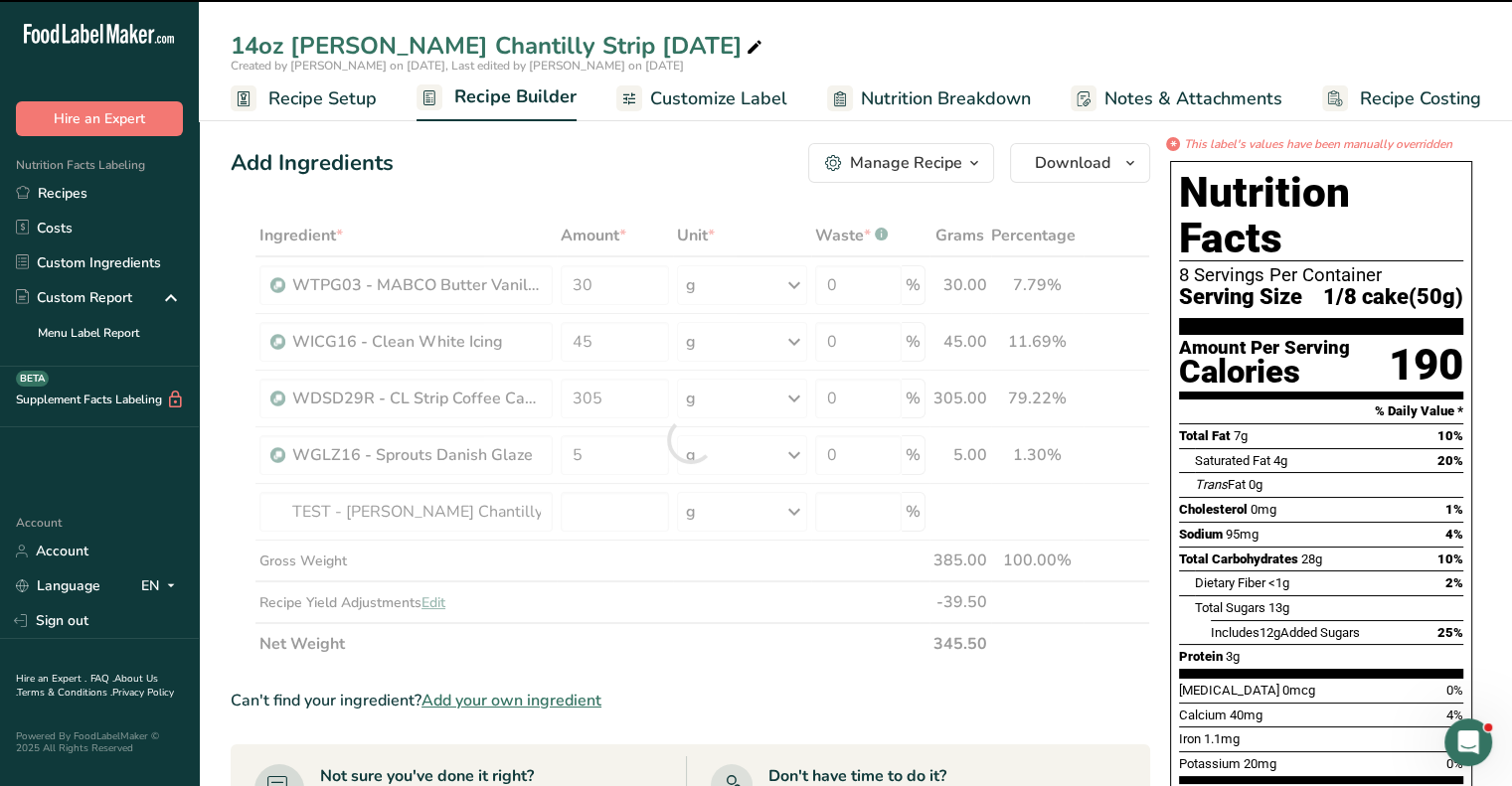type on "0" 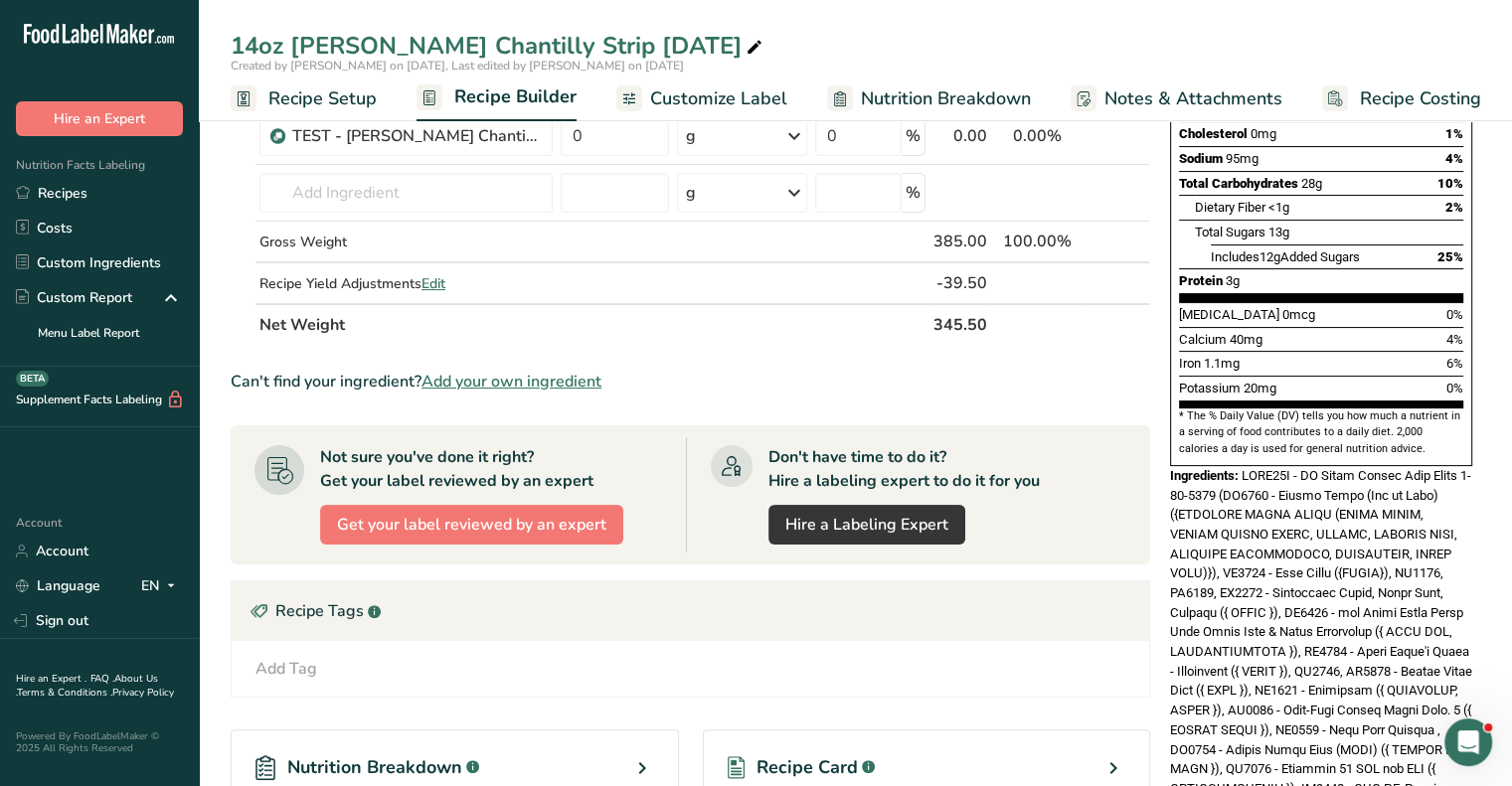 scroll, scrollTop: 397, scrollLeft: 0, axis: vertical 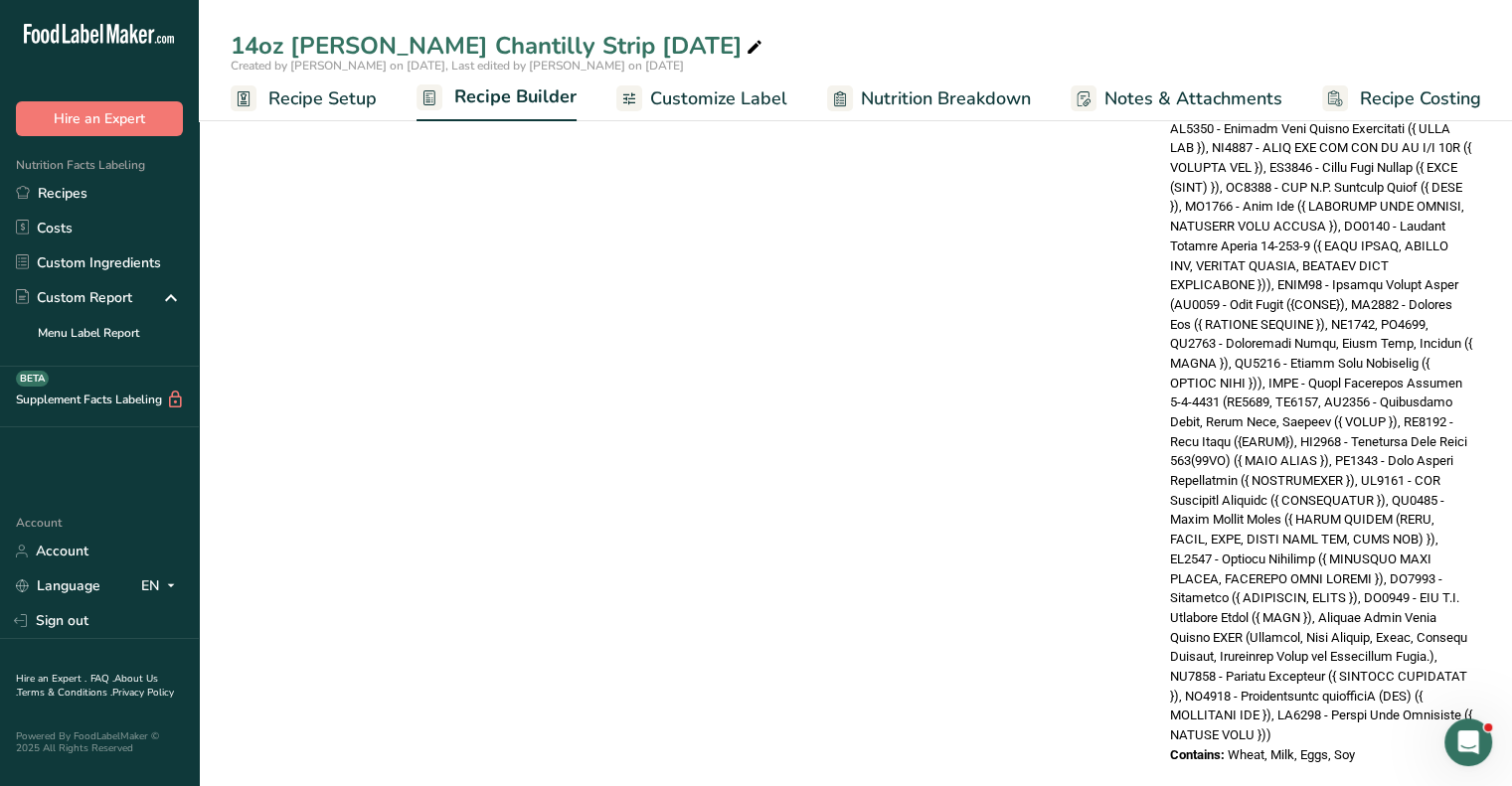 drag, startPoint x: 1245, startPoint y: 401, endPoint x: 1375, endPoint y: 785, distance: 405.4084 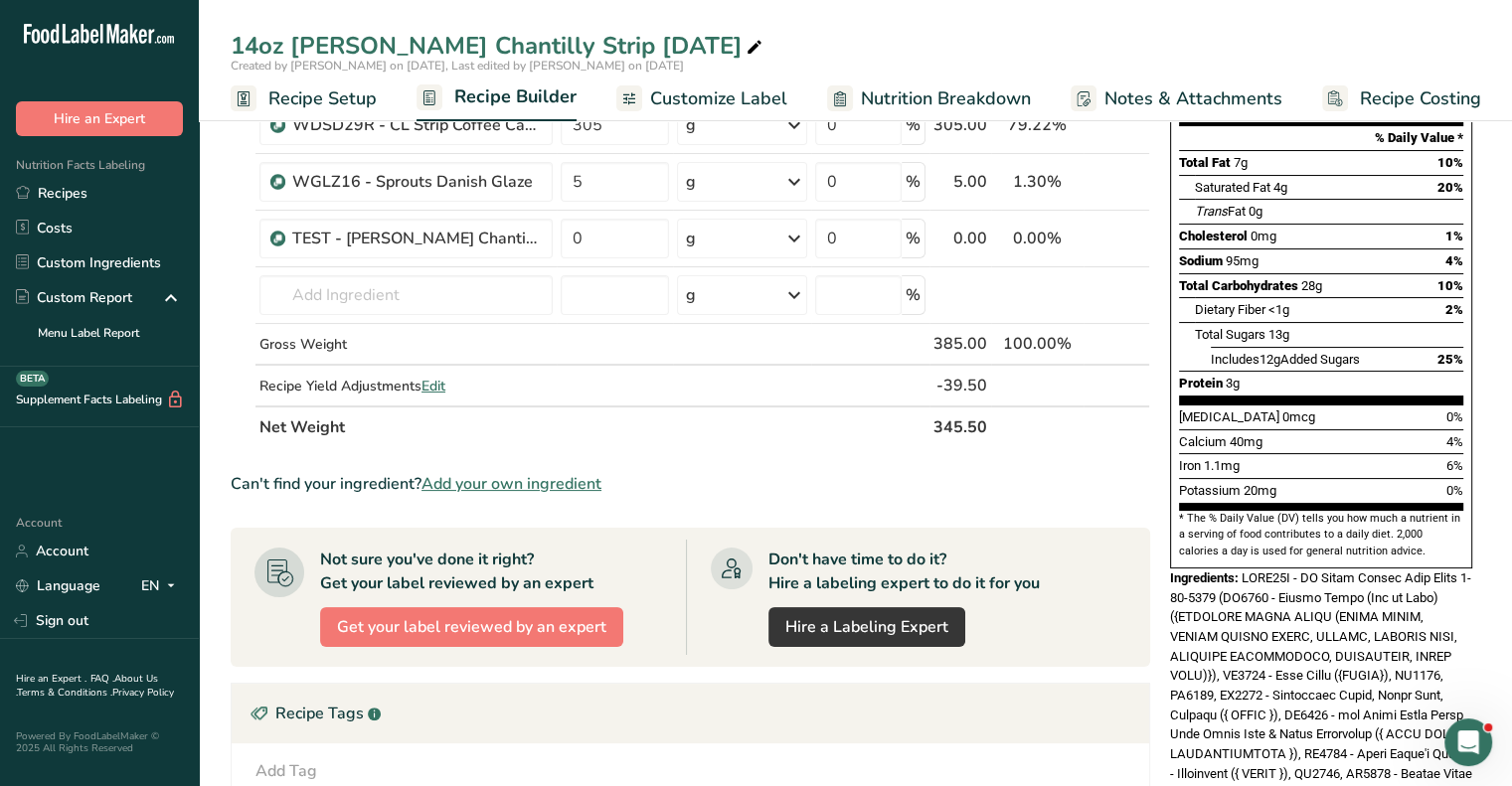 scroll, scrollTop: 109, scrollLeft: 0, axis: vertical 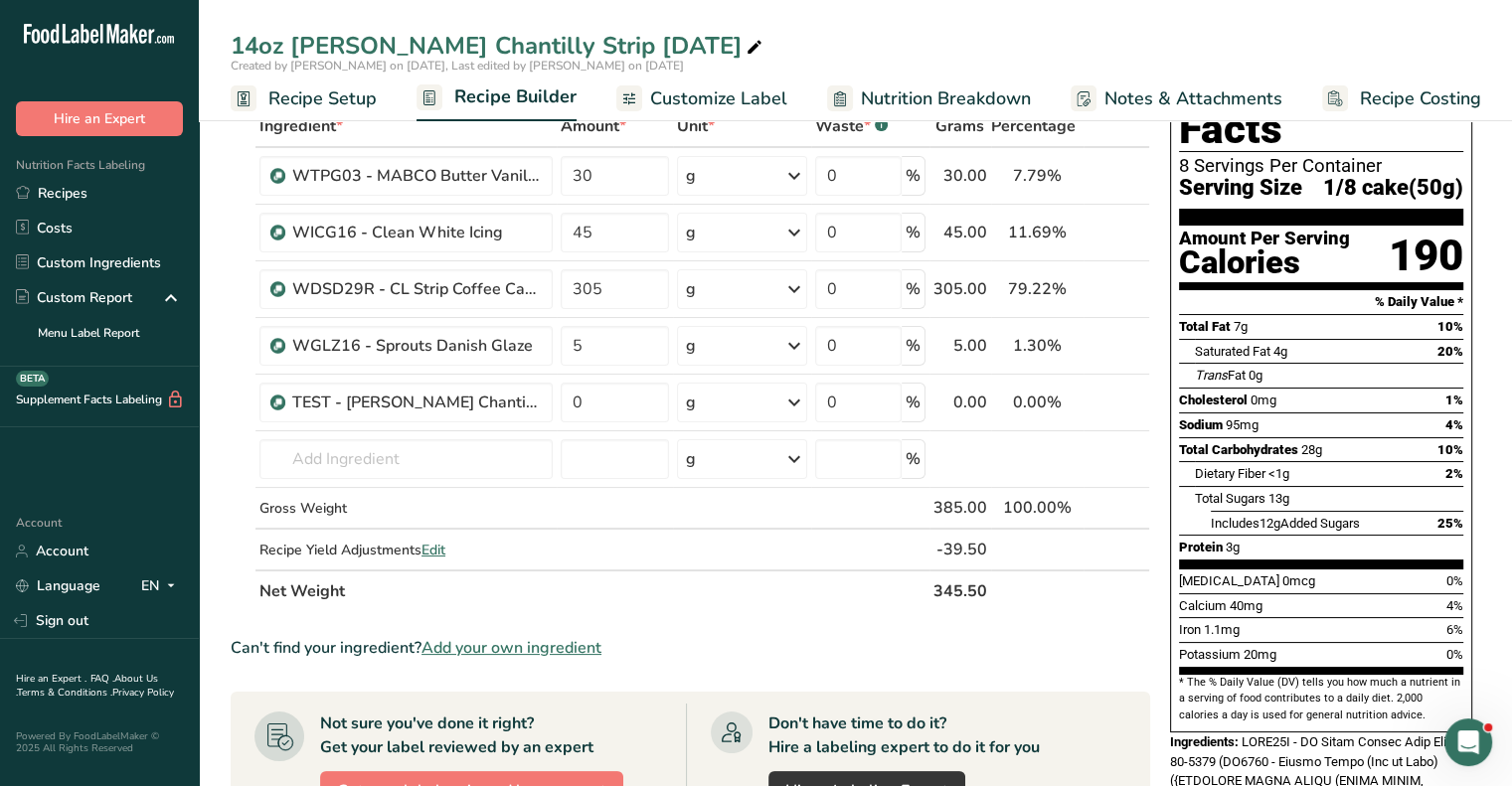 click on "Ingredient *
Amount *
Unit *
Waste *   .a-a{fill:#347362;}.b-a{fill:#fff;}          Grams
Percentage
WTPG03 - MABCO Butter Vanilla Streusel BVS-3
30
g
Weight Units
g
kg
mg
See more
Volume Units
l
mL
fl oz
See more
0
%
30.00
7.79%
i
WICG16 - Clean White Icing
45
g
Weight Units
g
kg
mg
See more
Volume Units
l
mL
fl oz
See more
0
%
45.00
11.69%" at bounding box center (690, 686) 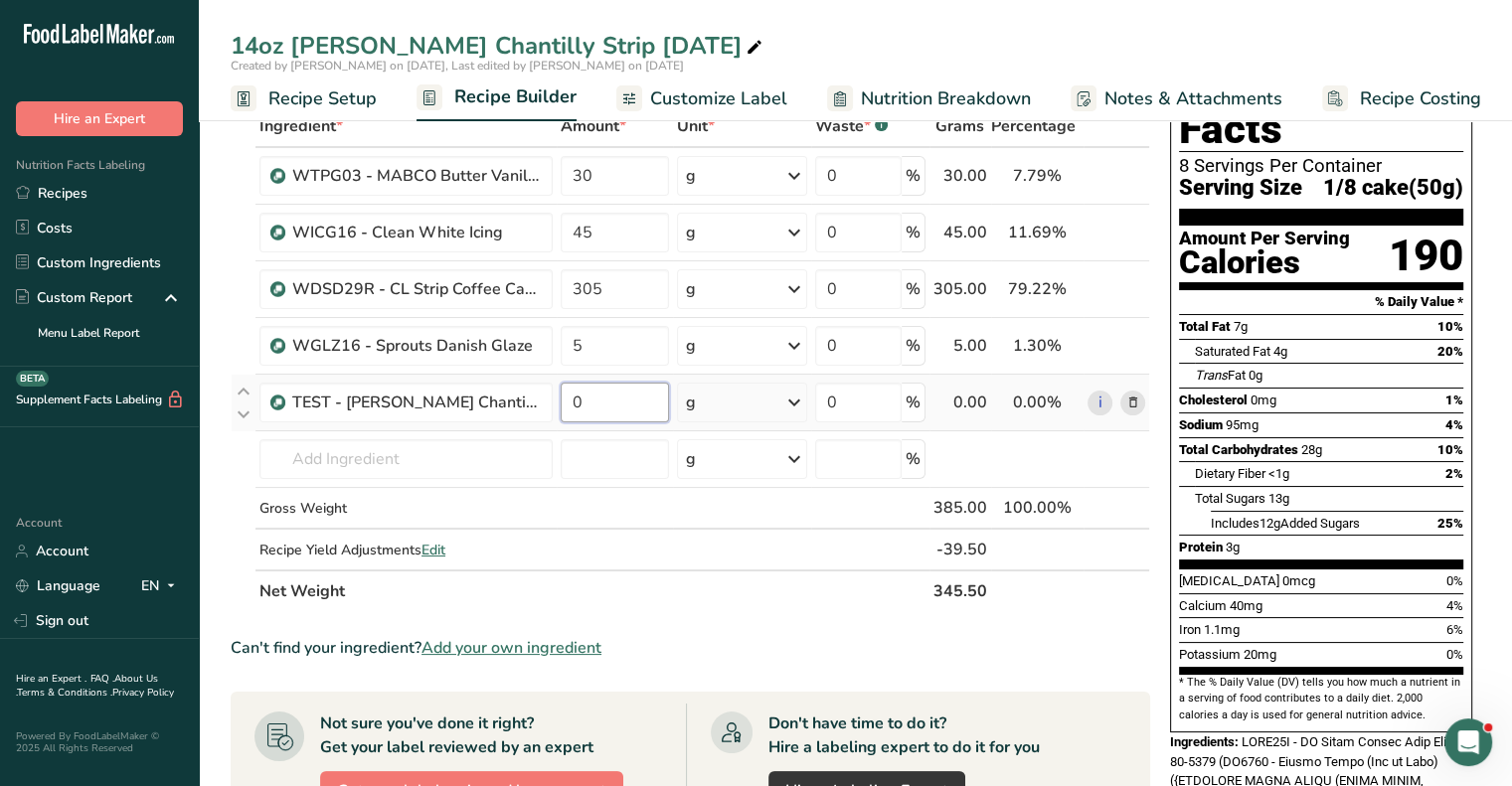 click on "0" at bounding box center [614, 402] 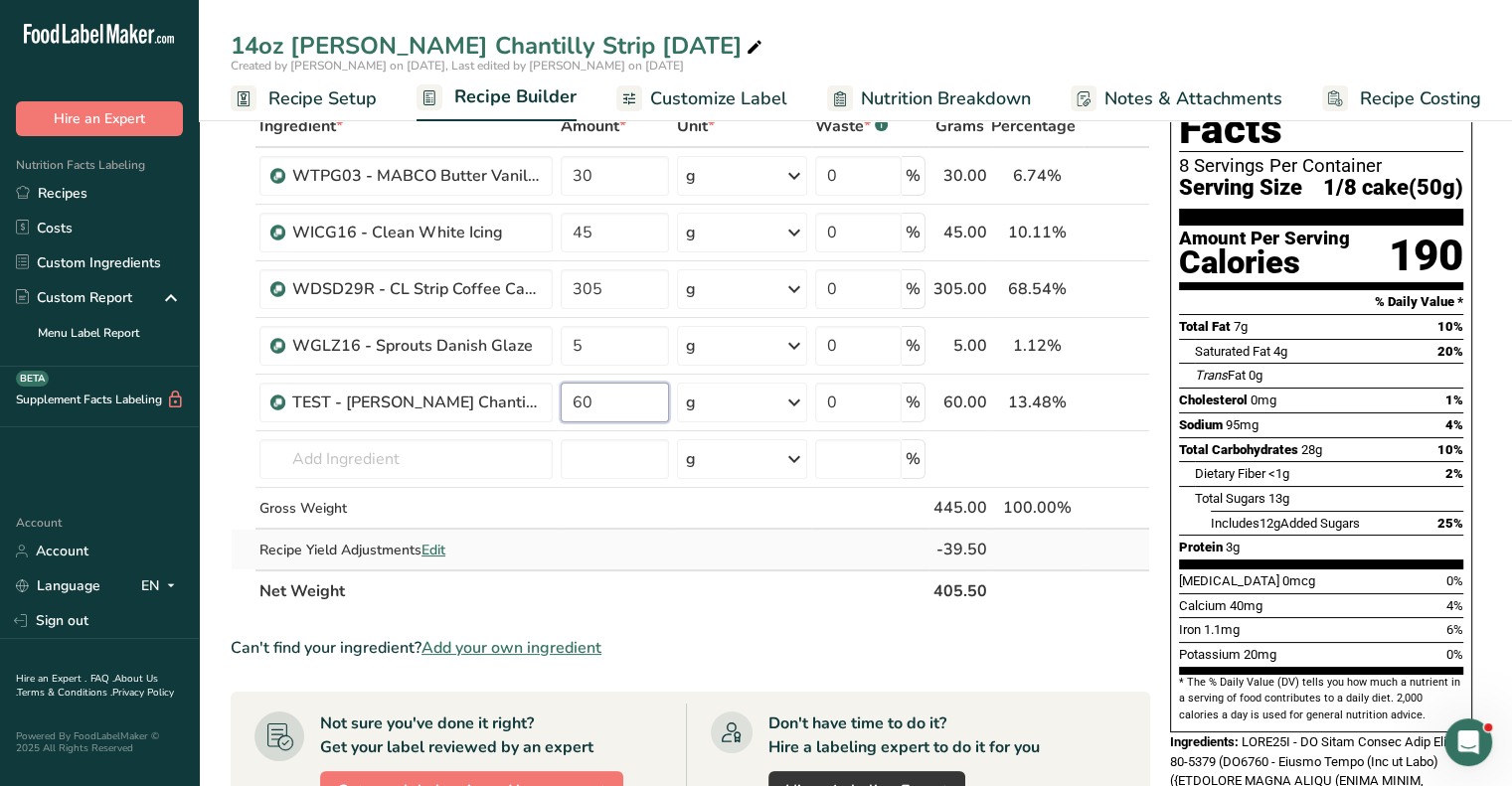 type on "60" 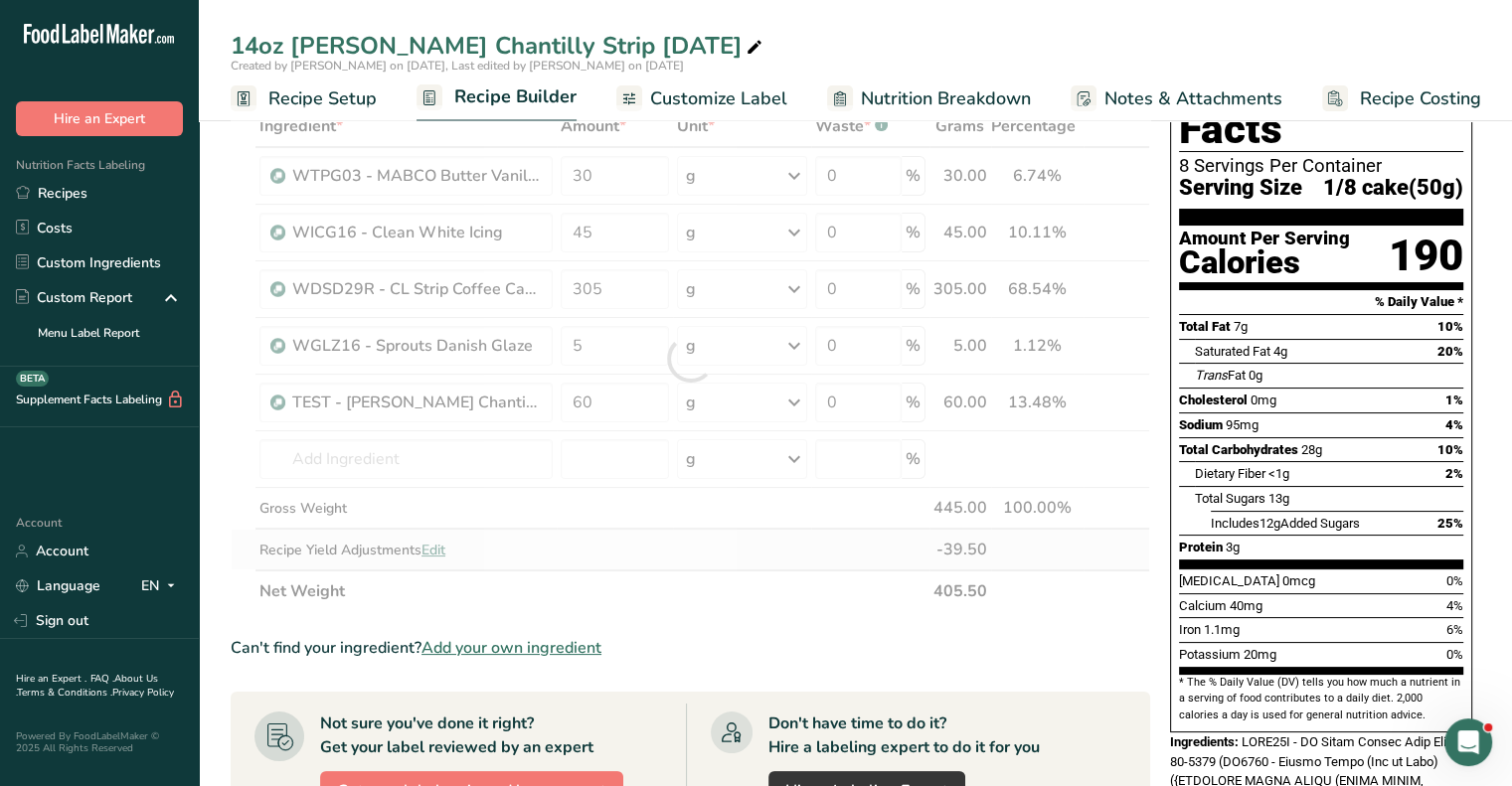 click on "Ingredient *
Amount *
Unit *
Waste *   .a-a{fill:#347362;}.b-a{fill:#fff;}          Grams
Percentage
WTPG03 - MABCO Butter Vanilla Streusel BVS-3
30
g
Weight Units
g
kg
mg
See more
Volume Units
l
mL
fl oz
See more
0
%
30.00
6.74%
i
WICG16 - Clean White Icing
45
g
Weight Units
g
kg
mg
See more
Volume Units
l
mL
fl oz
See more
0
%
45.00
10.11%
i" at bounding box center (690, 359) 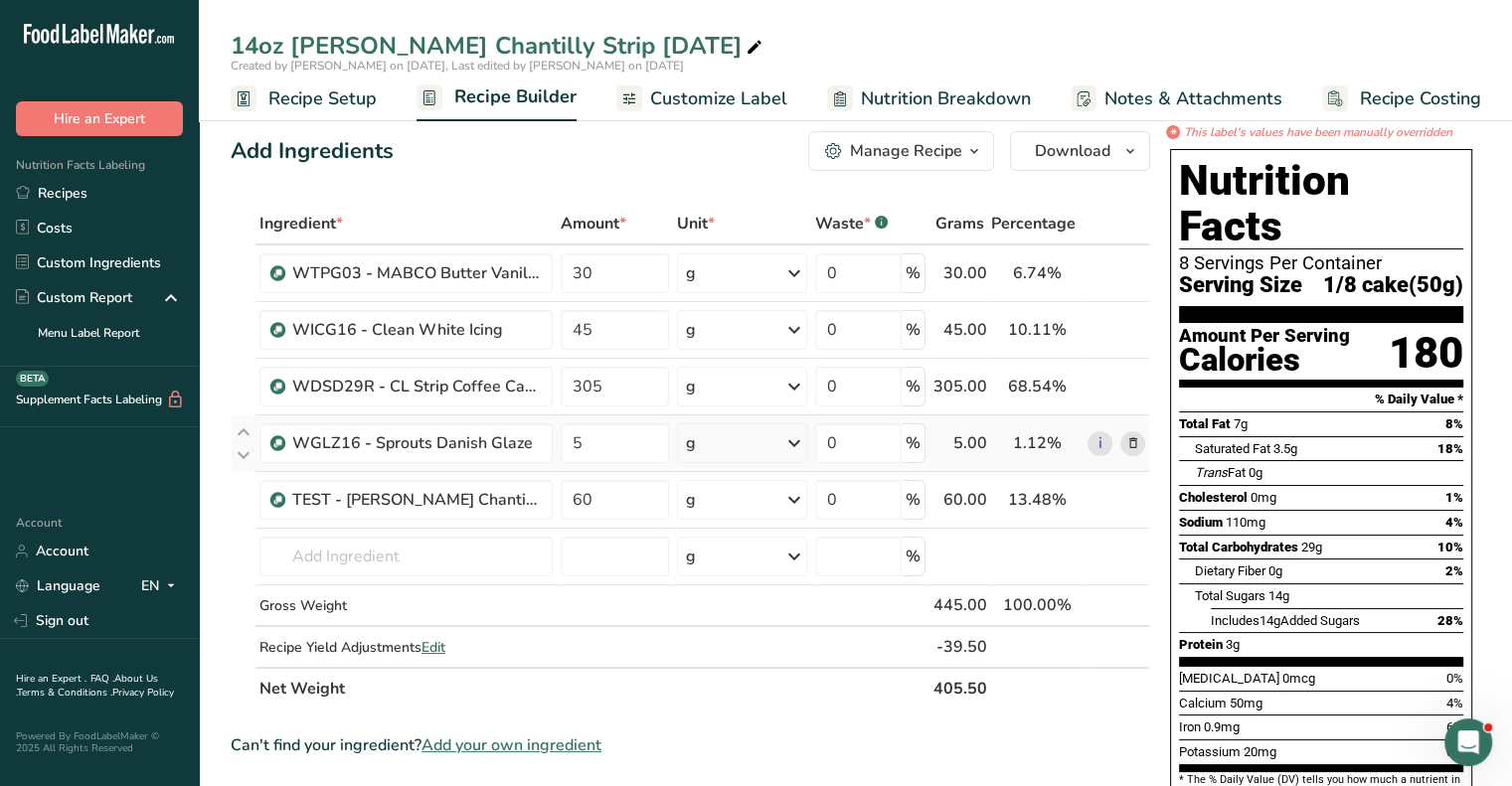 scroll, scrollTop: 0, scrollLeft: 0, axis: both 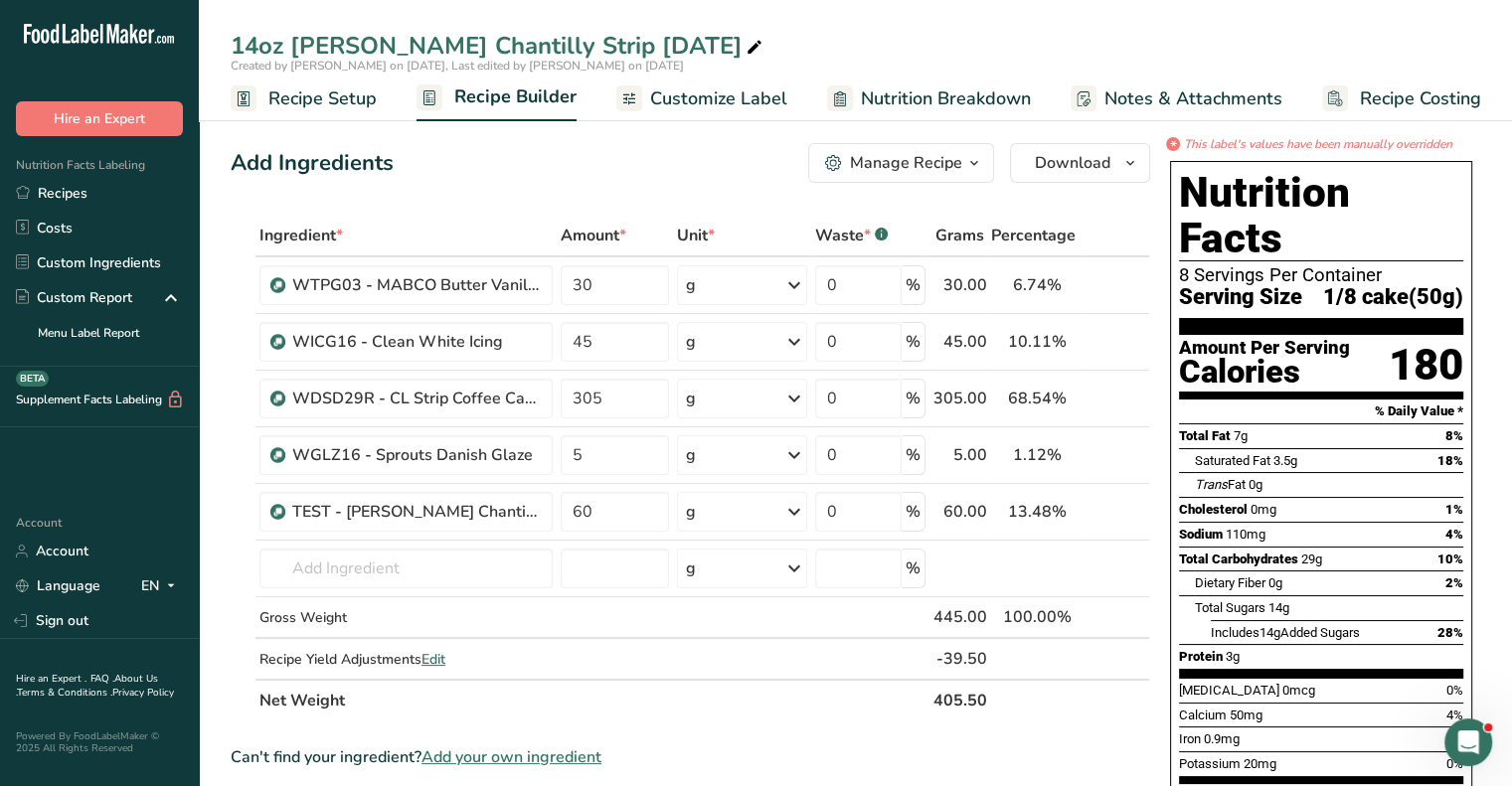 click on "Recipe Setup" at bounding box center [322, 98] 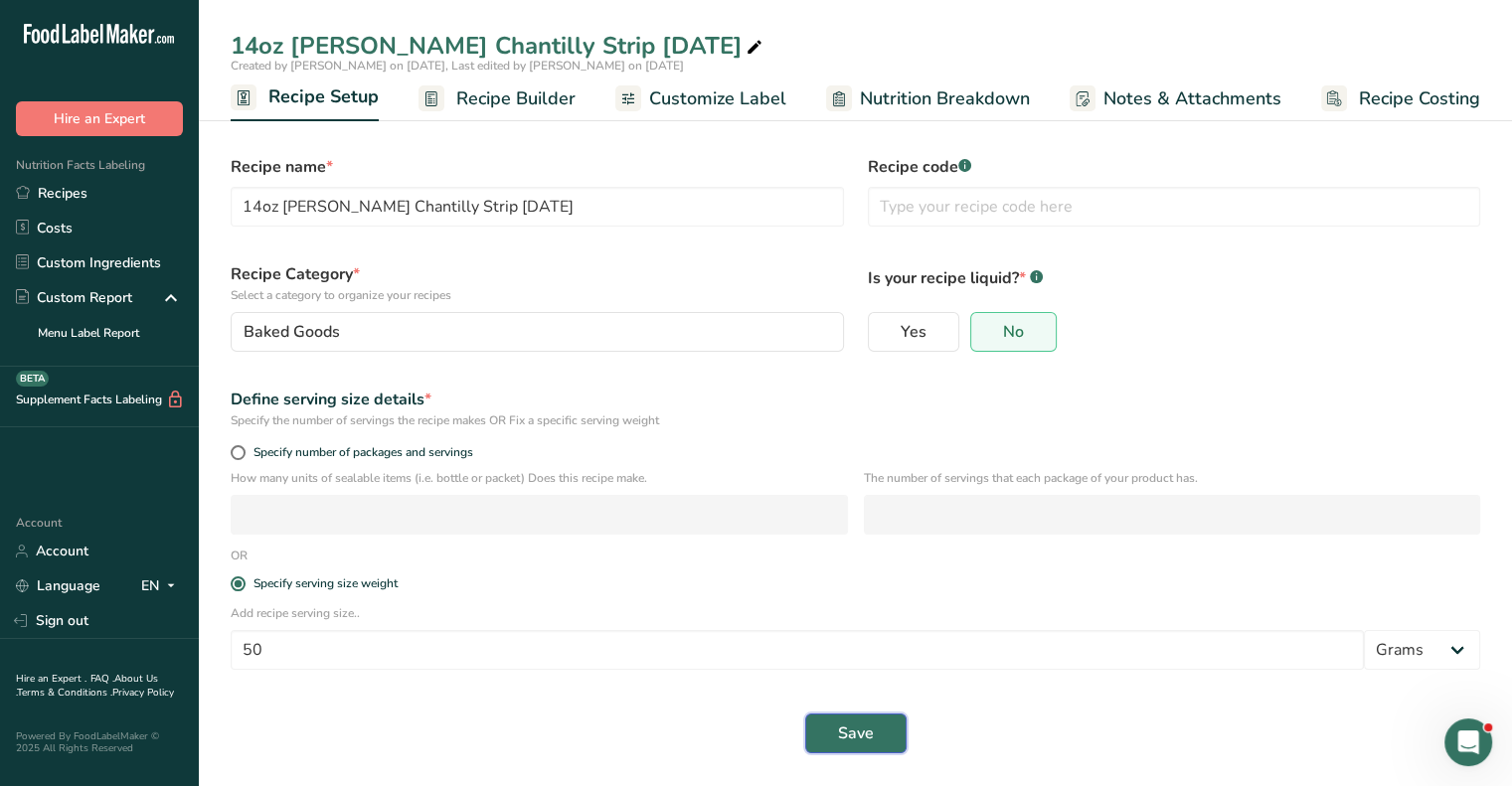 click on "Save" at bounding box center (856, 733) 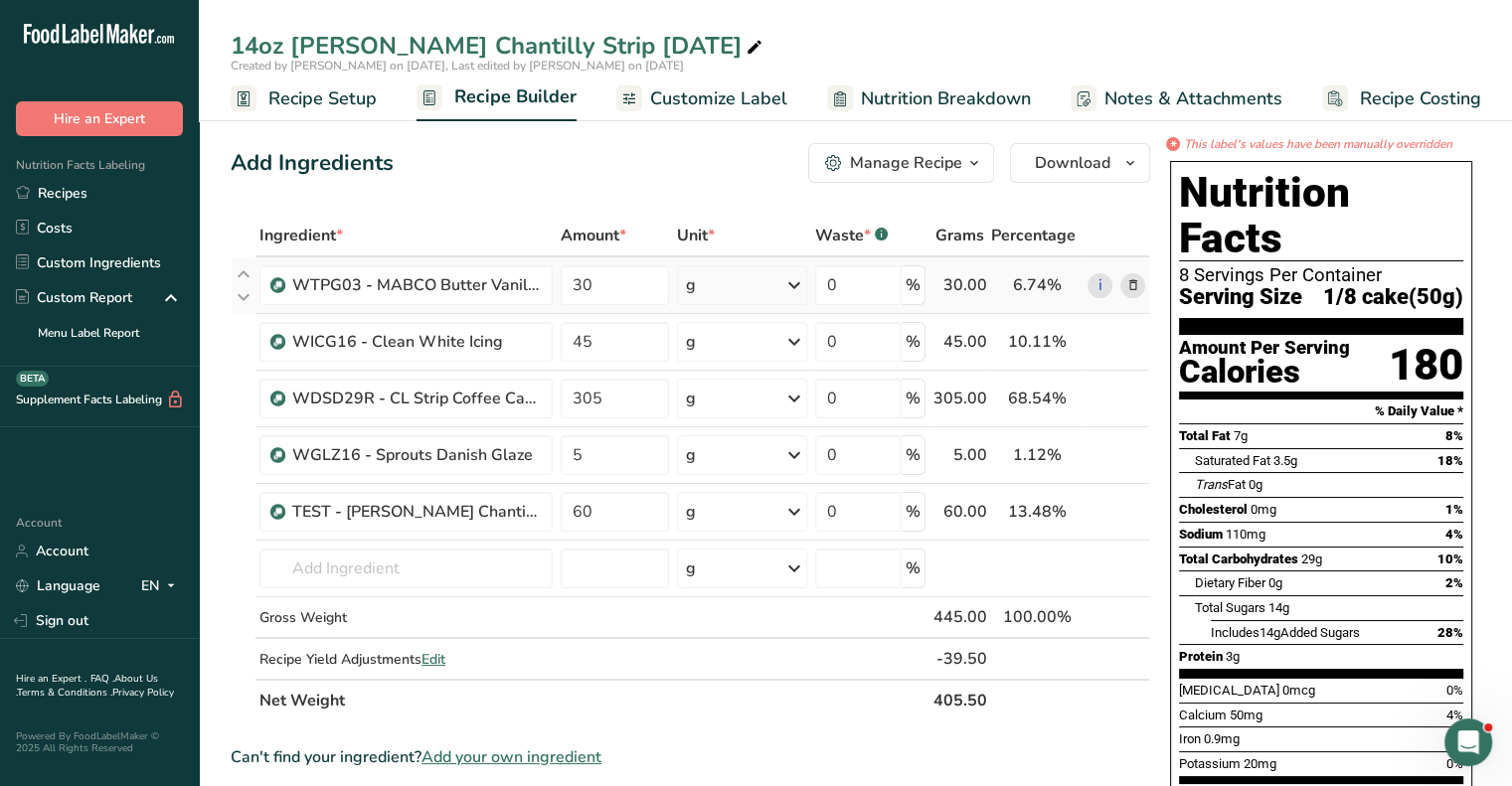 click at bounding box center (1132, 285) 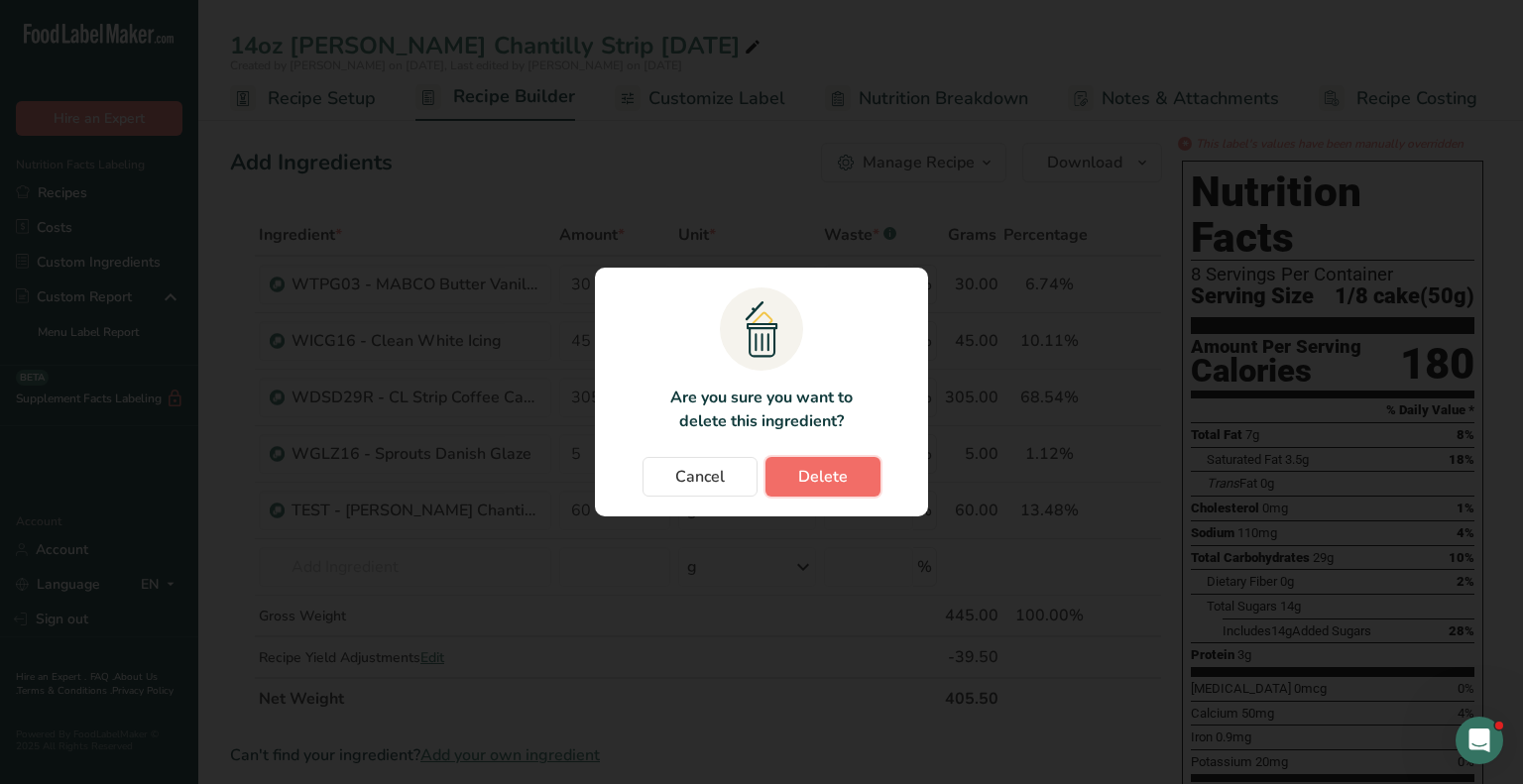 click on "Delete" at bounding box center [823, 477] 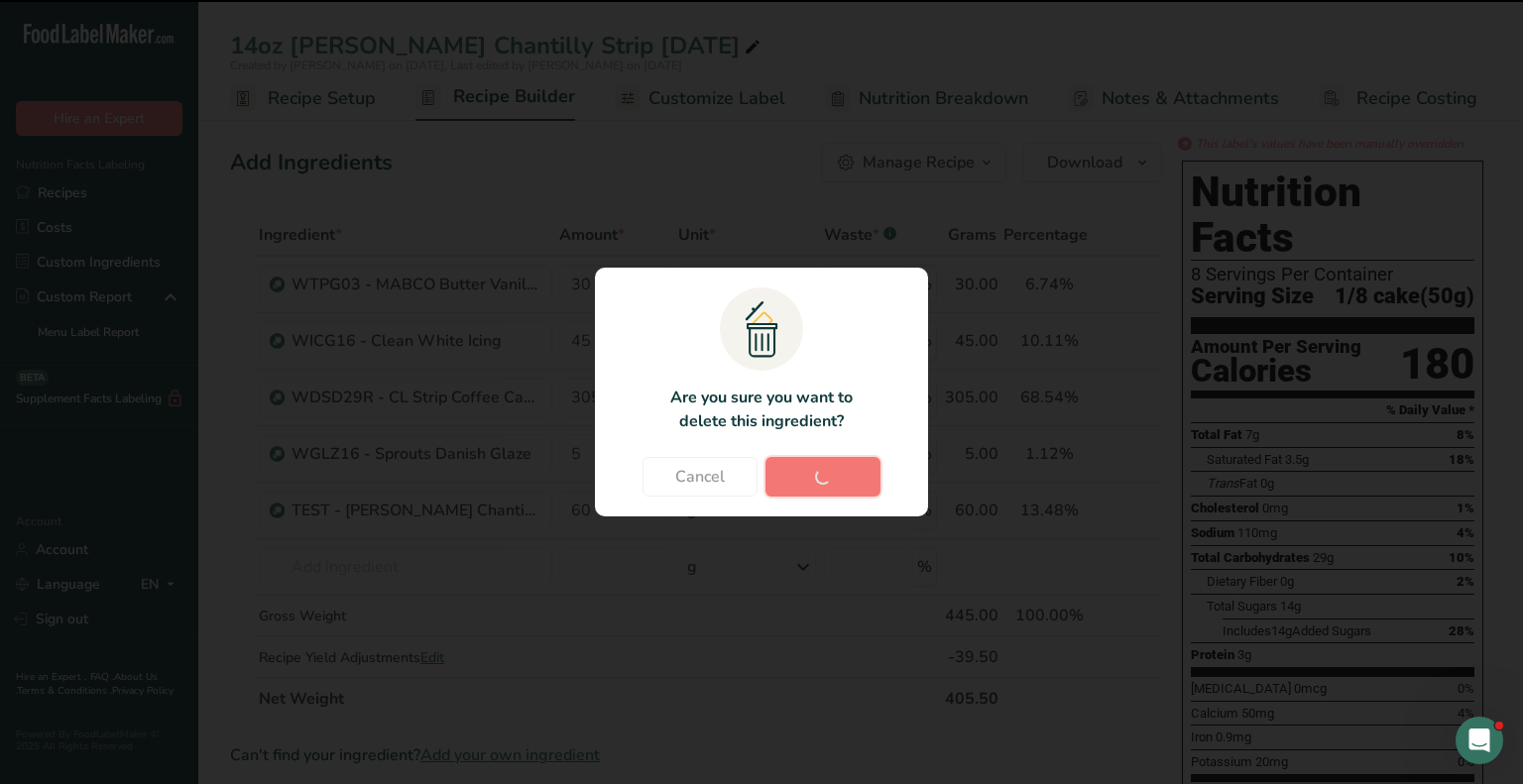 type on "45" 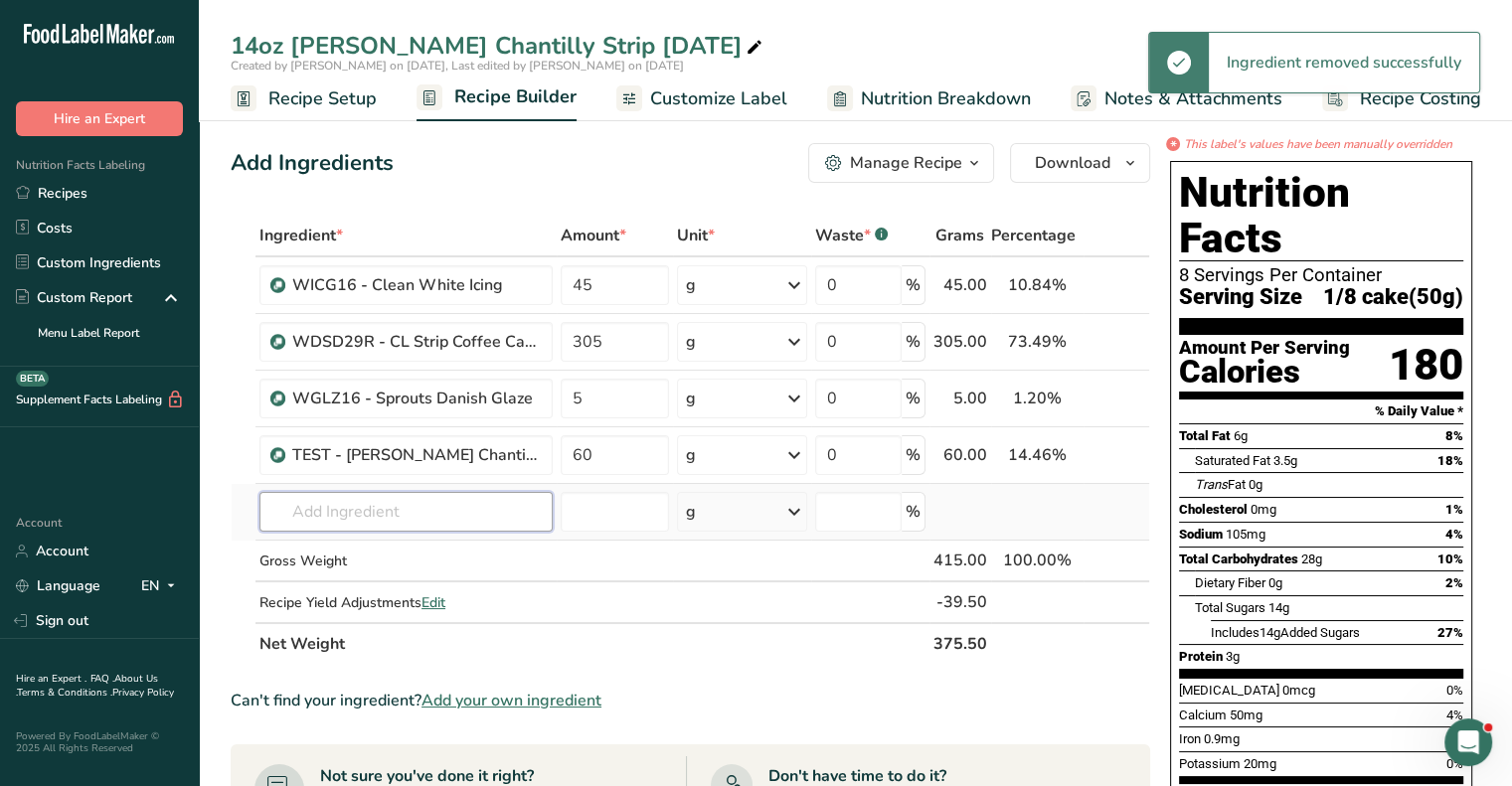 click at bounding box center (406, 512) 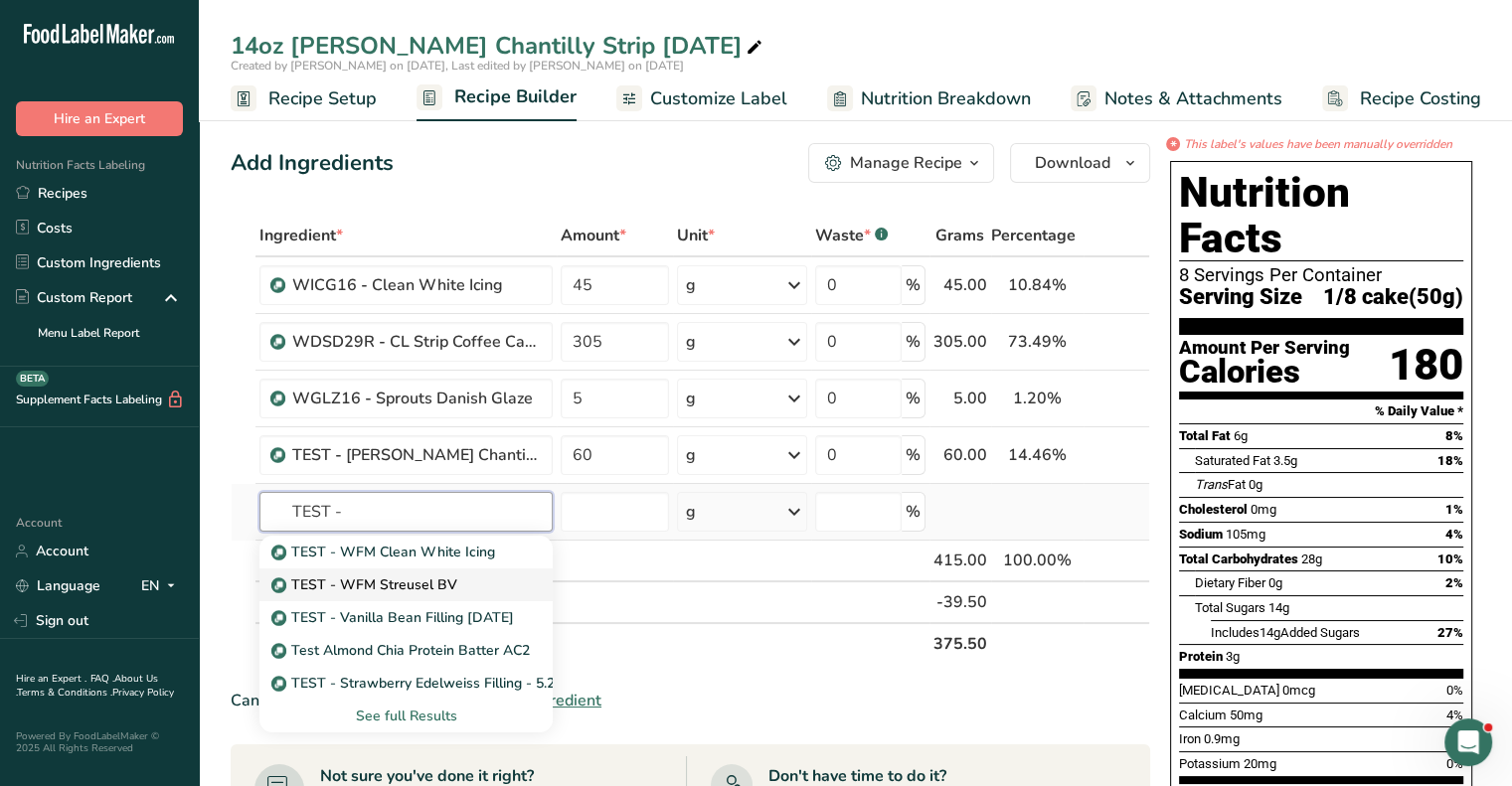 type on "TEST -" 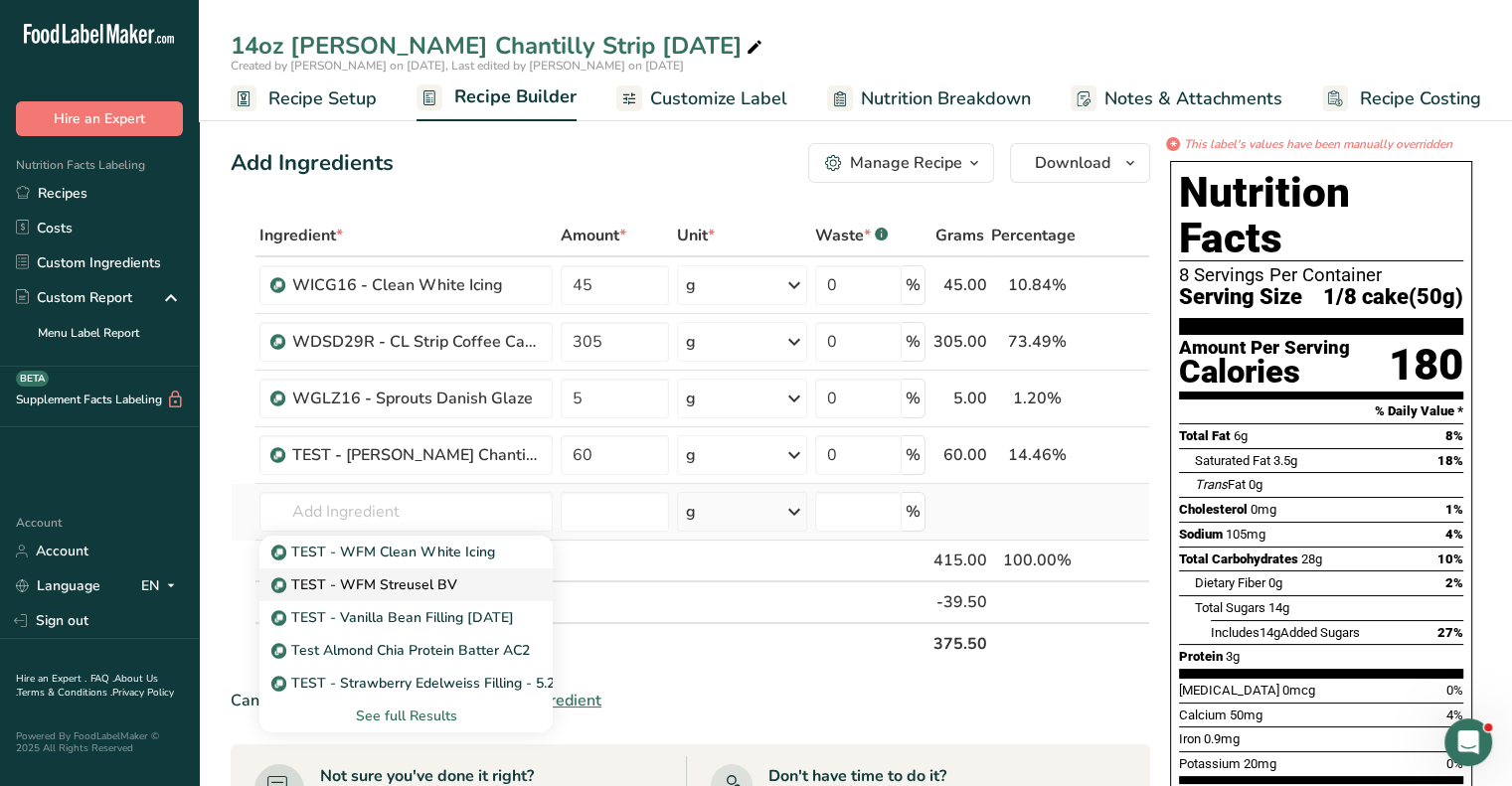 click on "TEST - WFM Streusel BV" at bounding box center [366, 584] 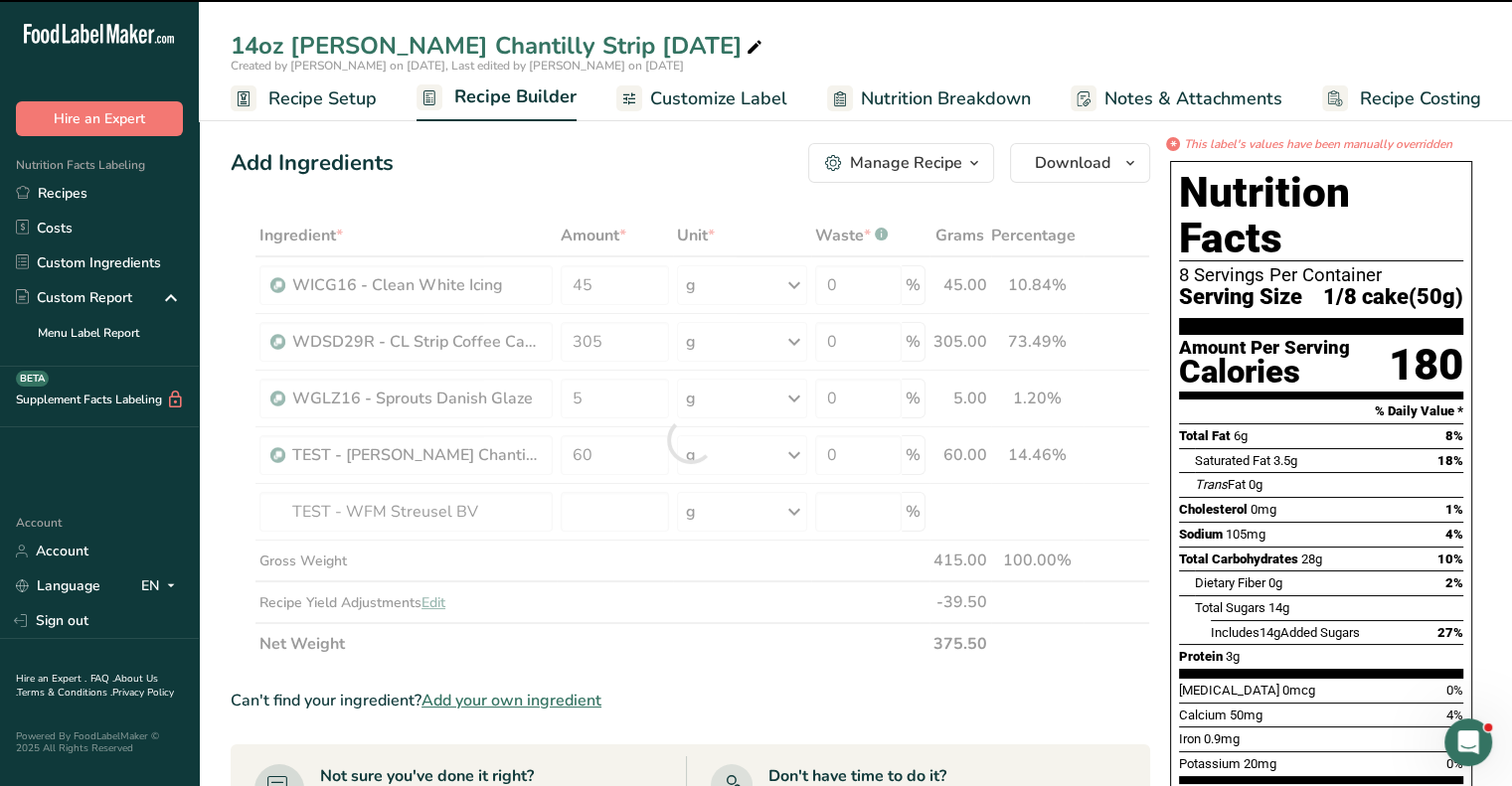 type on "0" 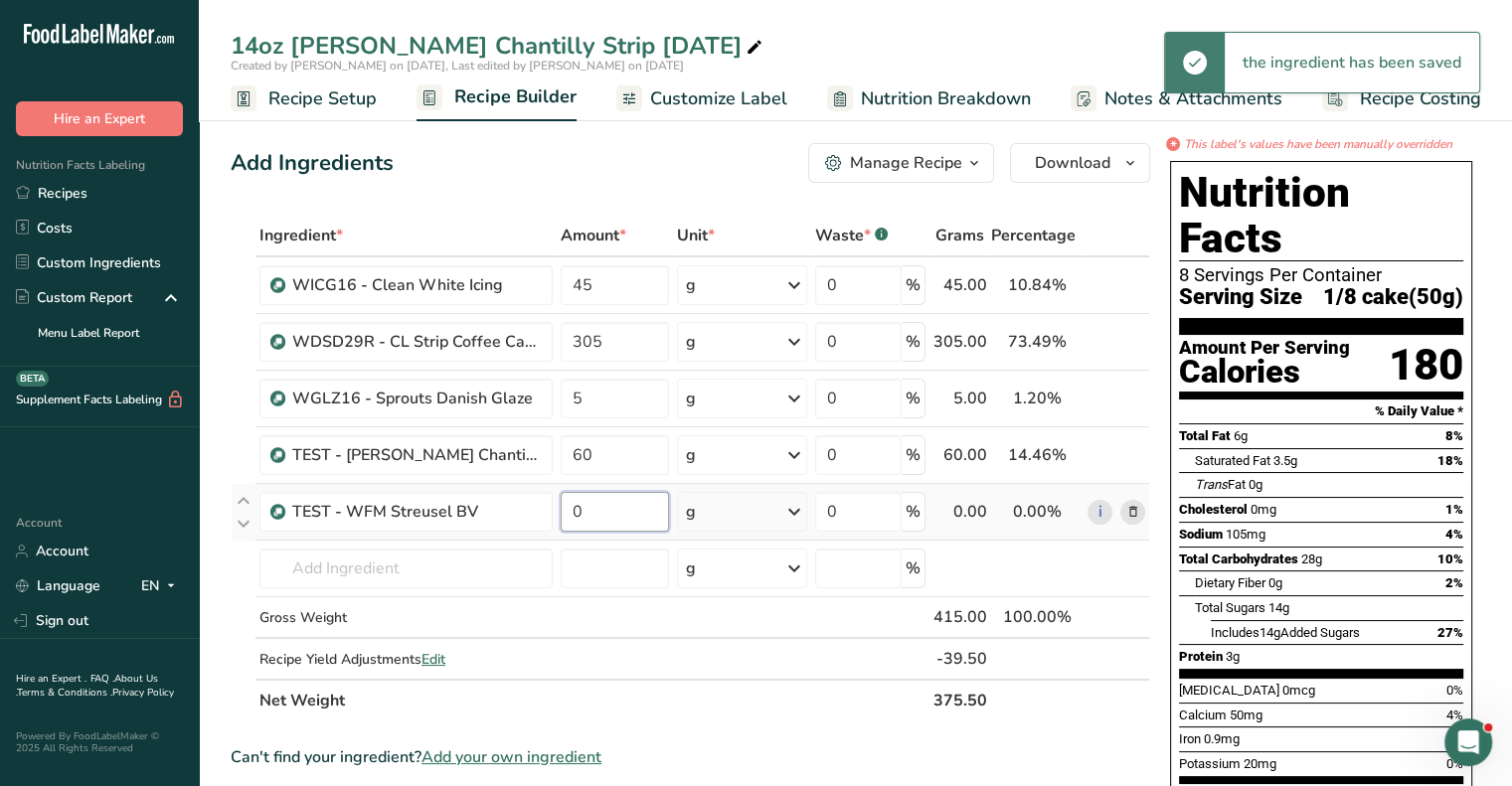 drag, startPoint x: 588, startPoint y: 512, endPoint x: 556, endPoint y: 512, distance: 32 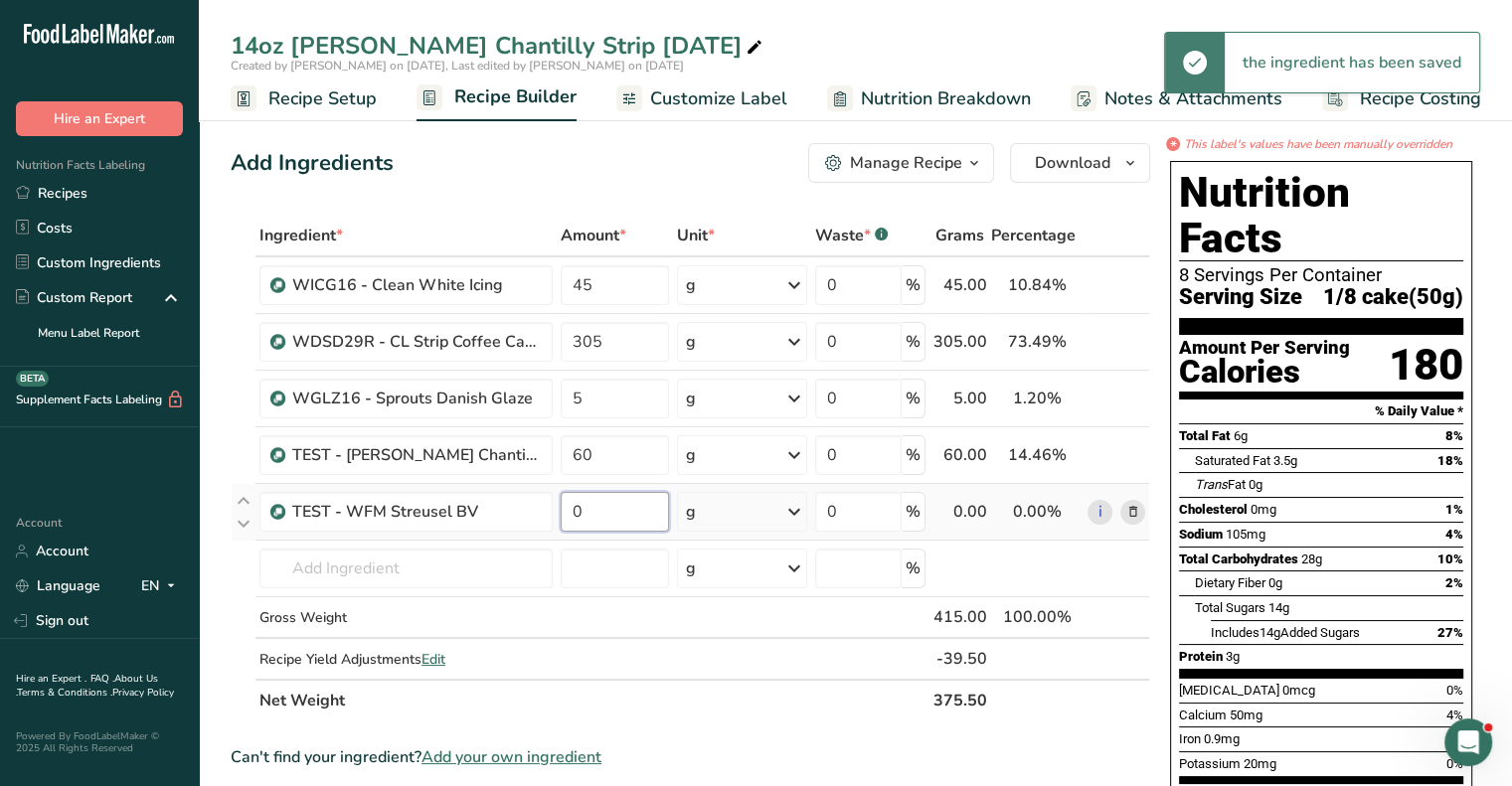 click on "0" at bounding box center (614, 512) 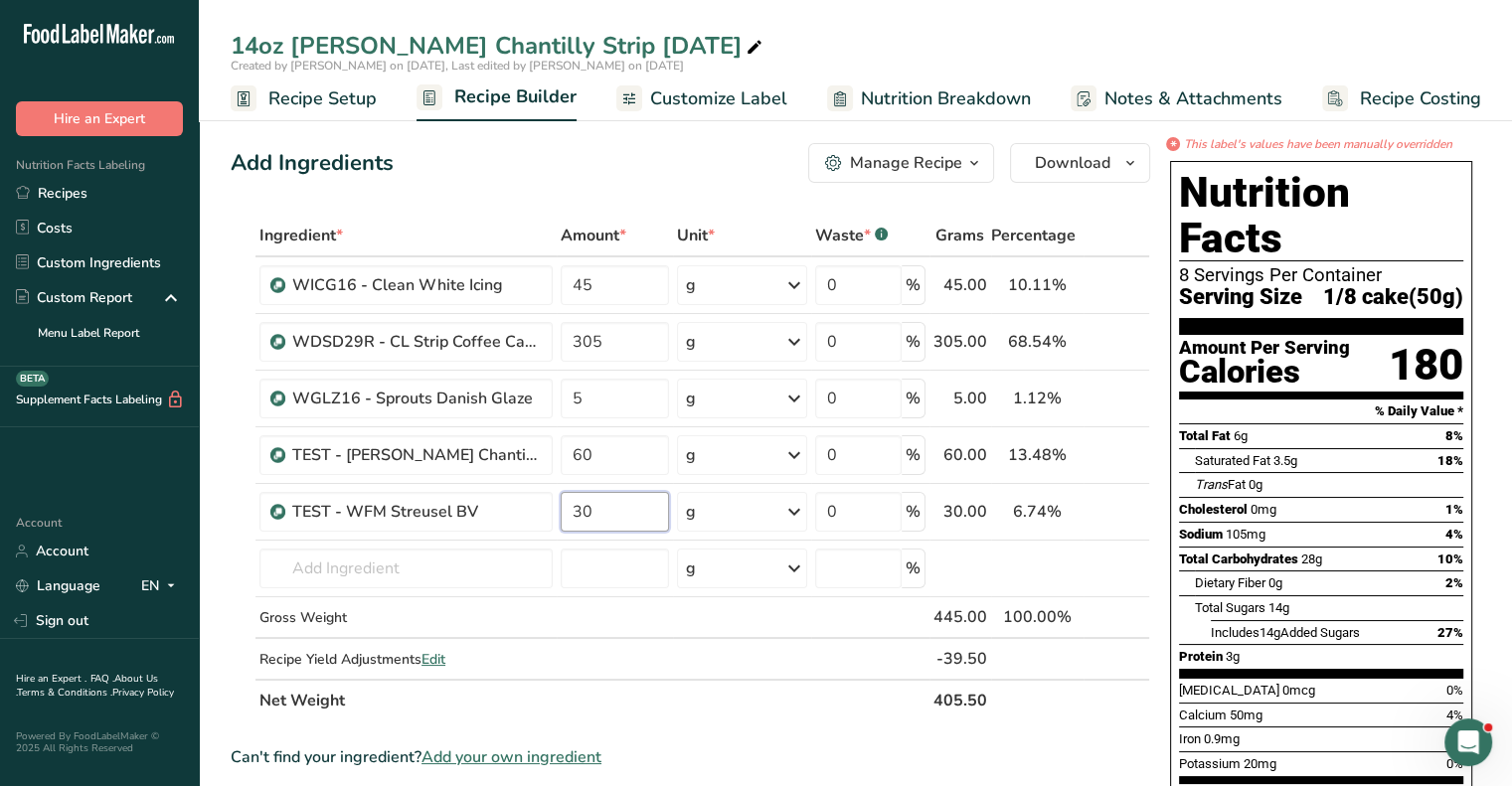 type on "30" 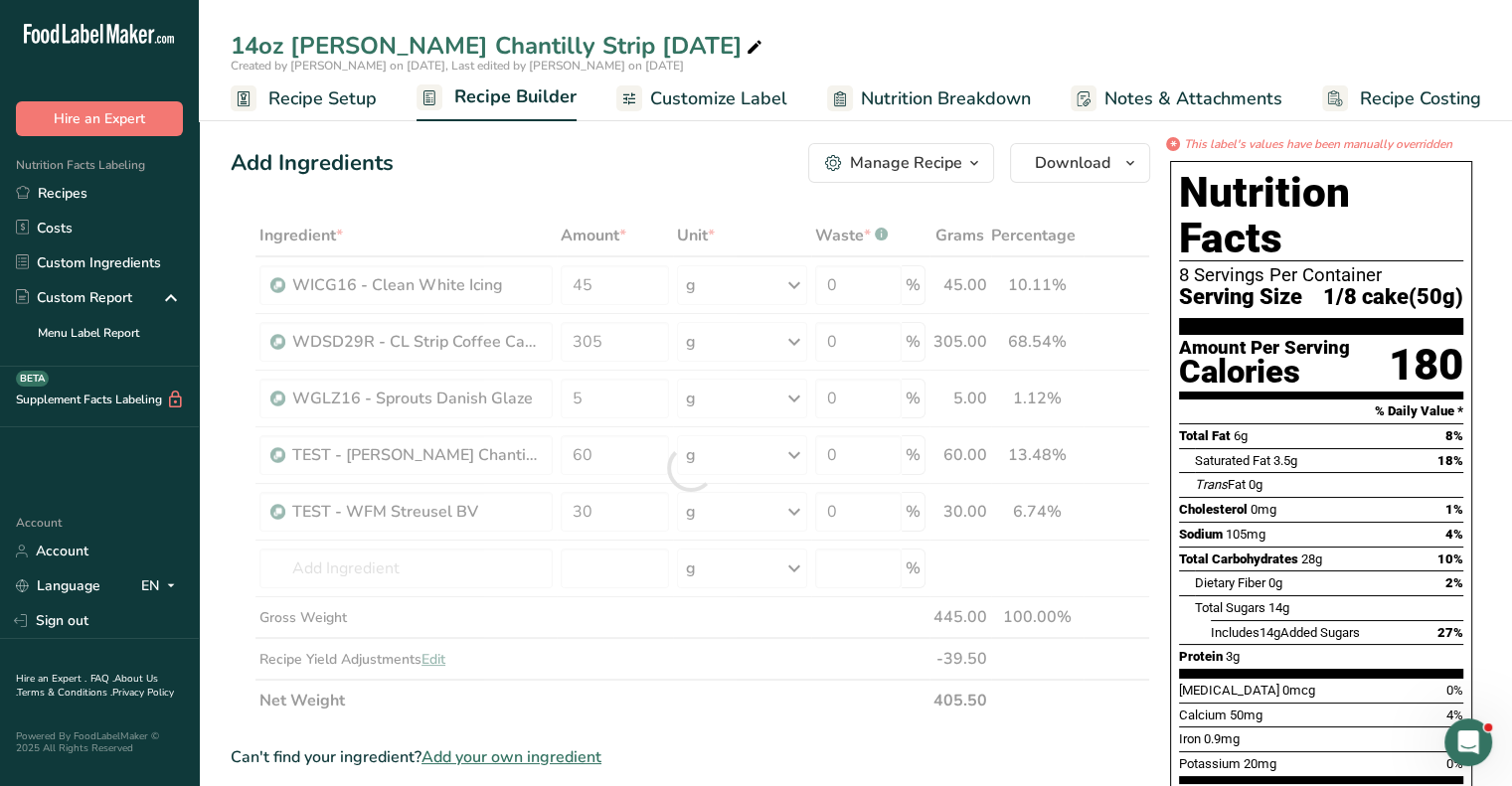 click on "Ingredient *
Amount *
Unit *
Waste *   .a-a{fill:#347362;}.b-a{fill:#fff;}          Grams
Percentage
WICG16 - Clean White Icing
45
g
Weight Units
g
kg
mg
See more
Volume Units
l
mL
fl oz
See more
0
%
45.00
10.11%
i
WDSD29R - CL Strip Coffee Cake Dough [DATE]
305
g
Weight Units
g
kg
mg
See more
Volume Units
l
mL
fl oz
See more
0
%
305.00
68.54%" at bounding box center (690, 795) 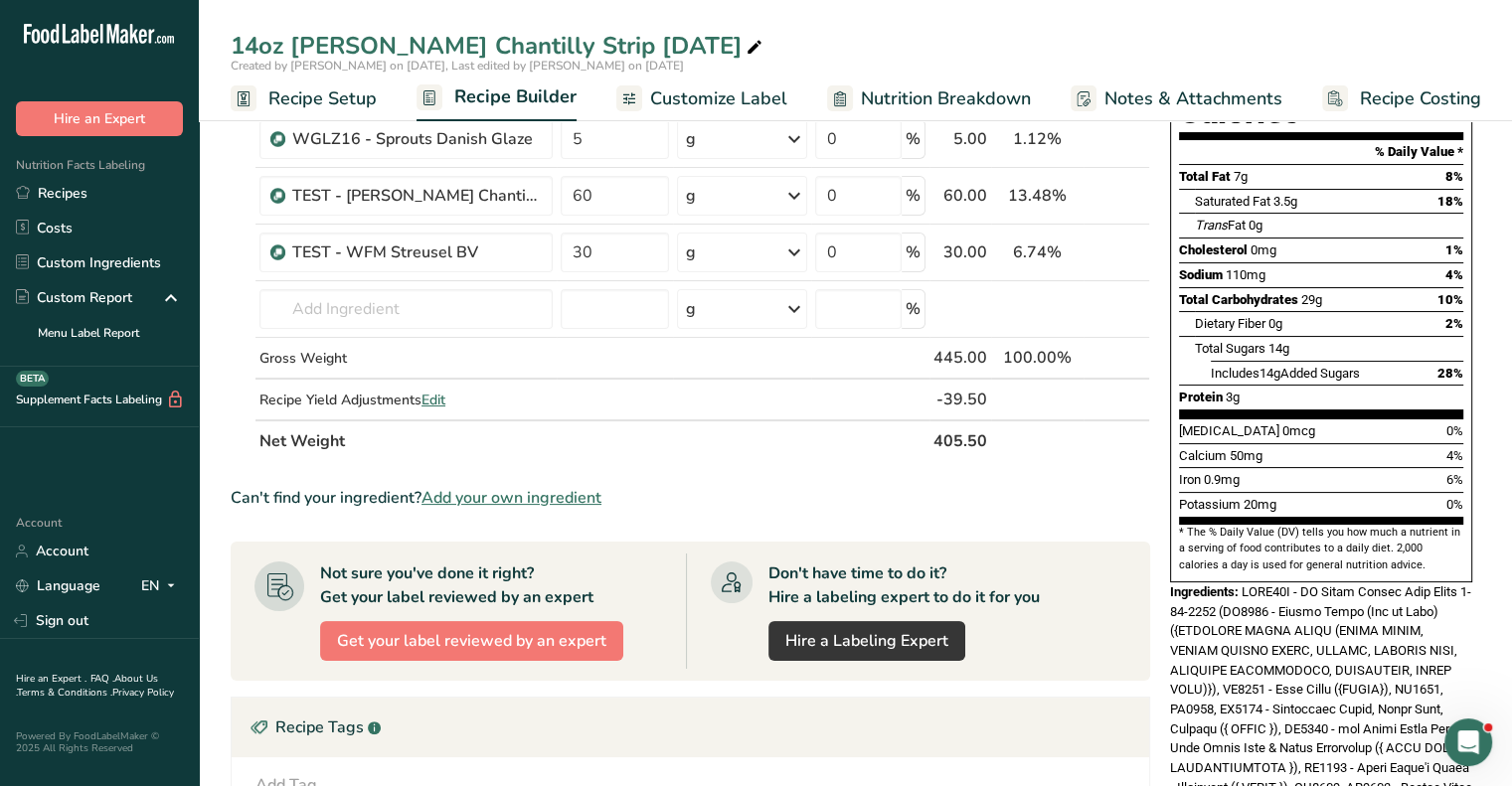 scroll, scrollTop: 0, scrollLeft: 0, axis: both 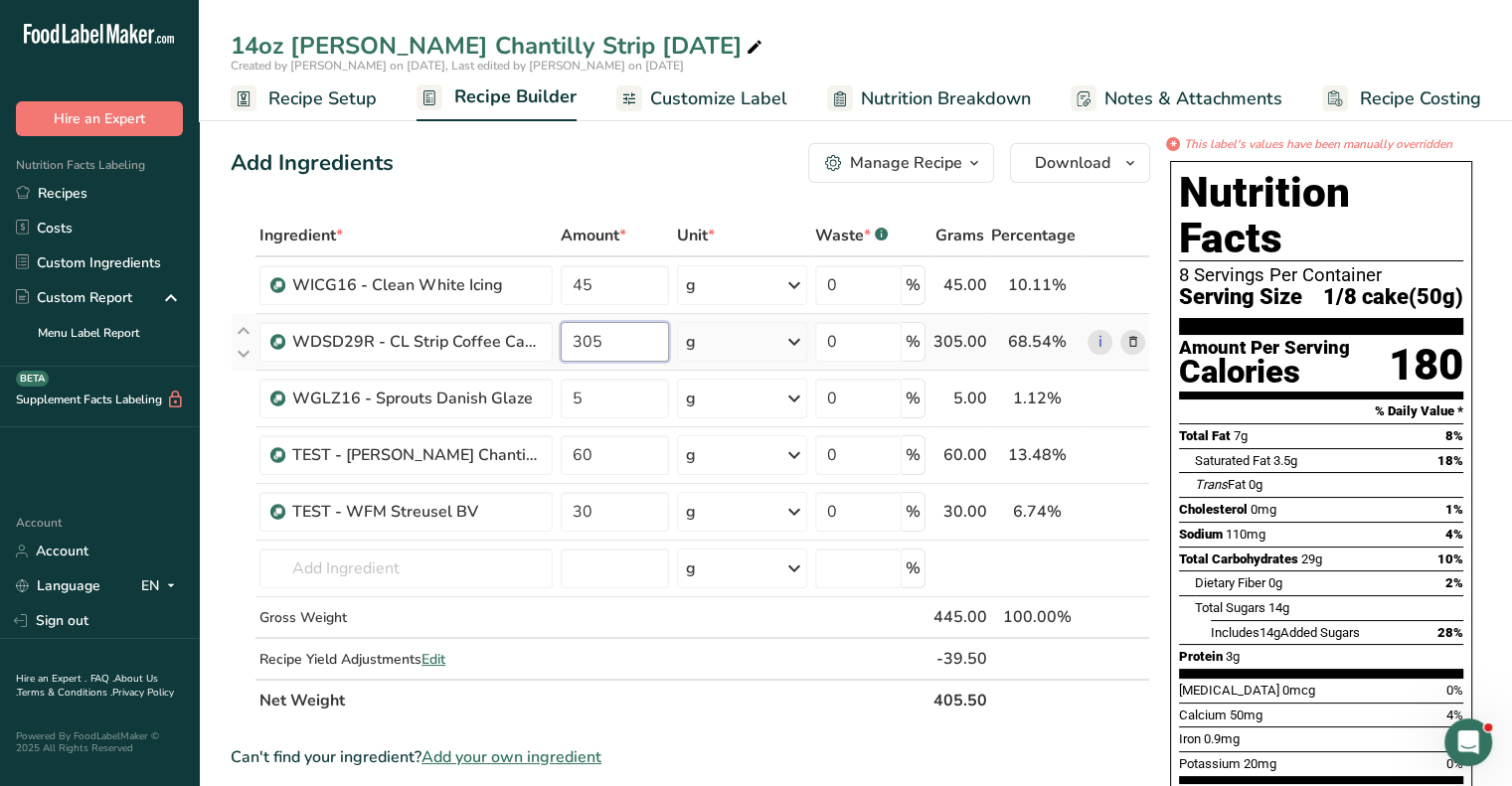 click on "305" at bounding box center [614, 342] 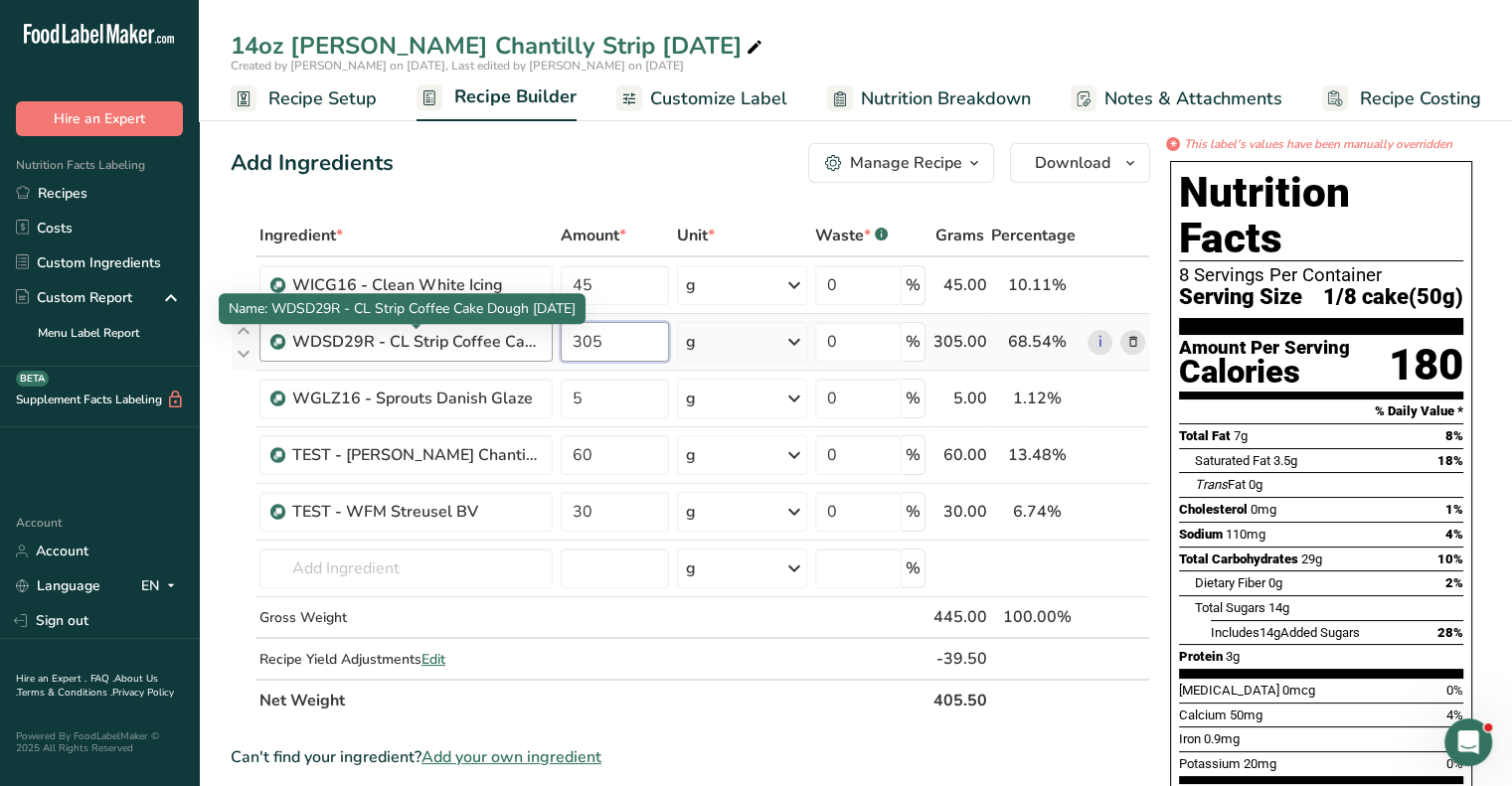 drag, startPoint x: 617, startPoint y: 346, endPoint x: 529, endPoint y: 351, distance: 88.141931 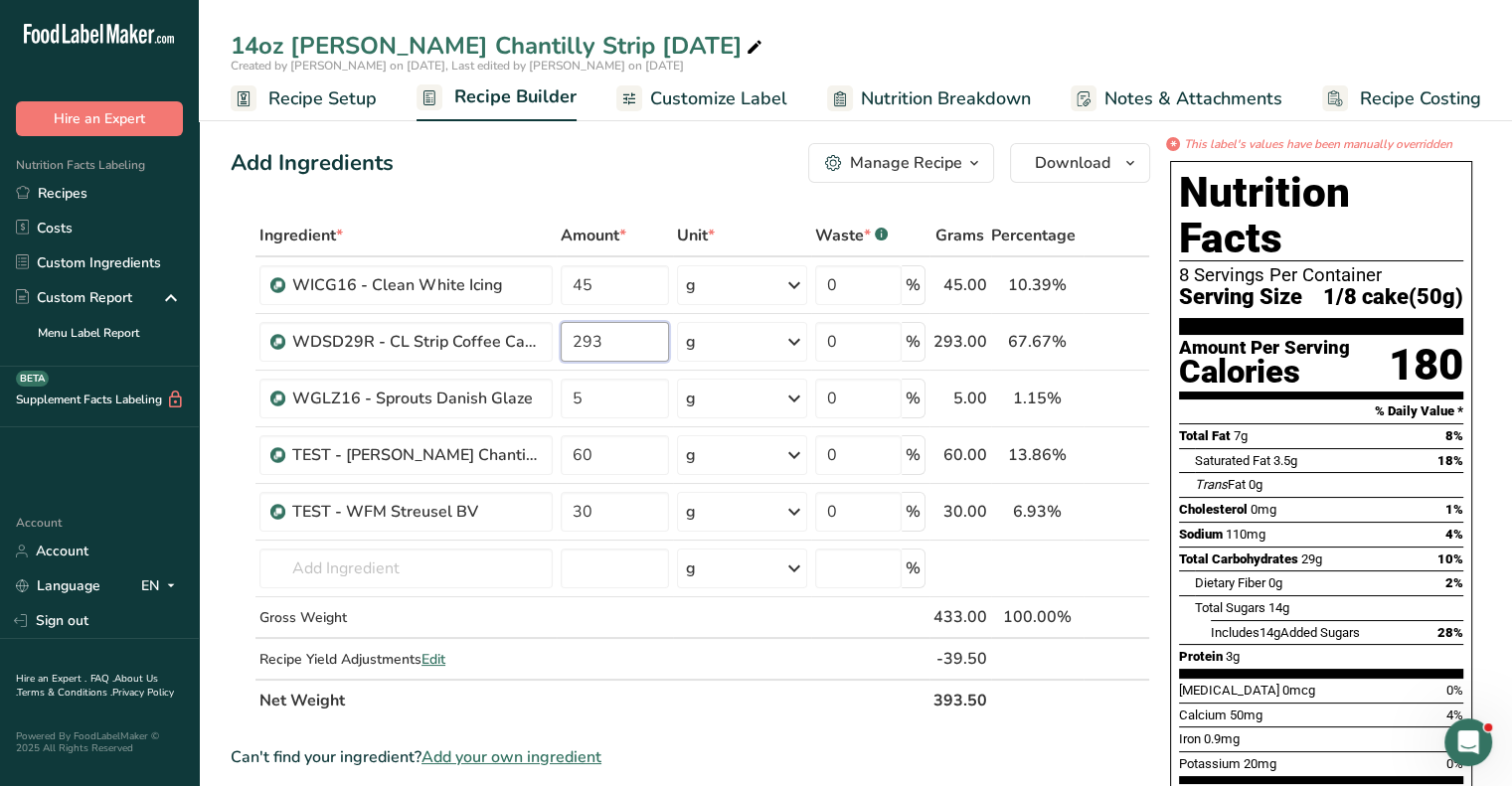 type on "293" 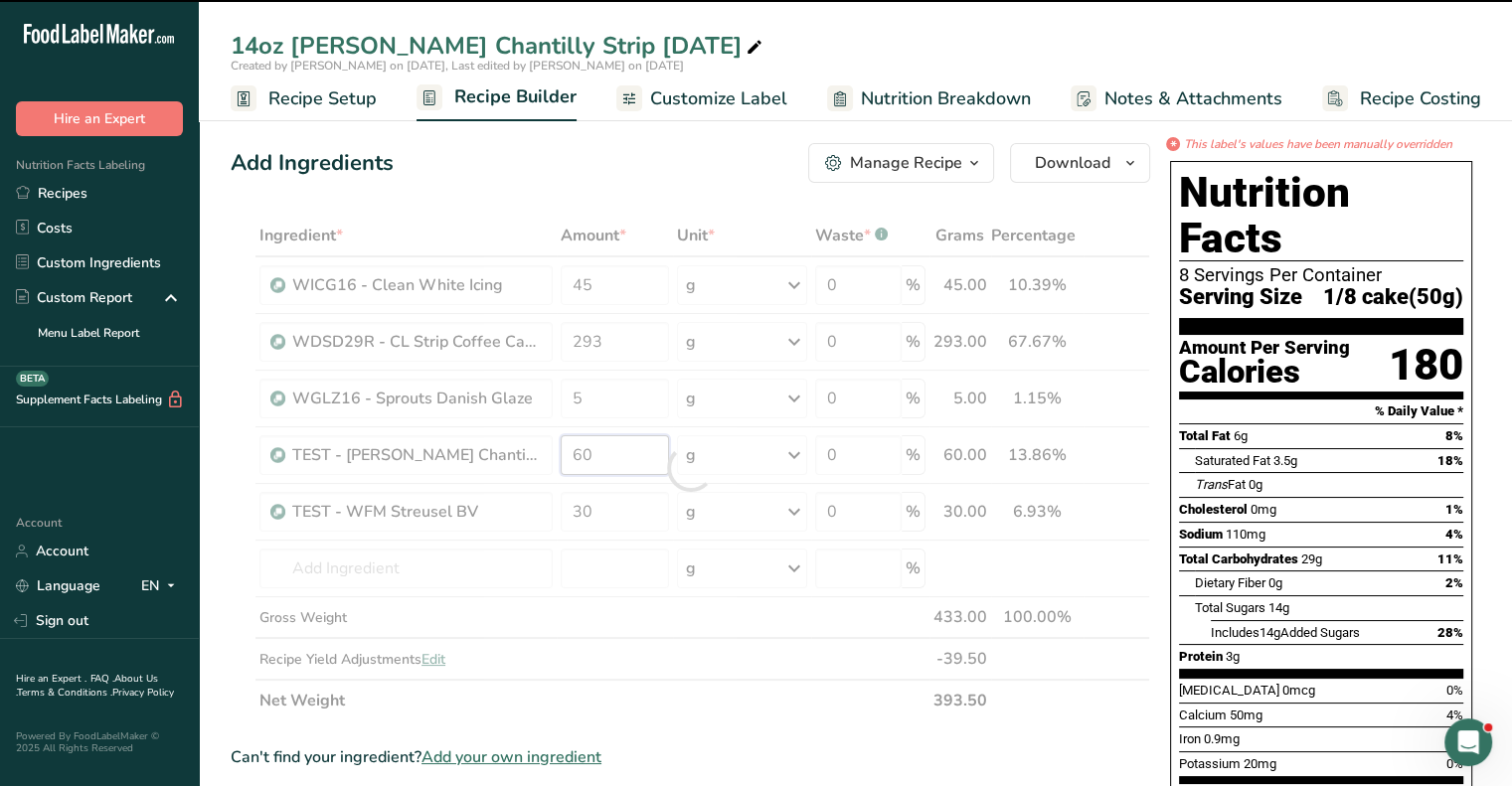 drag, startPoint x: 598, startPoint y: 452, endPoint x: 561, endPoint y: 466, distance: 39.560081 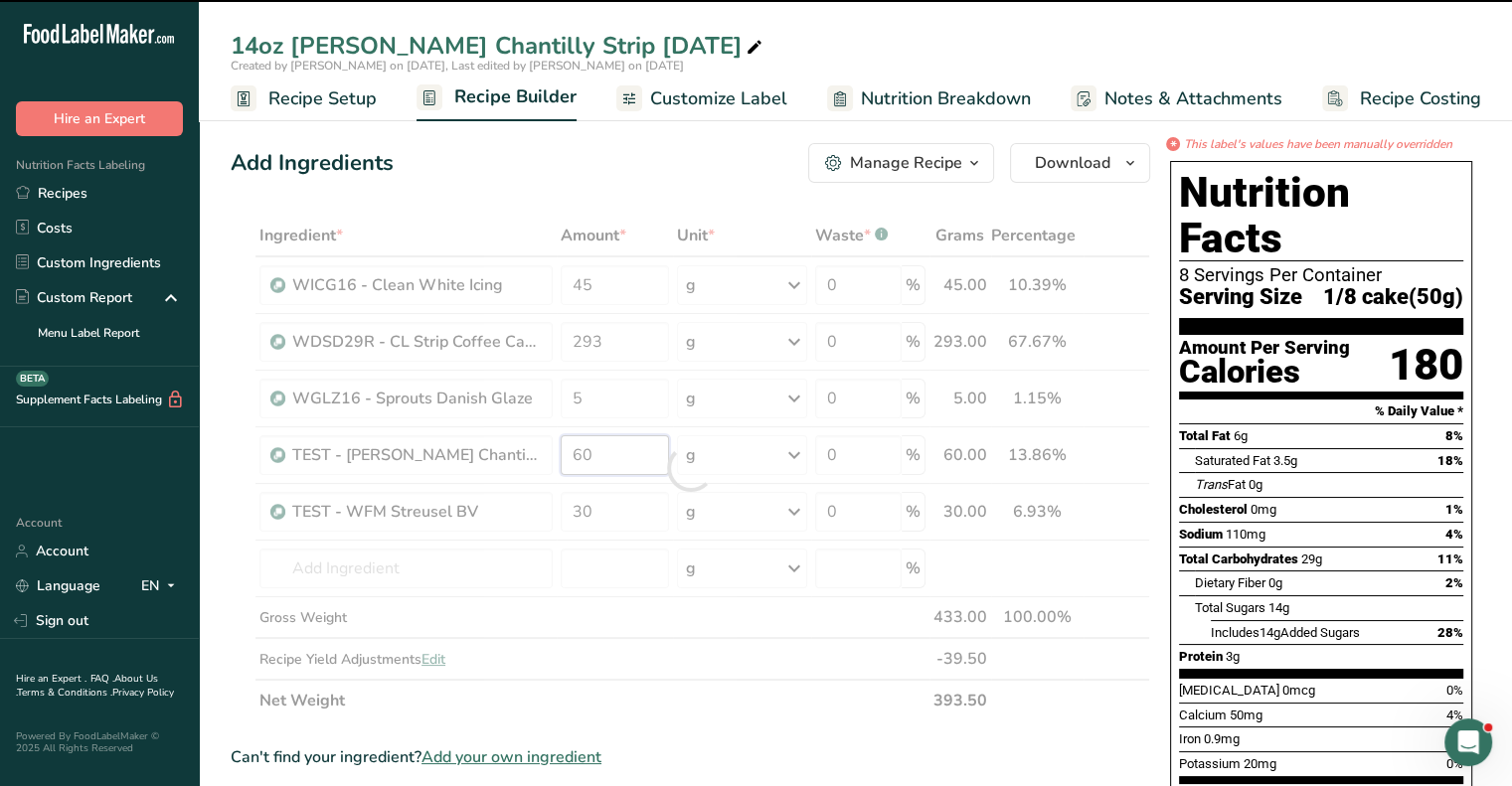 click on "Ingredient *
Amount *
Unit *
Waste *   .a-a{fill:#347362;}.b-a{fill:#fff;}          Grams
Percentage
WICG16 - Clean White Icing
45
g
Weight Units
g
kg
mg
See more
Volume Units
l
mL
fl oz
See more
0
%
45.00
10.39%
i
WDSD29R - CL Strip Coffee Cake Dough [DATE]
293
g
Weight Units
g
kg
mg
See more
Volume Units
l
mL
fl oz
See more
0
%
293.00
67.67%
5" at bounding box center (690, 468) 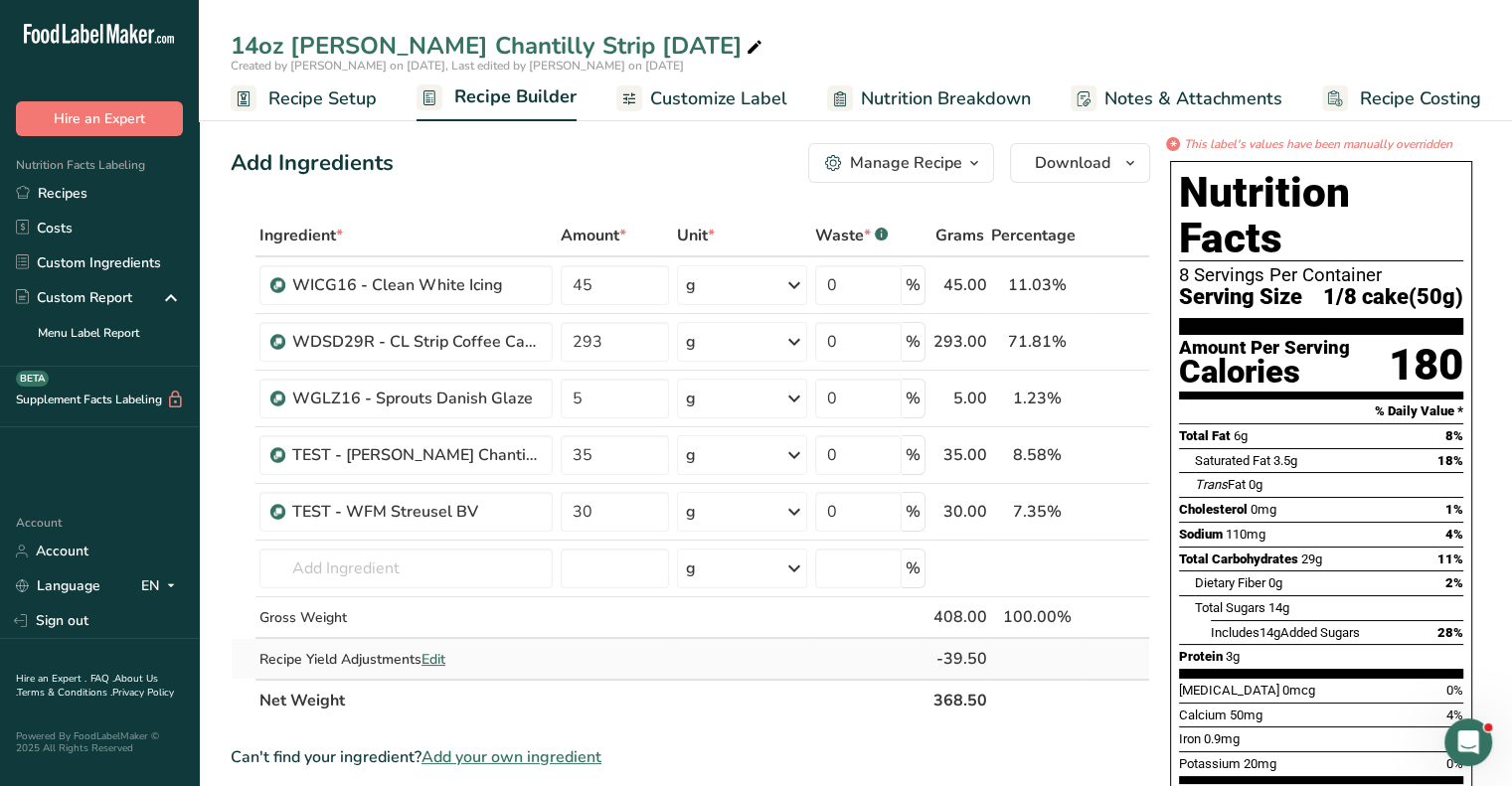 click on "Ingredient *
Amount *
Unit *
Waste *   .a-a{fill:#347362;}.b-a{fill:#fff;}          Grams
Percentage
WICG16 - Clean White Icing
45
g
Weight Units
g
kg
mg
See more
Volume Units
l
mL
fl oz
See more
0
%
45.00
11.03%
i
WDSD29R - CL Strip Coffee Cake Dough [DATE]
293
g
Weight Units
g
kg
mg
See more
Volume Units
l
mL
fl oz
See more
0
%
293.00
71.81%
5" at bounding box center (690, 468) 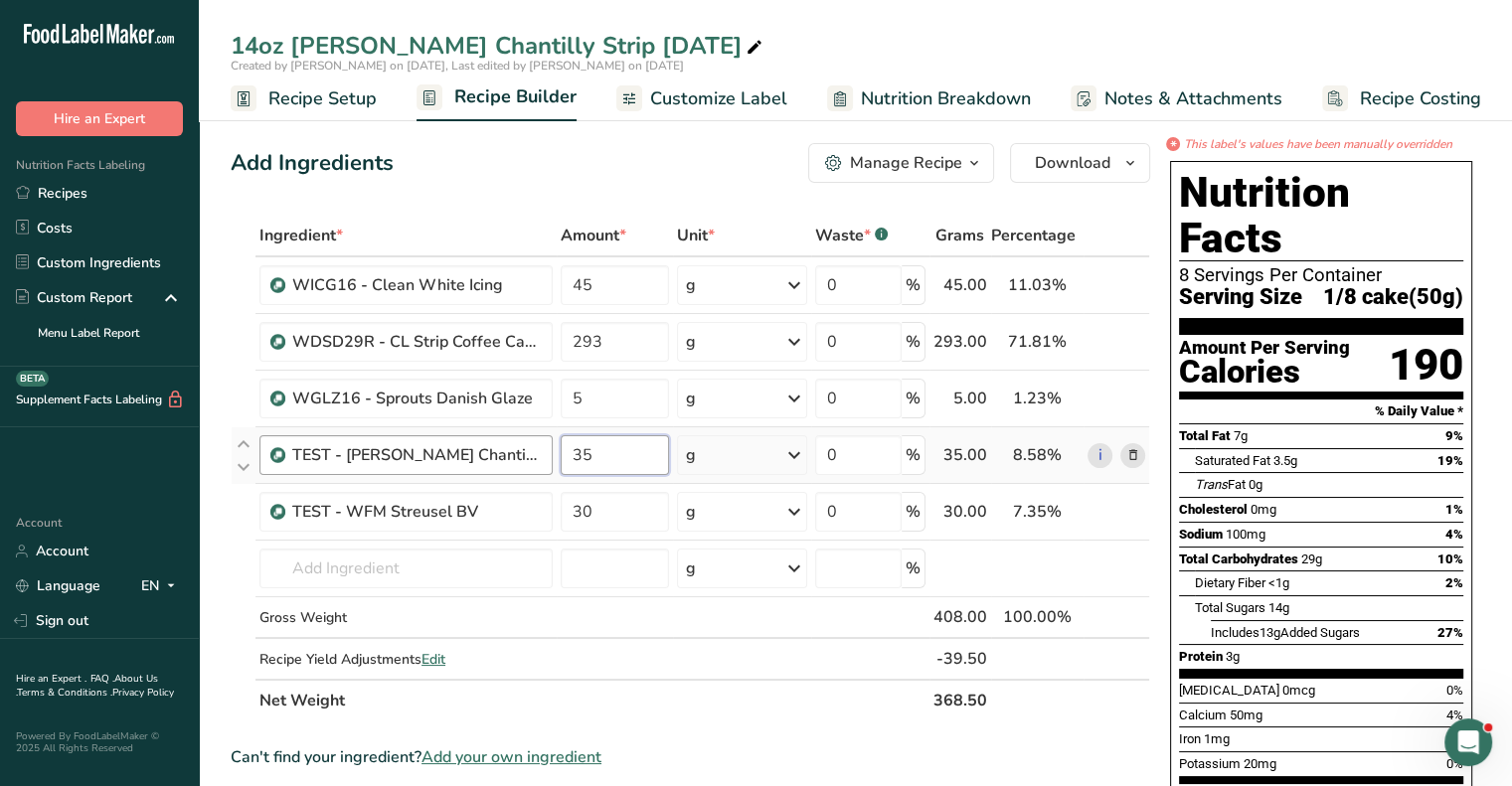 drag, startPoint x: 602, startPoint y: 460, endPoint x: 549, endPoint y: 459, distance: 53.00943 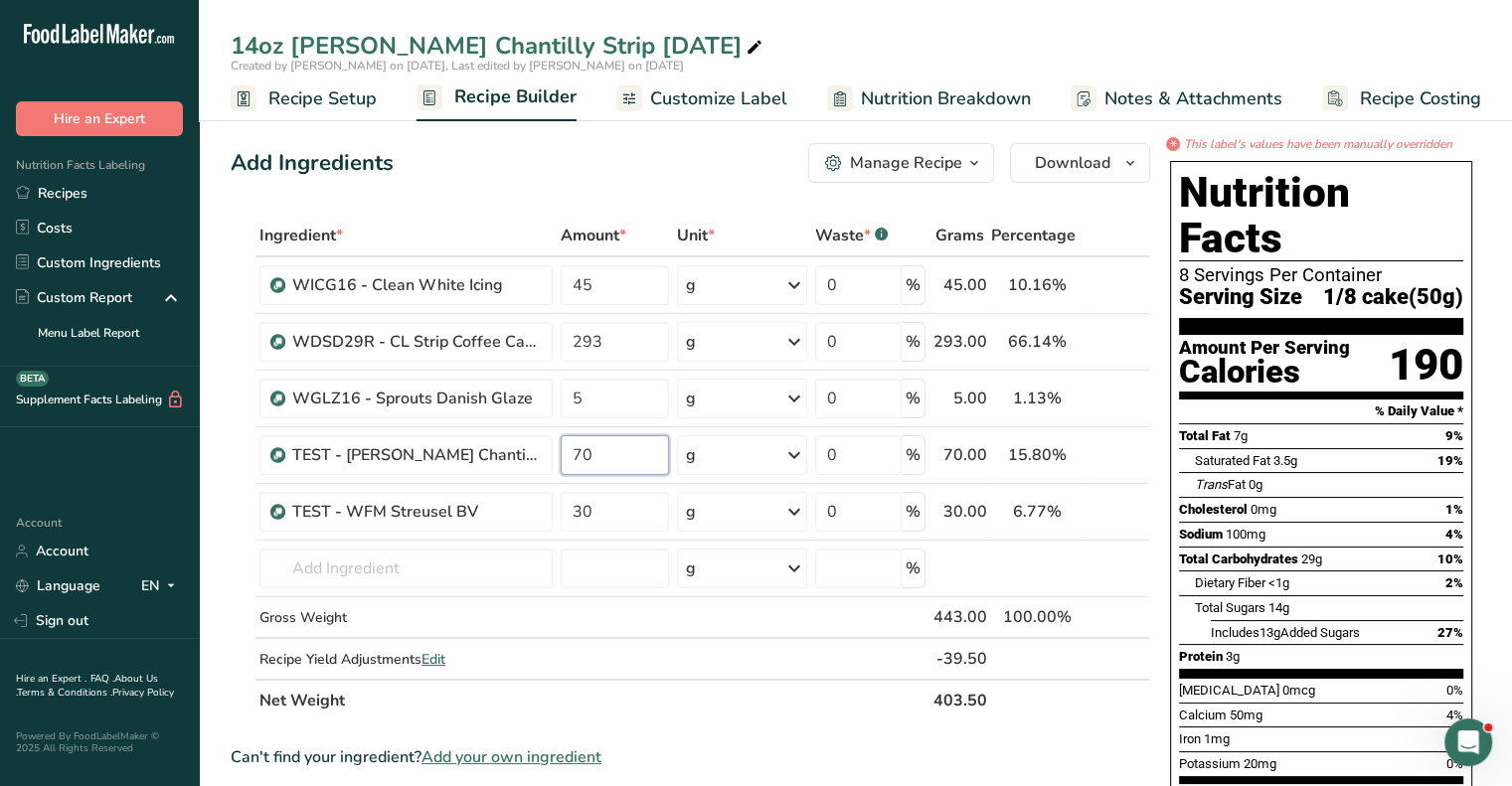 type on "70" 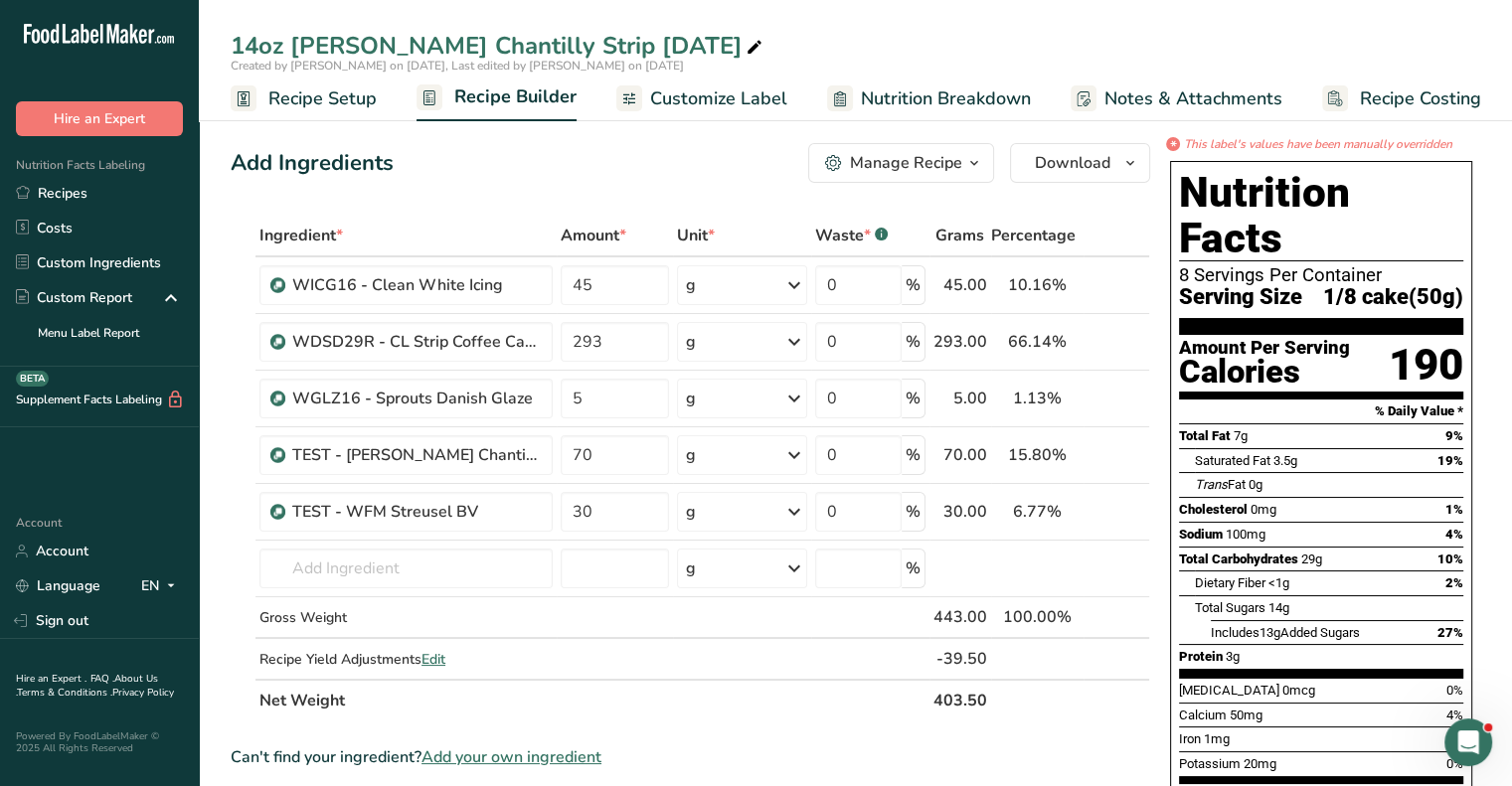 click on "Can't find your ingredient?
Add your own ingredient" at bounding box center [690, 757] 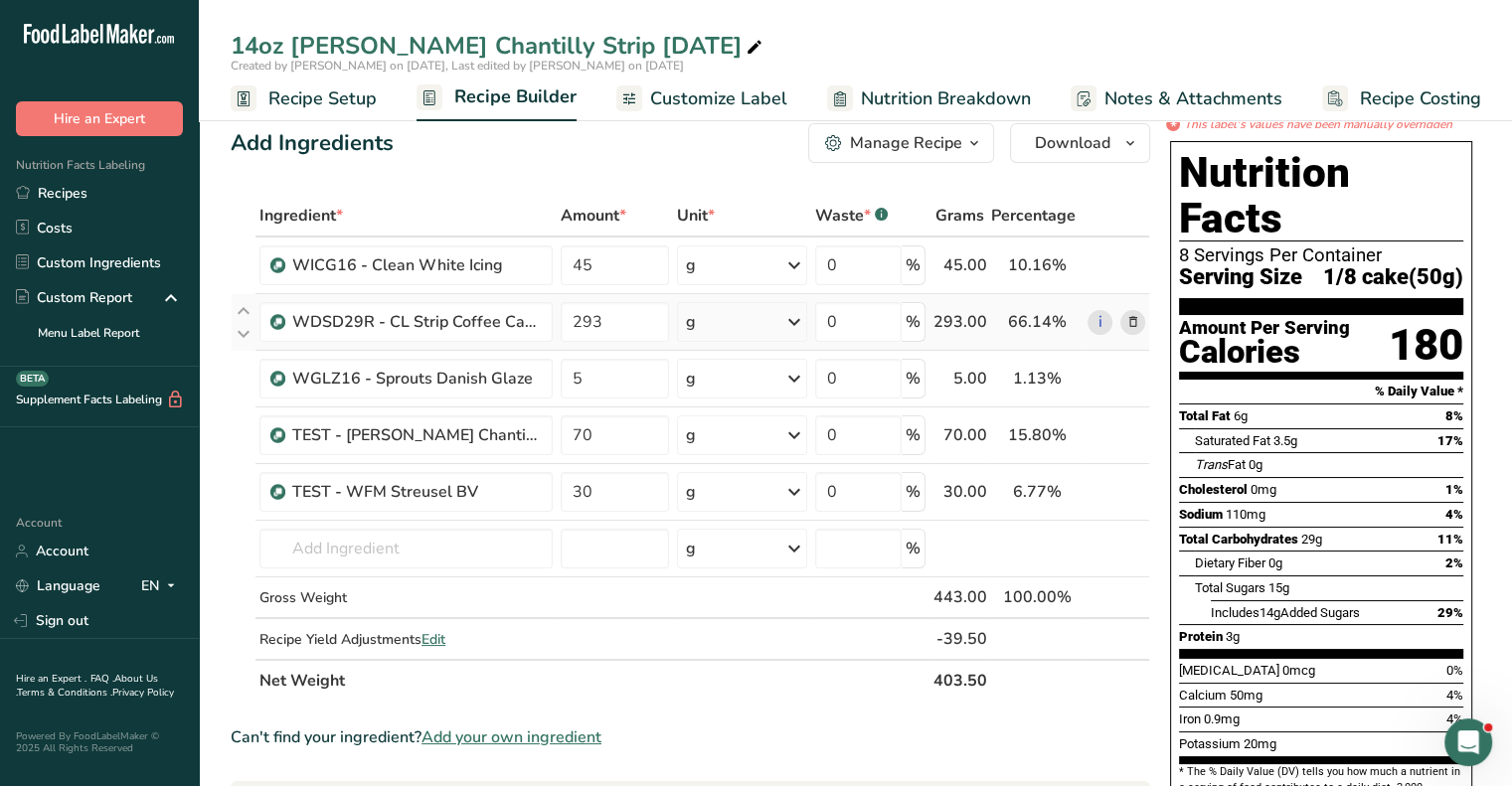 scroll, scrollTop: 0, scrollLeft: 0, axis: both 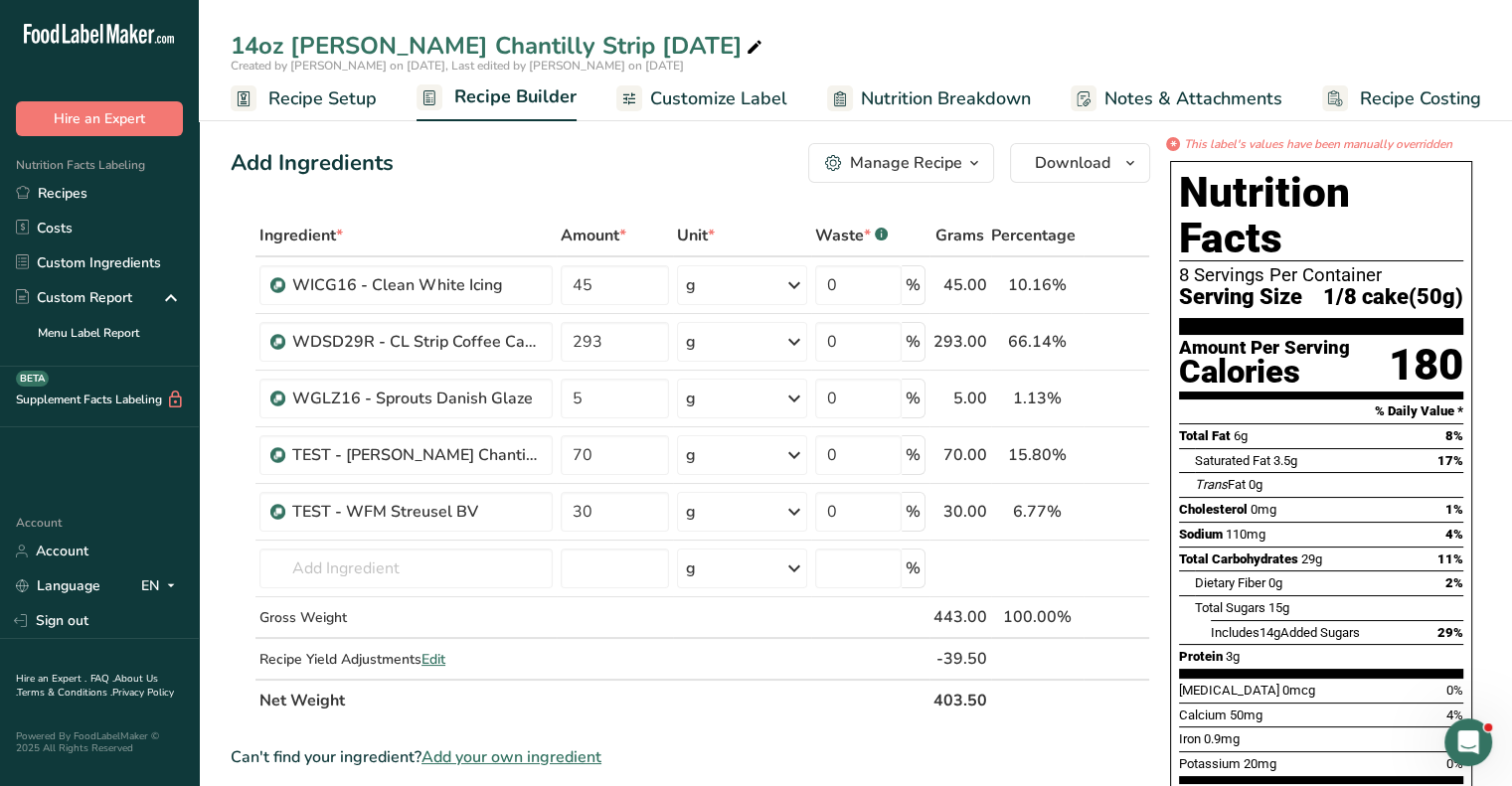 click on "Recipe Setup" at bounding box center (322, 98) 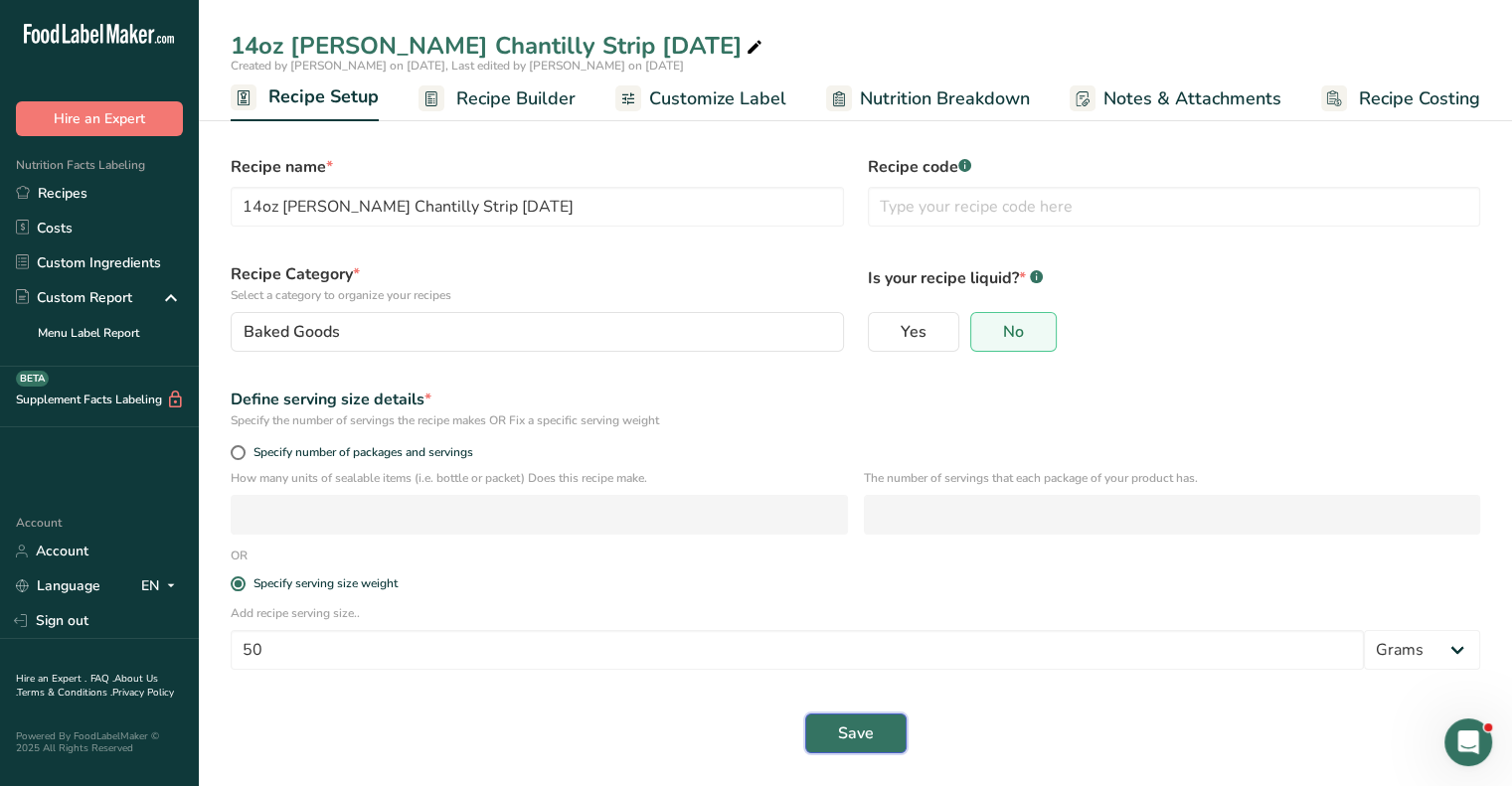 click on "Save" at bounding box center [856, 733] 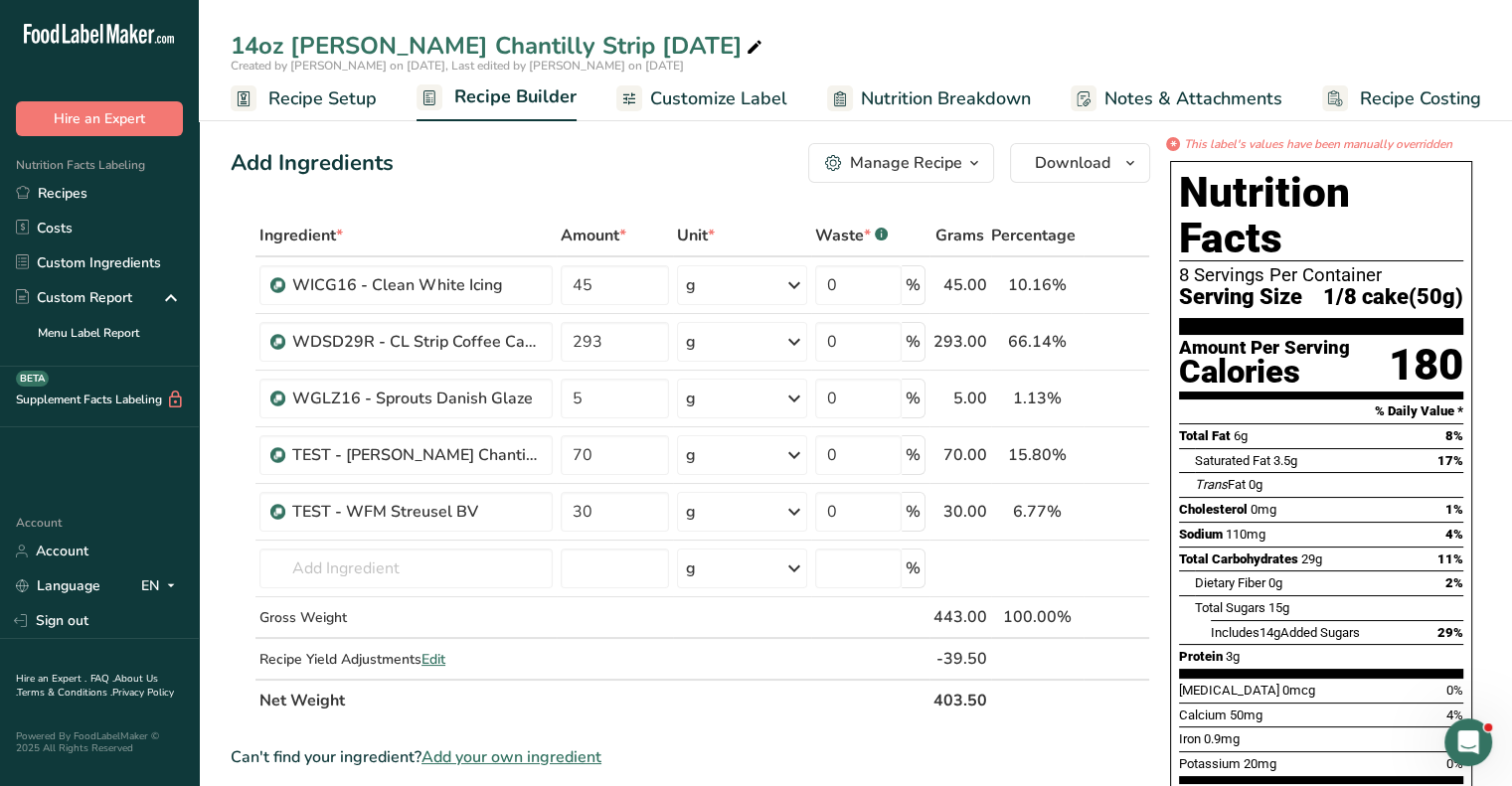 click on "Recipe Setup" at bounding box center (303, 98) 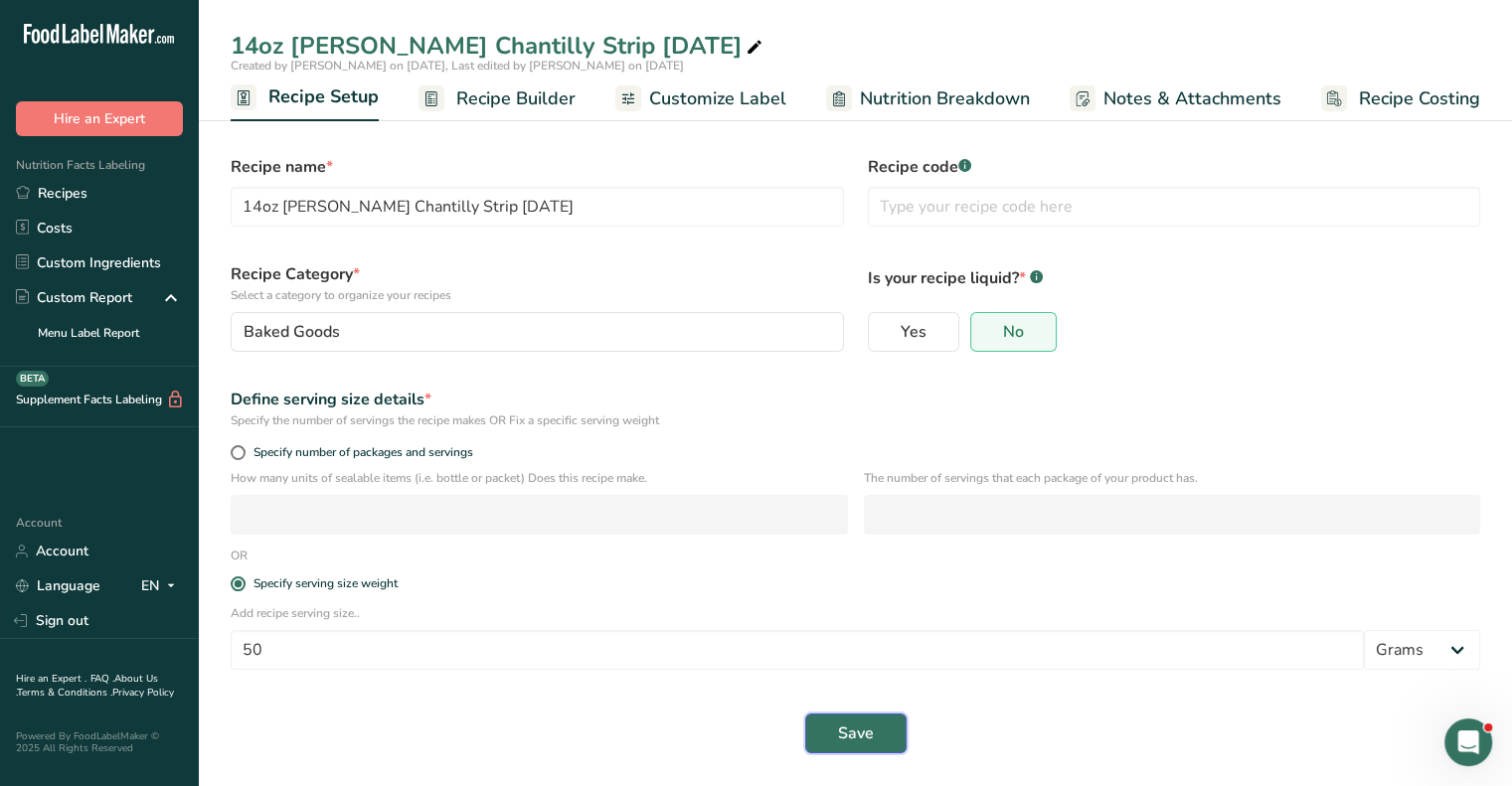 click on "Save" at bounding box center (856, 733) 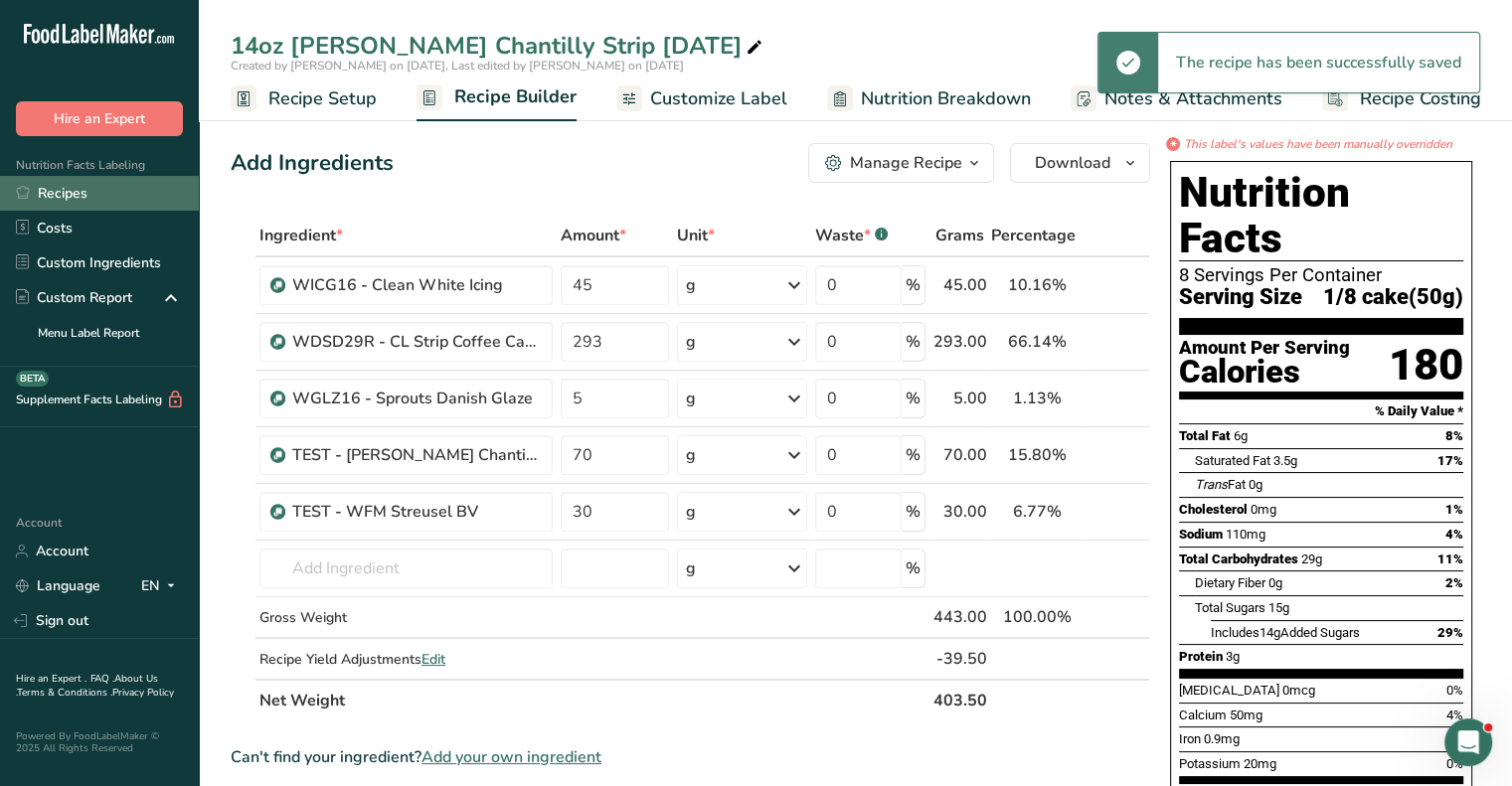 click on "Recipes" at bounding box center [99, 193] 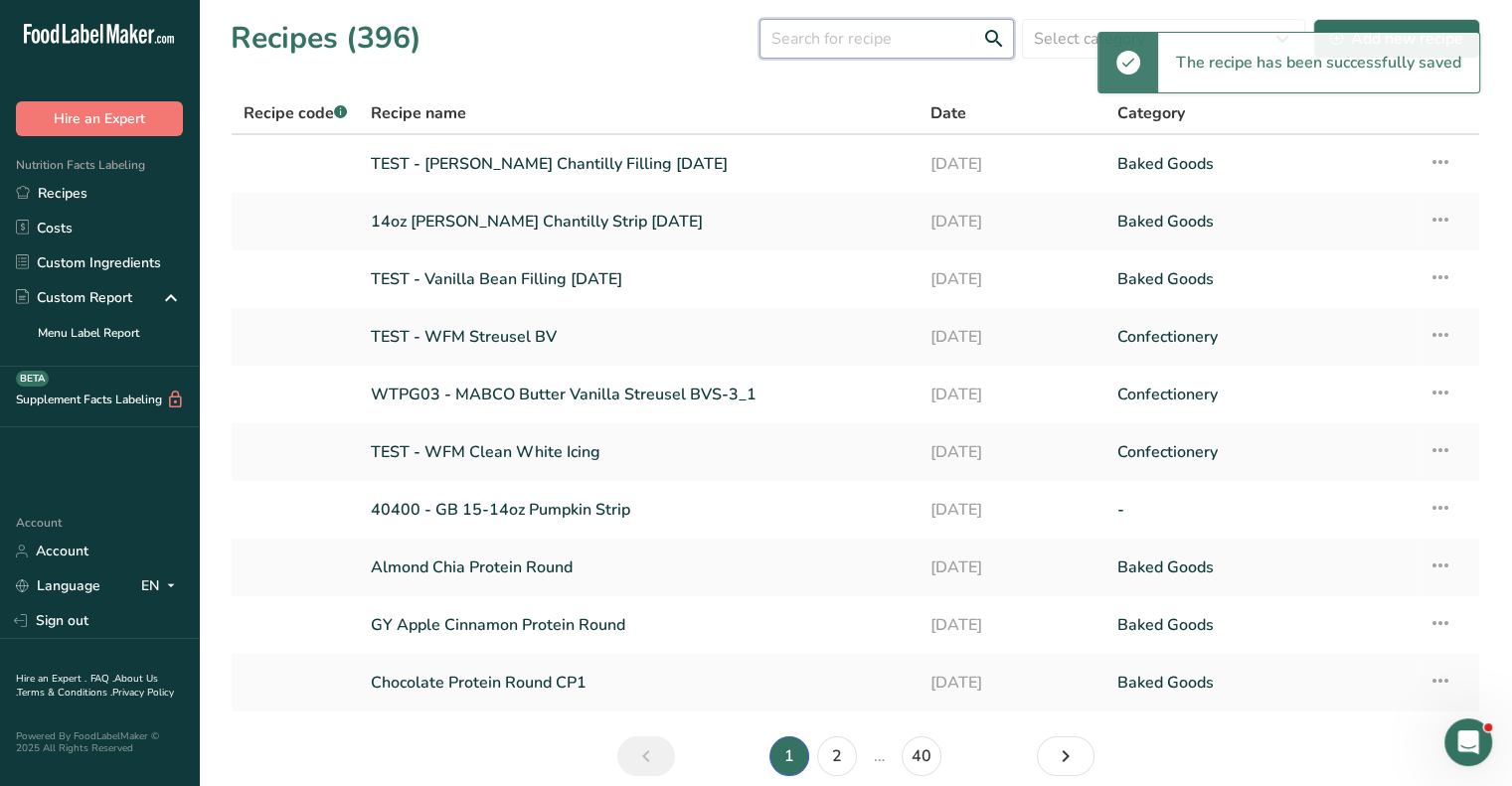 click at bounding box center [887, 39] 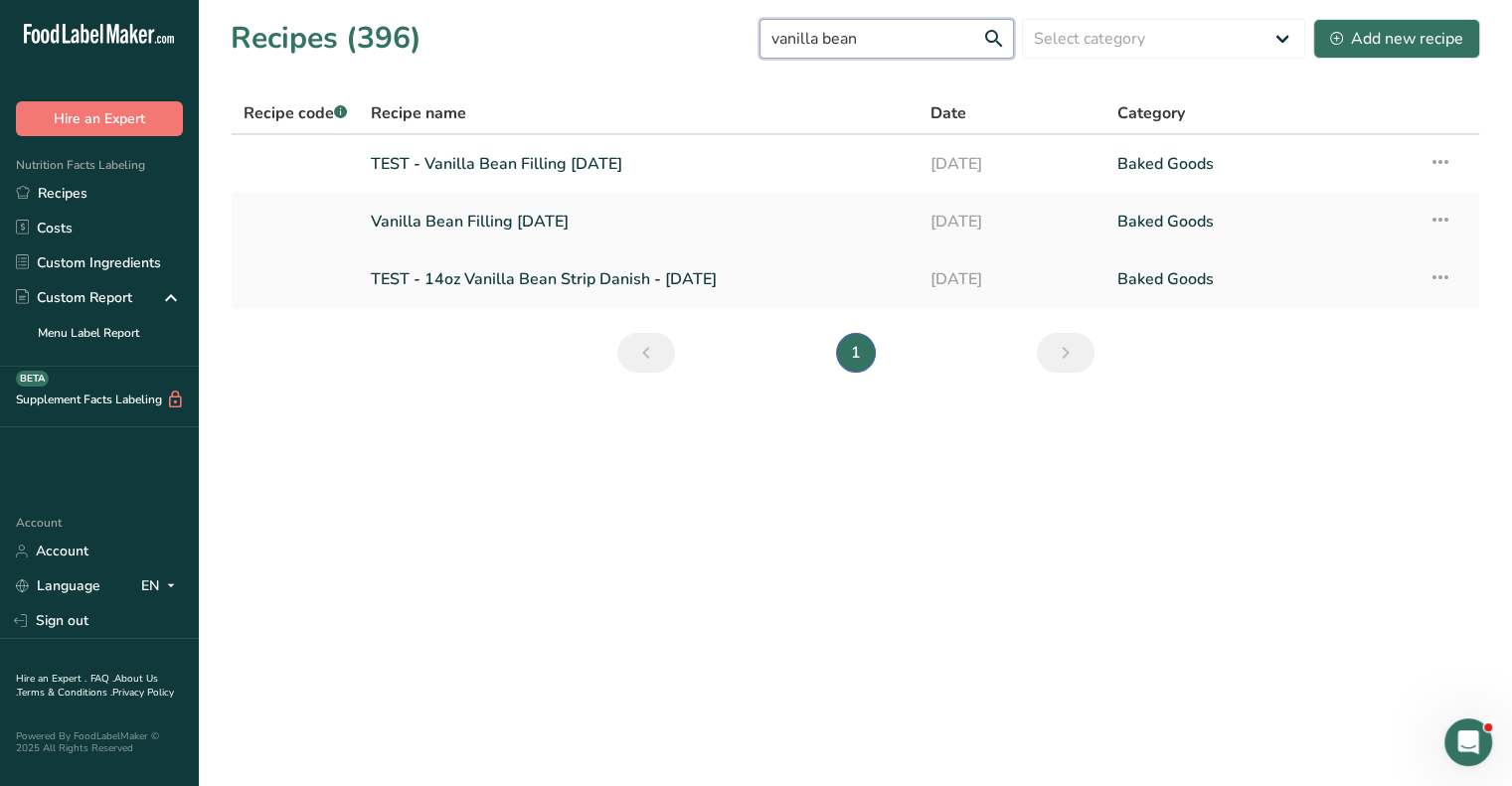 type on "vanilla bean" 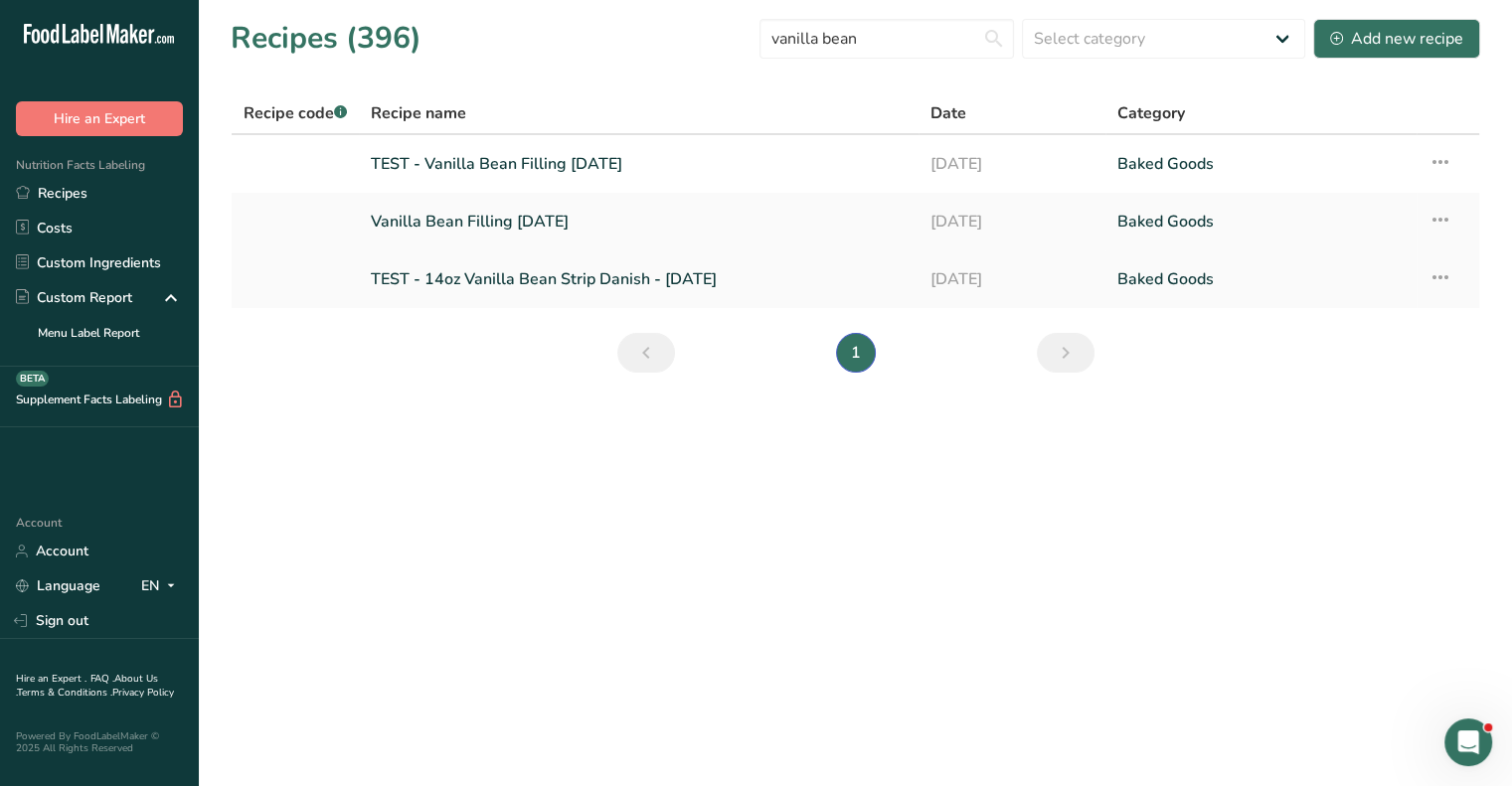 click on "TEST - 14oz Vanilla Bean Strip Danish - [DATE]" at bounding box center [638, 279] 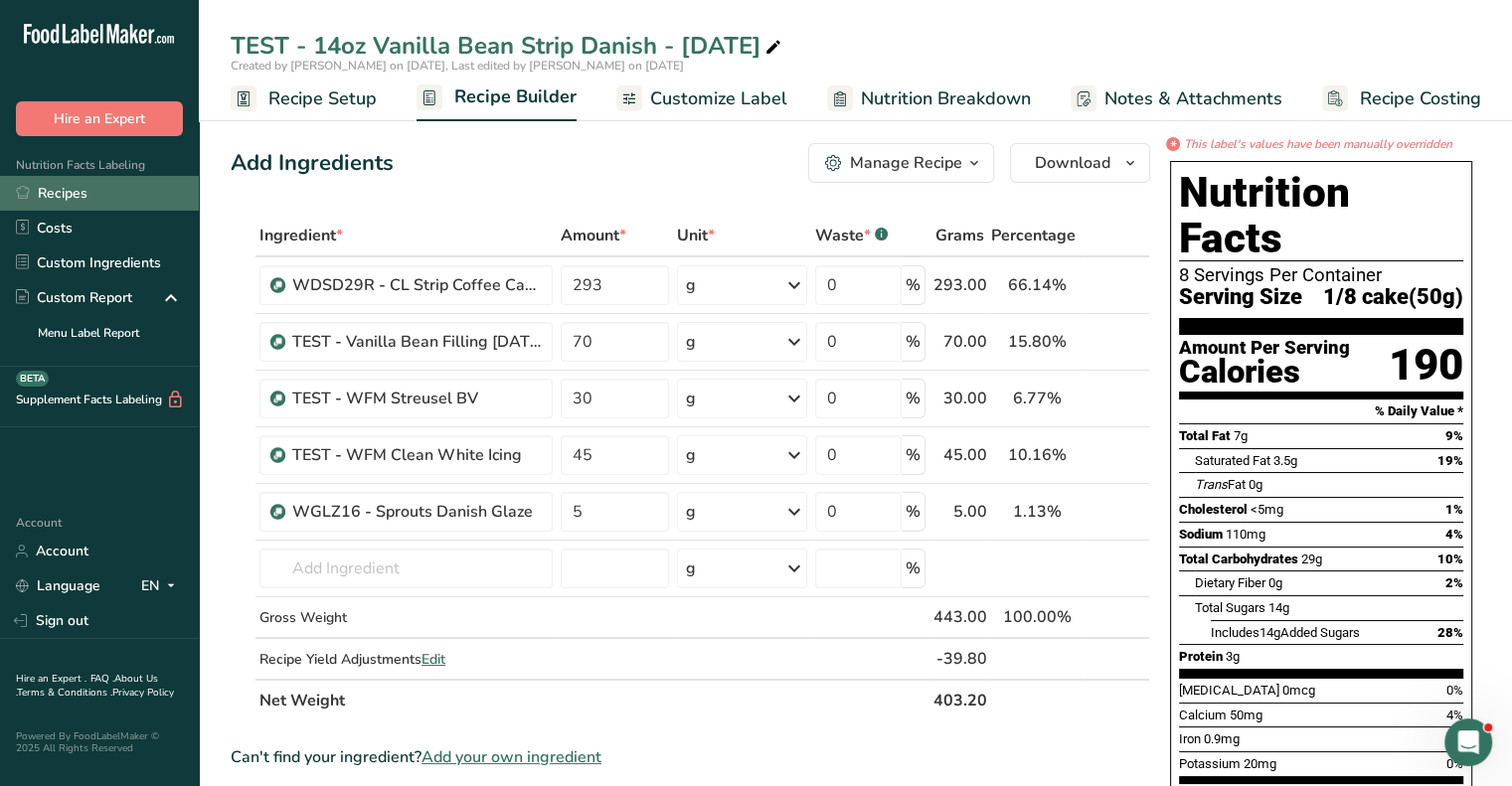 click on "Recipes" at bounding box center (99, 193) 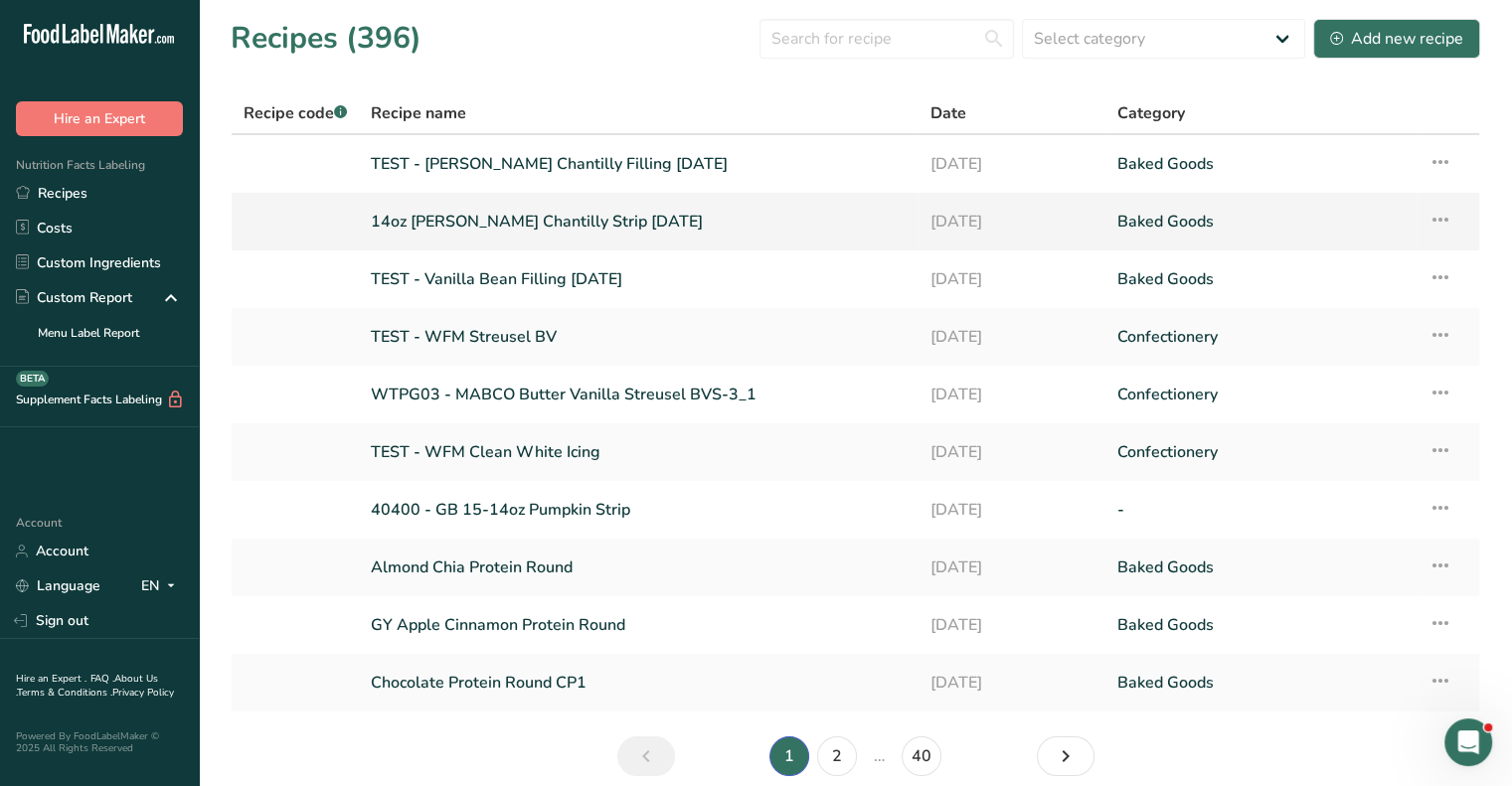 click on "14oz [PERSON_NAME] Chantilly Strip [DATE]" at bounding box center (638, 222) 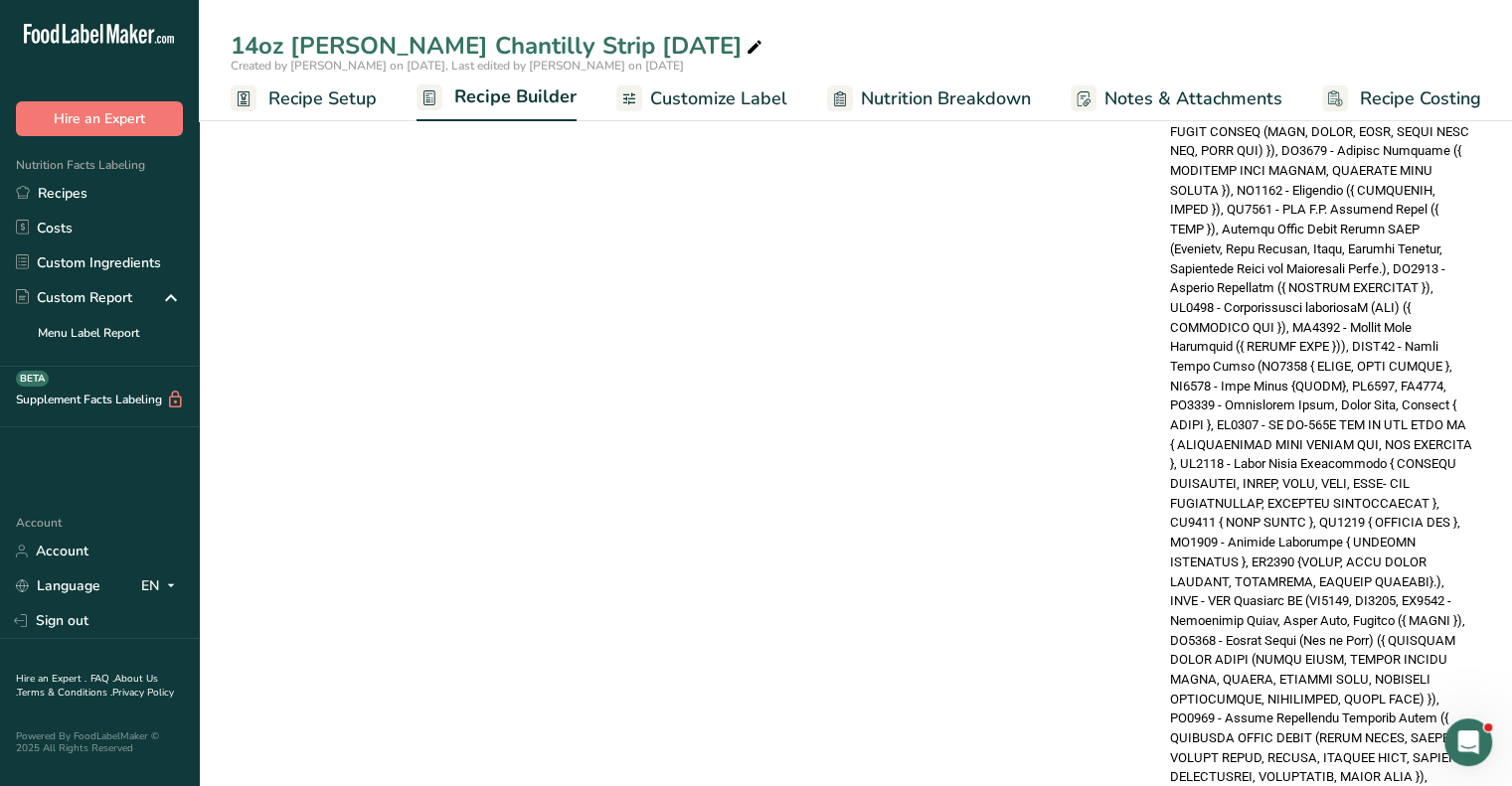 scroll, scrollTop: 1689, scrollLeft: 0, axis: vertical 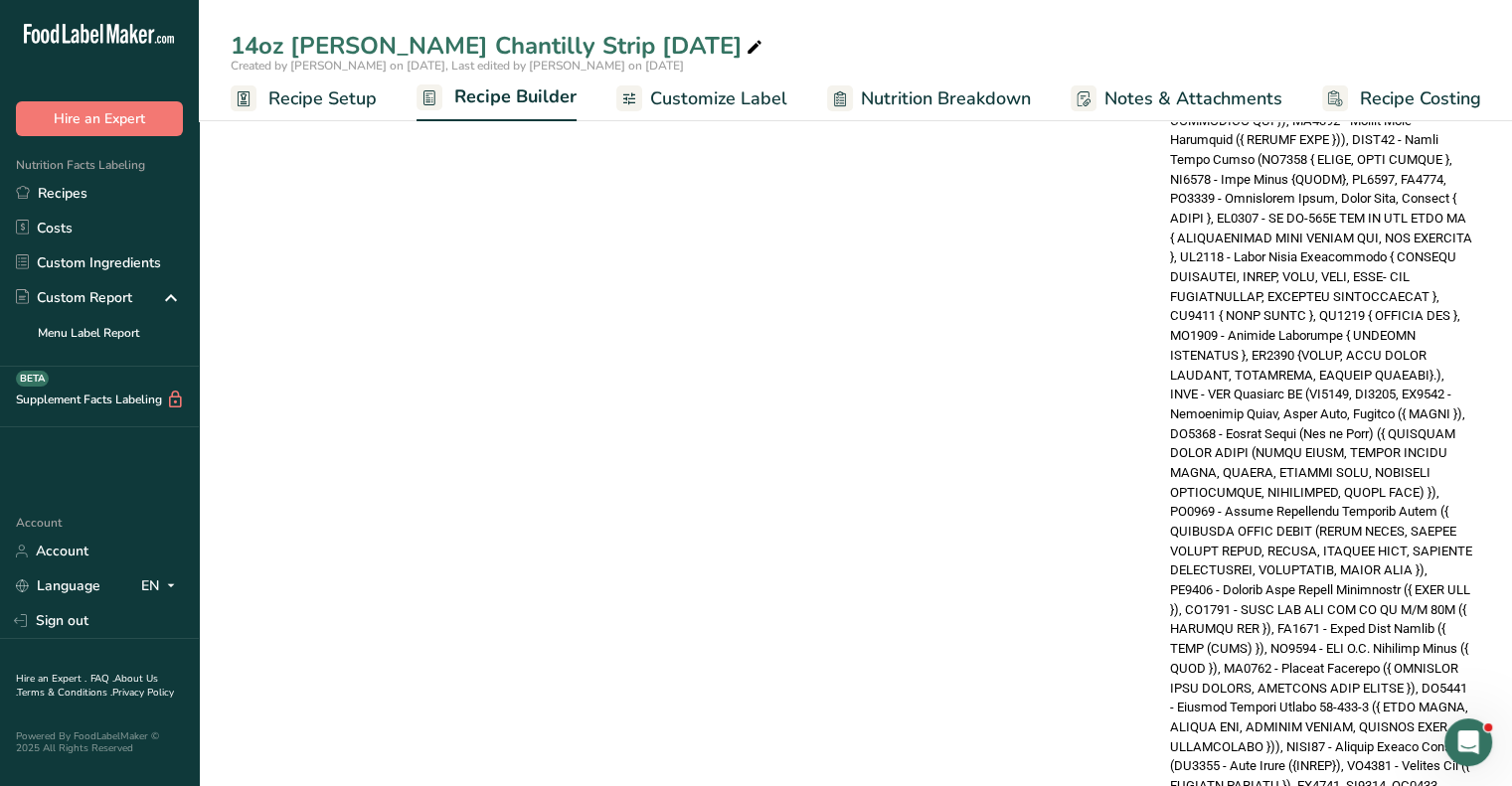 click on "Add Ingredients
Manage Recipe         Delete Recipe           Duplicate Recipe             Scale Recipe             Save as Sub-Recipe   .a-a{fill:#347362;}.b-a{fill:#fff;}                               Nutrition Breakdown                 Recipe Card
NEW
[MEDICAL_DATA] Pattern Report           Activity History
Download
Choose your preferred label style
Standard FDA label
Standard FDA label
The most common format for nutrition facts labels in compliance with the FDA's typeface, style and requirements
Tabular FDA label
A label format compliant with the FDA regulations presented in a tabular (horizontal) display.
Linear FDA label
A simple linear display for small sized packages.
Simplified FDA label" at bounding box center (696, -340) 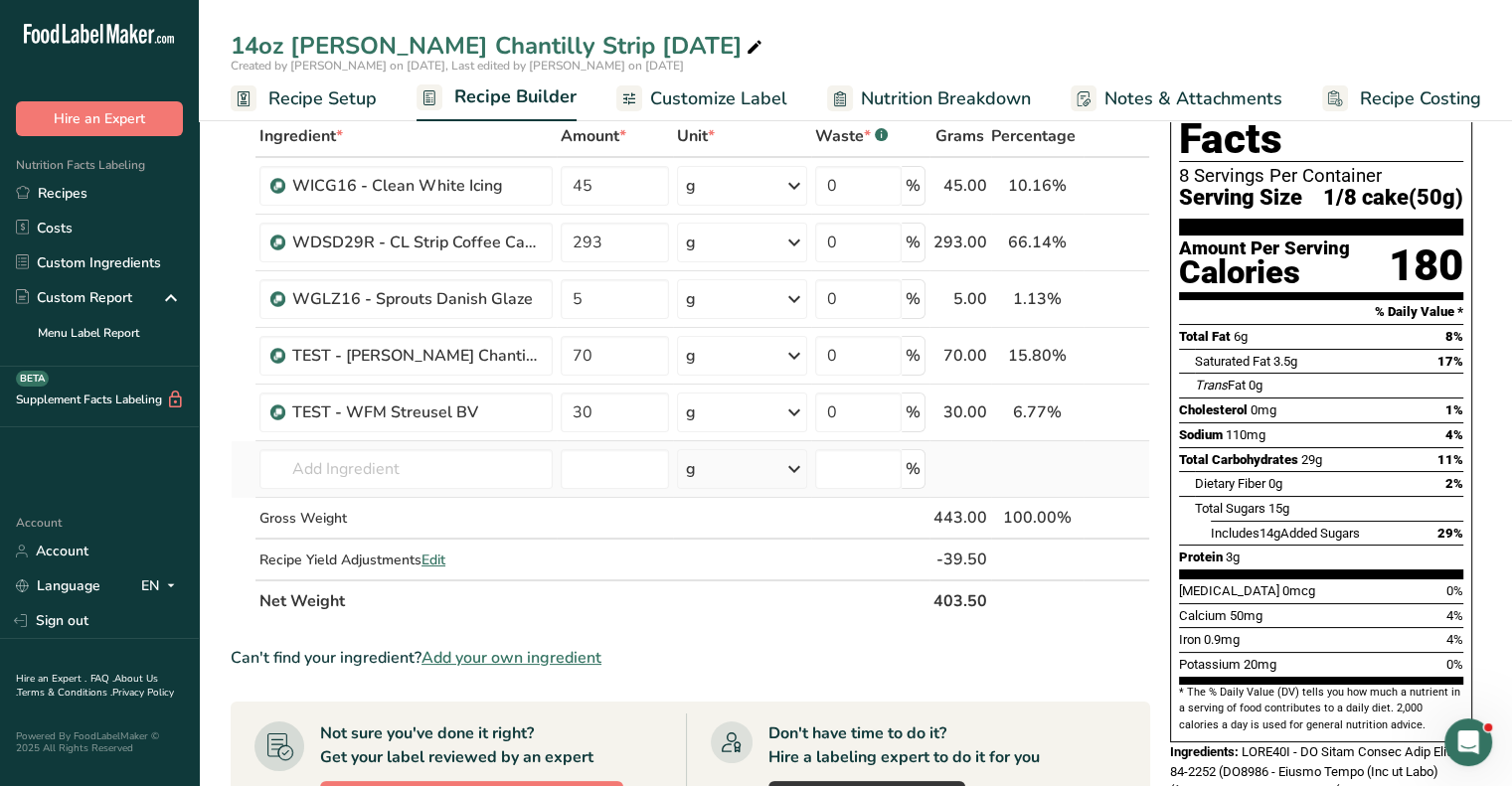 scroll, scrollTop: 0, scrollLeft: 0, axis: both 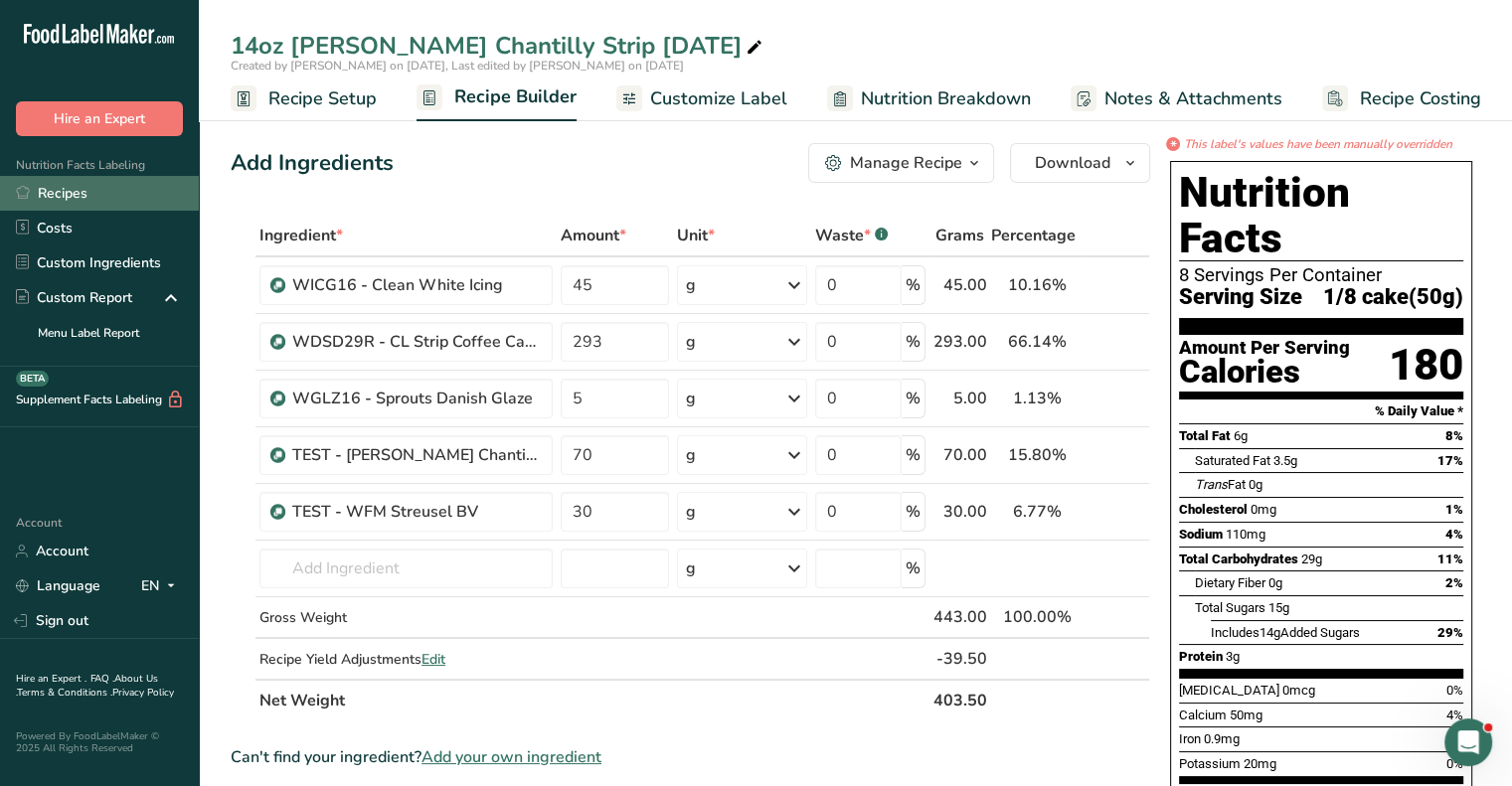 click on "Recipes" at bounding box center [99, 193] 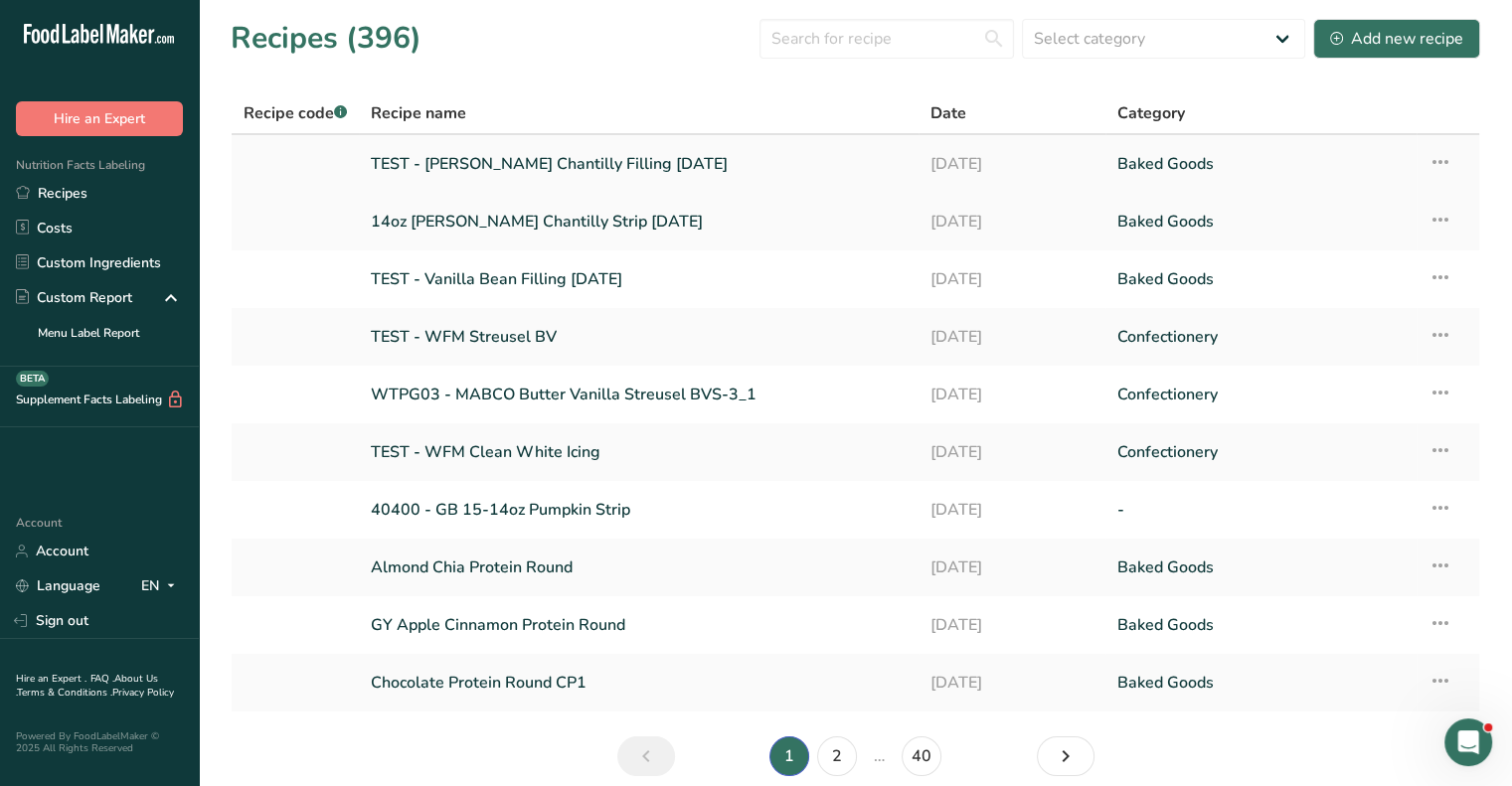 click on "TEST - [PERSON_NAME] Chantilly Filling [DATE]" at bounding box center (638, 164) 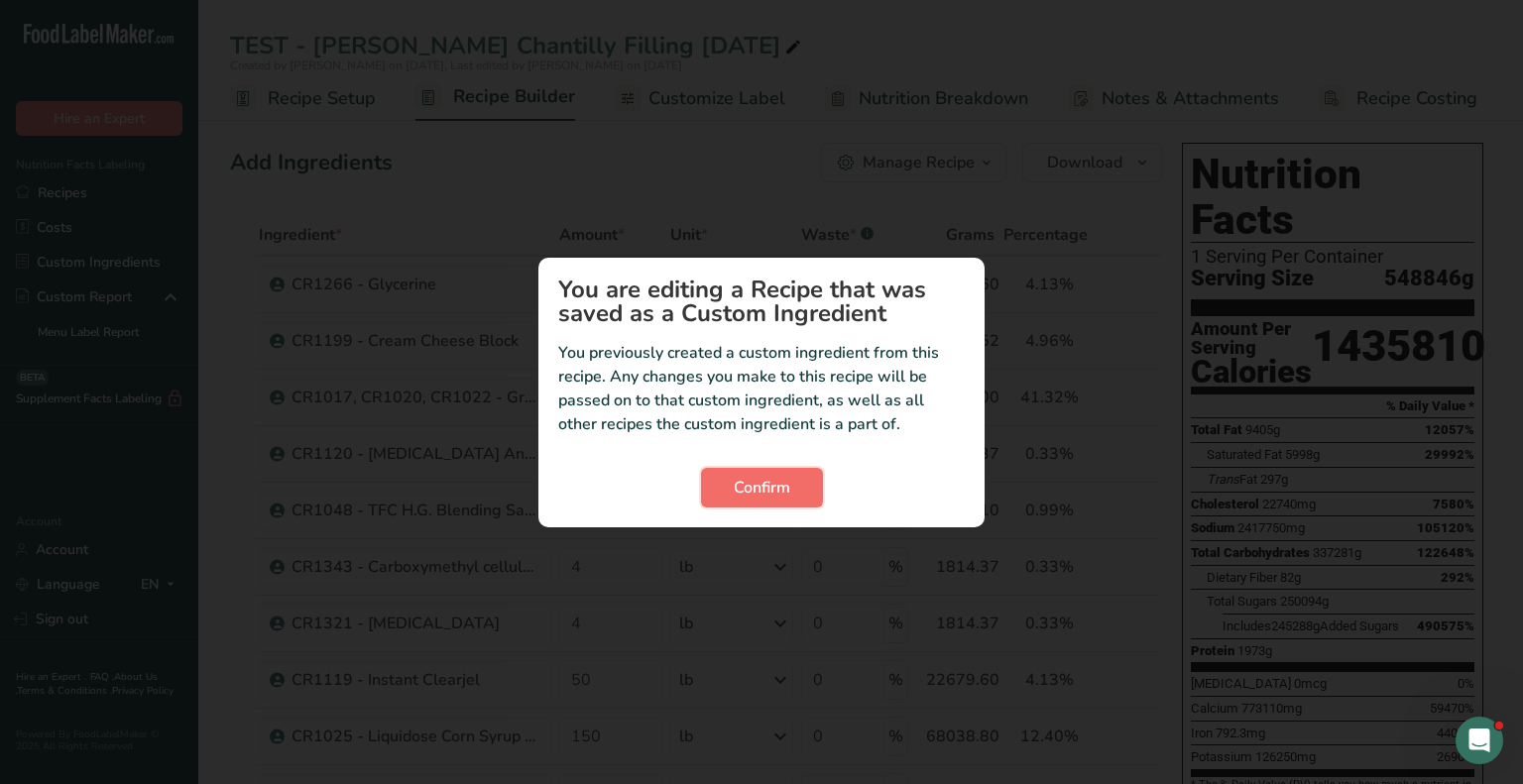 click on "Confirm" at bounding box center (762, 488) 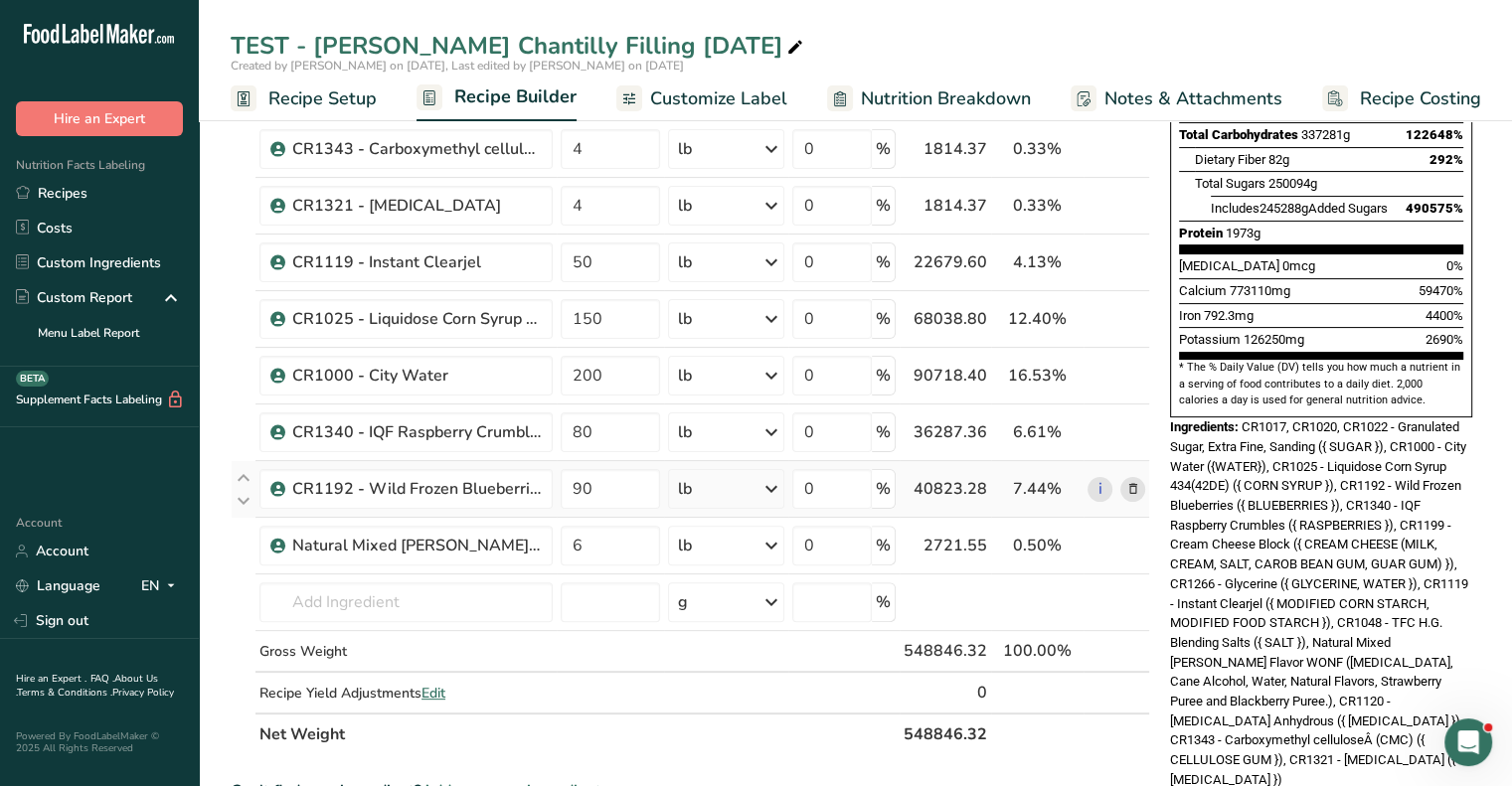 scroll, scrollTop: 397, scrollLeft: 0, axis: vertical 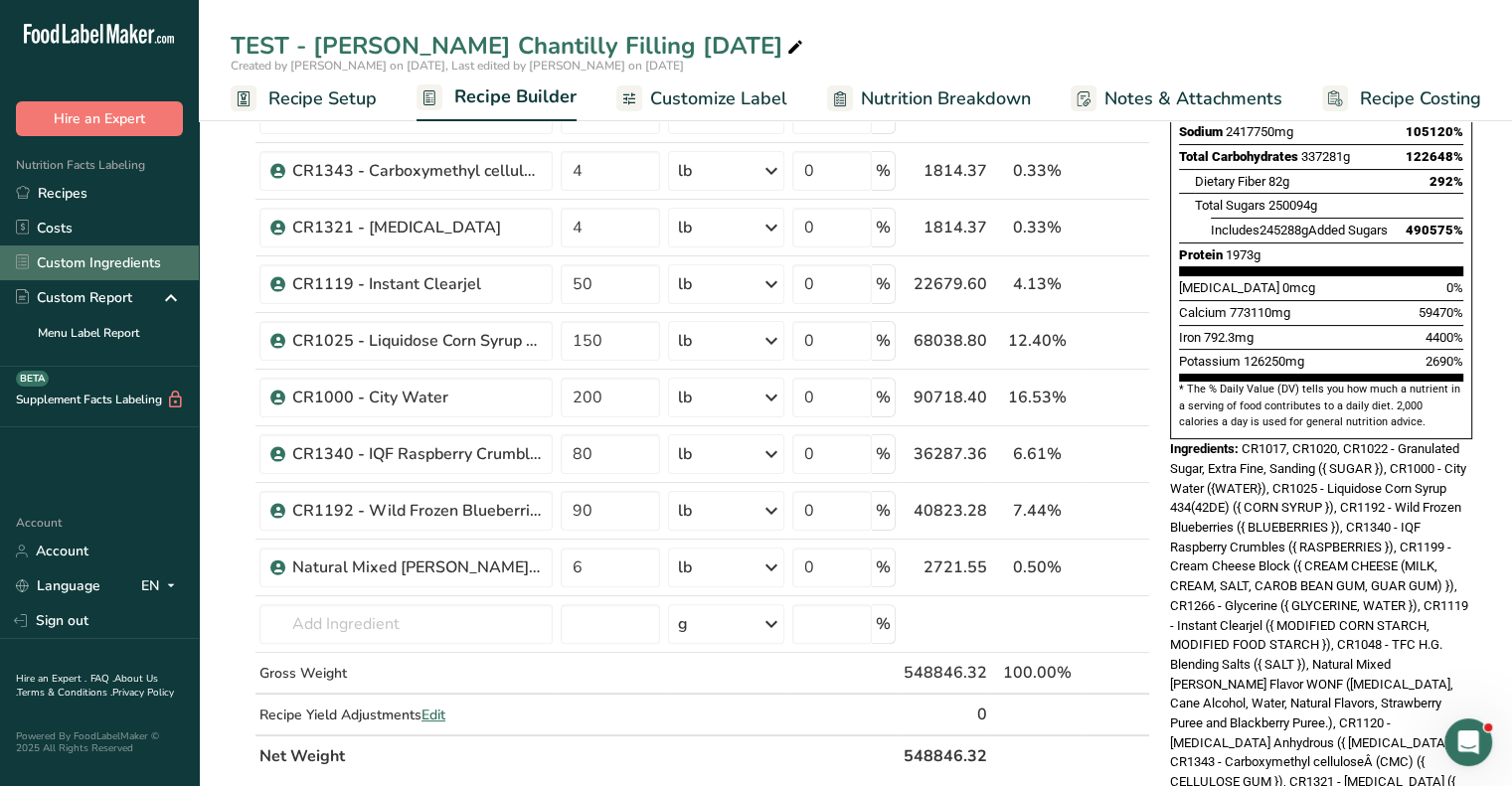 click on "Custom Ingredients" at bounding box center [99, 262] 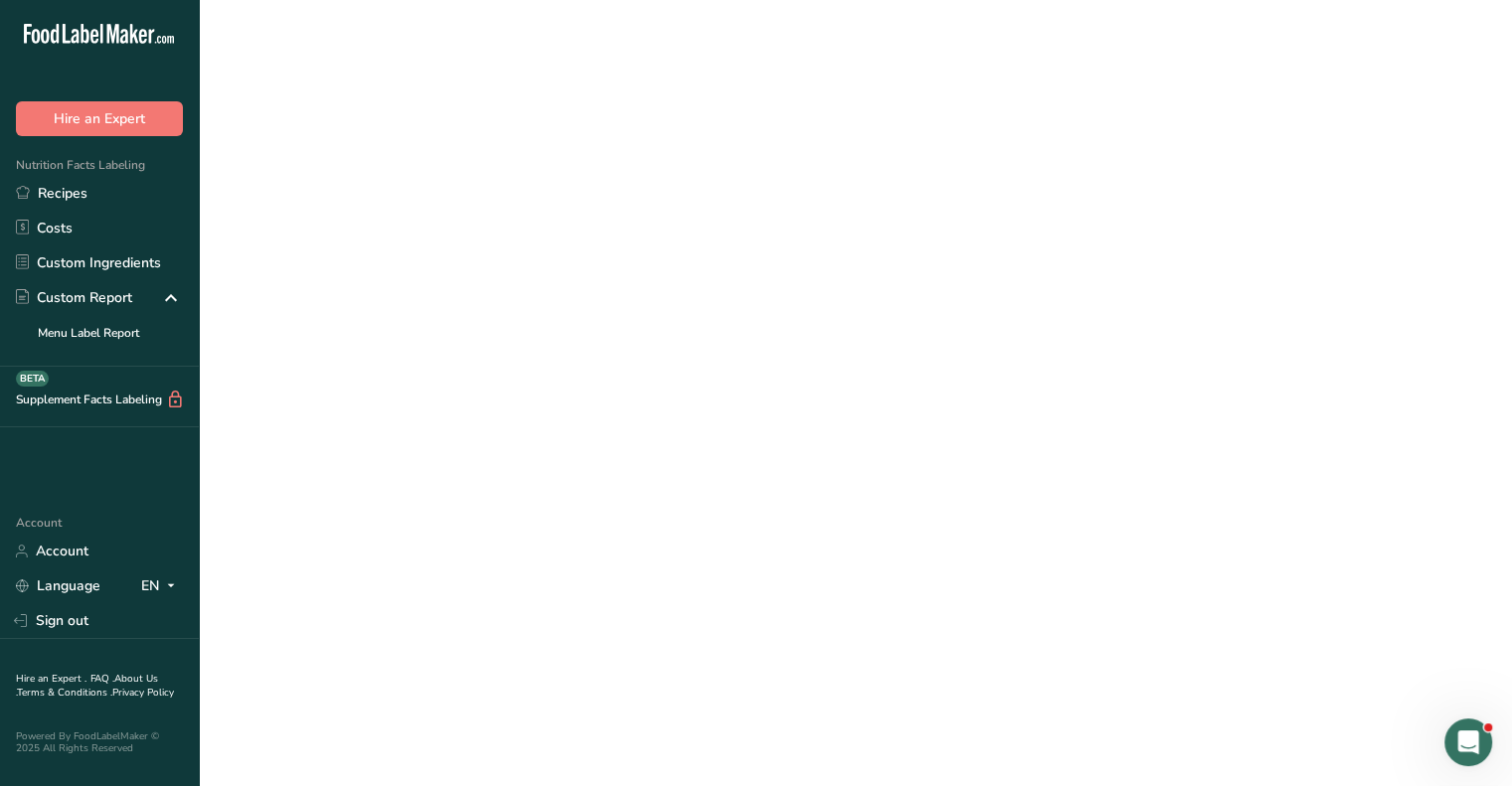 scroll, scrollTop: 0, scrollLeft: 0, axis: both 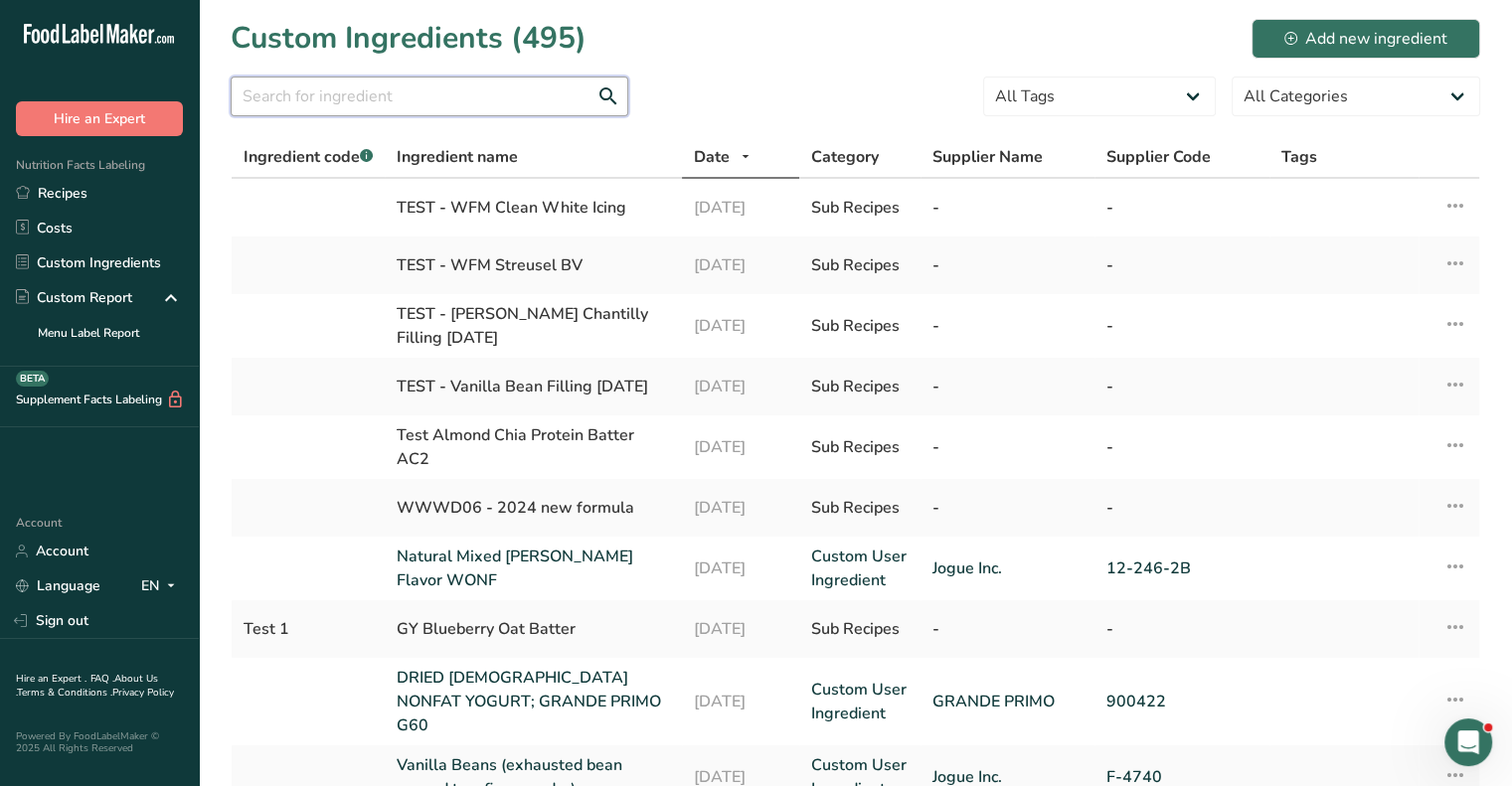 click at bounding box center [429, 96] 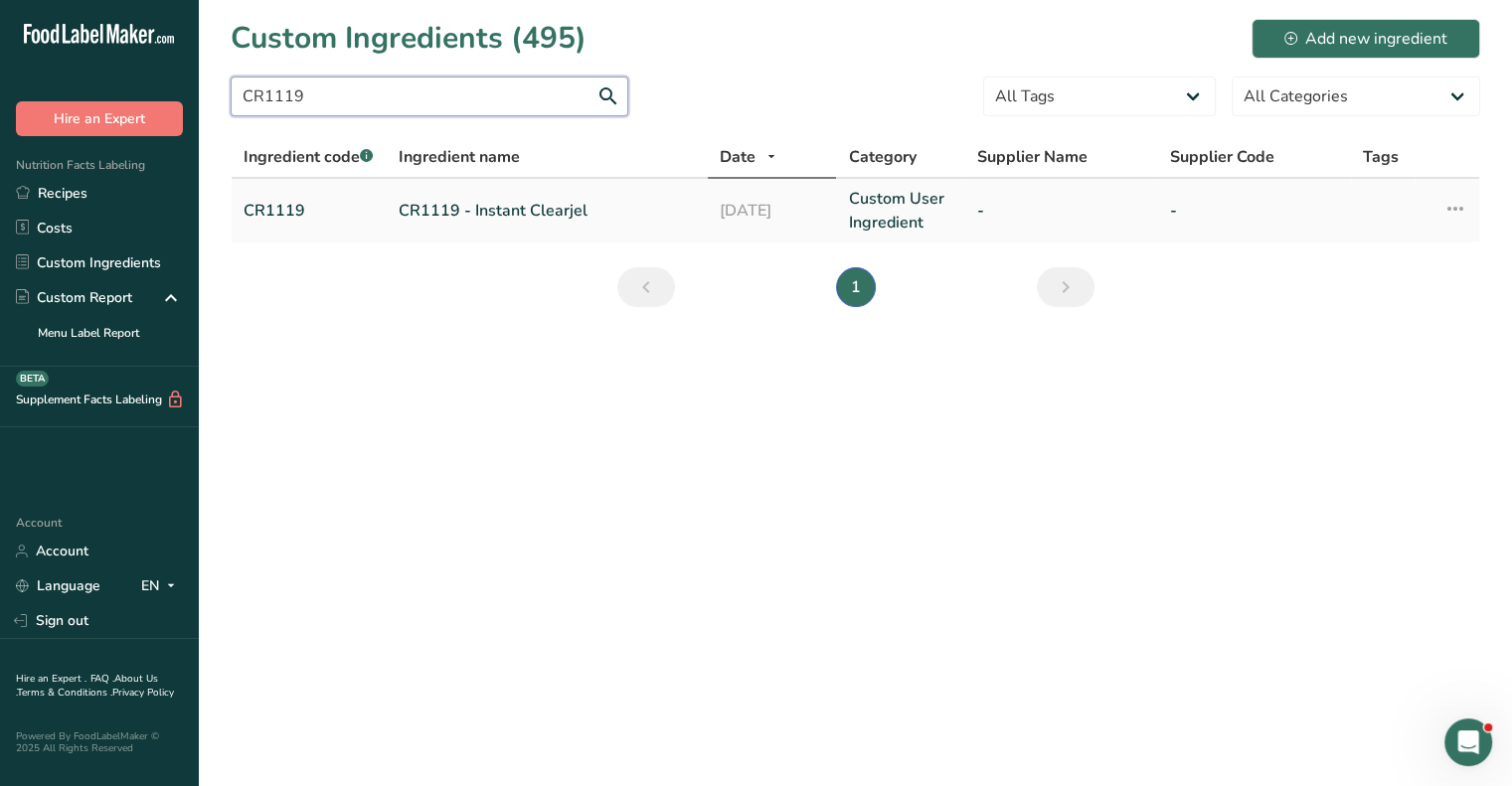 type on "CR1119" 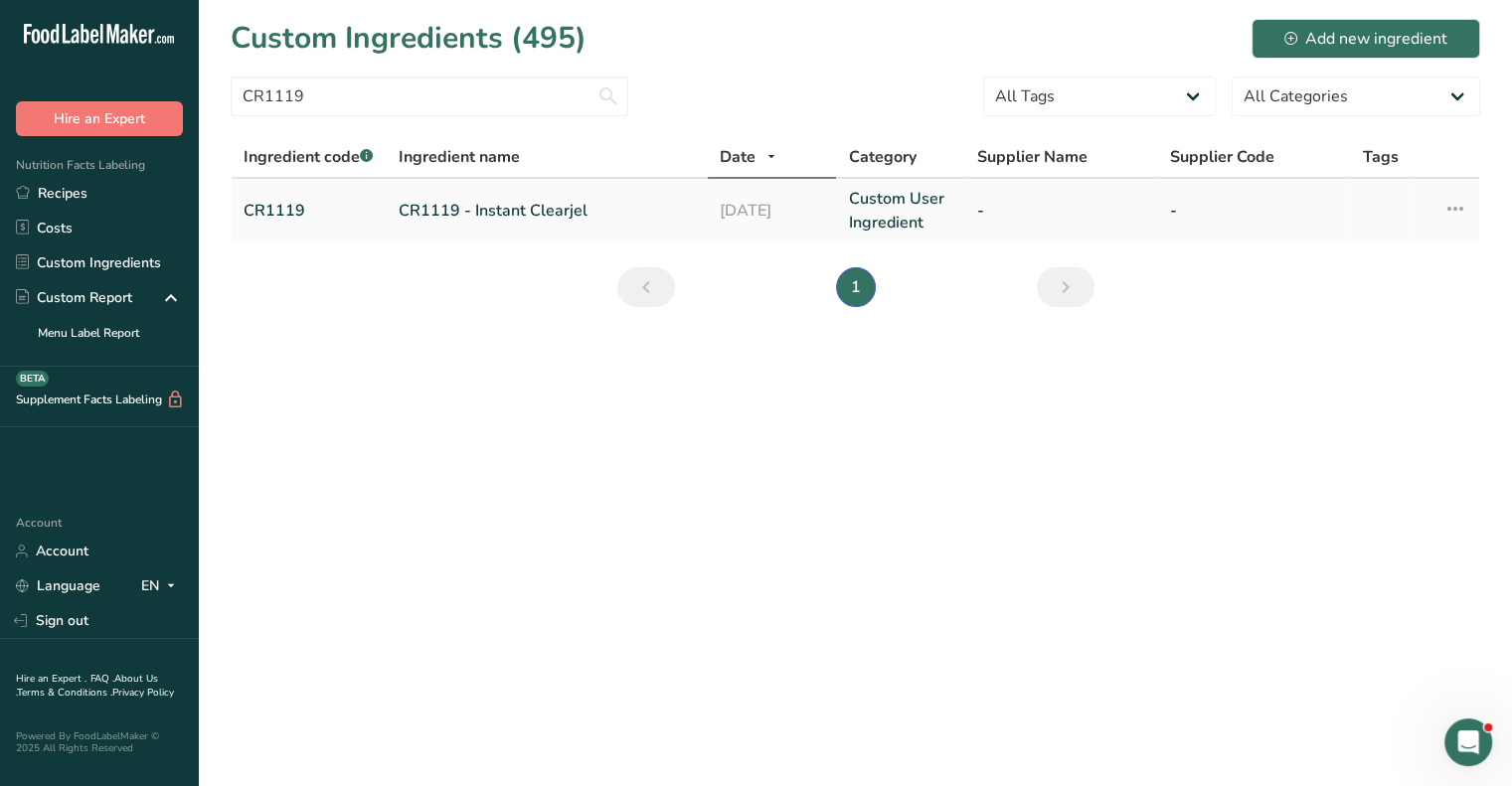 click on "CR1119" at bounding box center (309, 211) 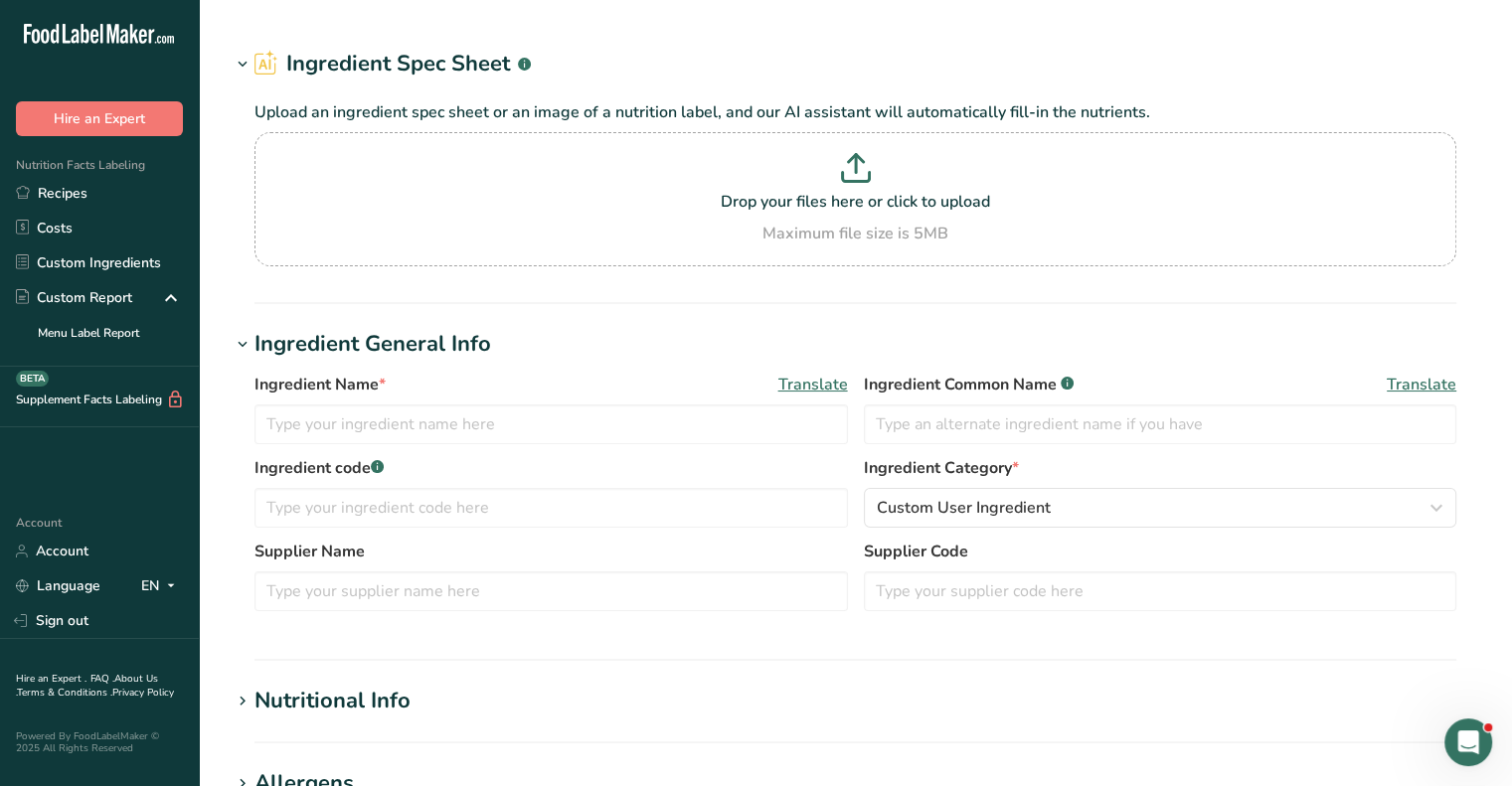 type on "CR1119 - Instant Clearjel" 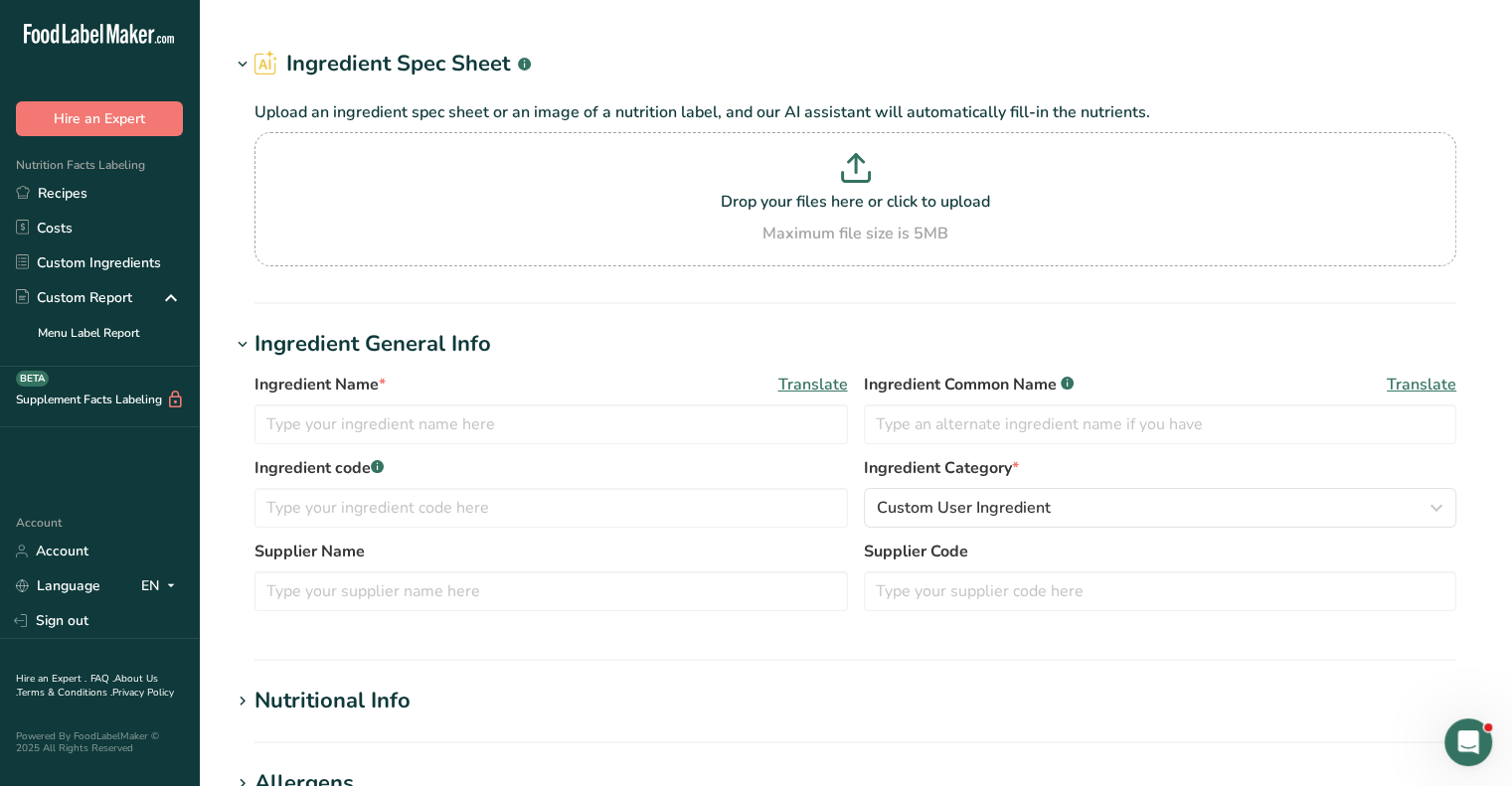type on "CR1119" 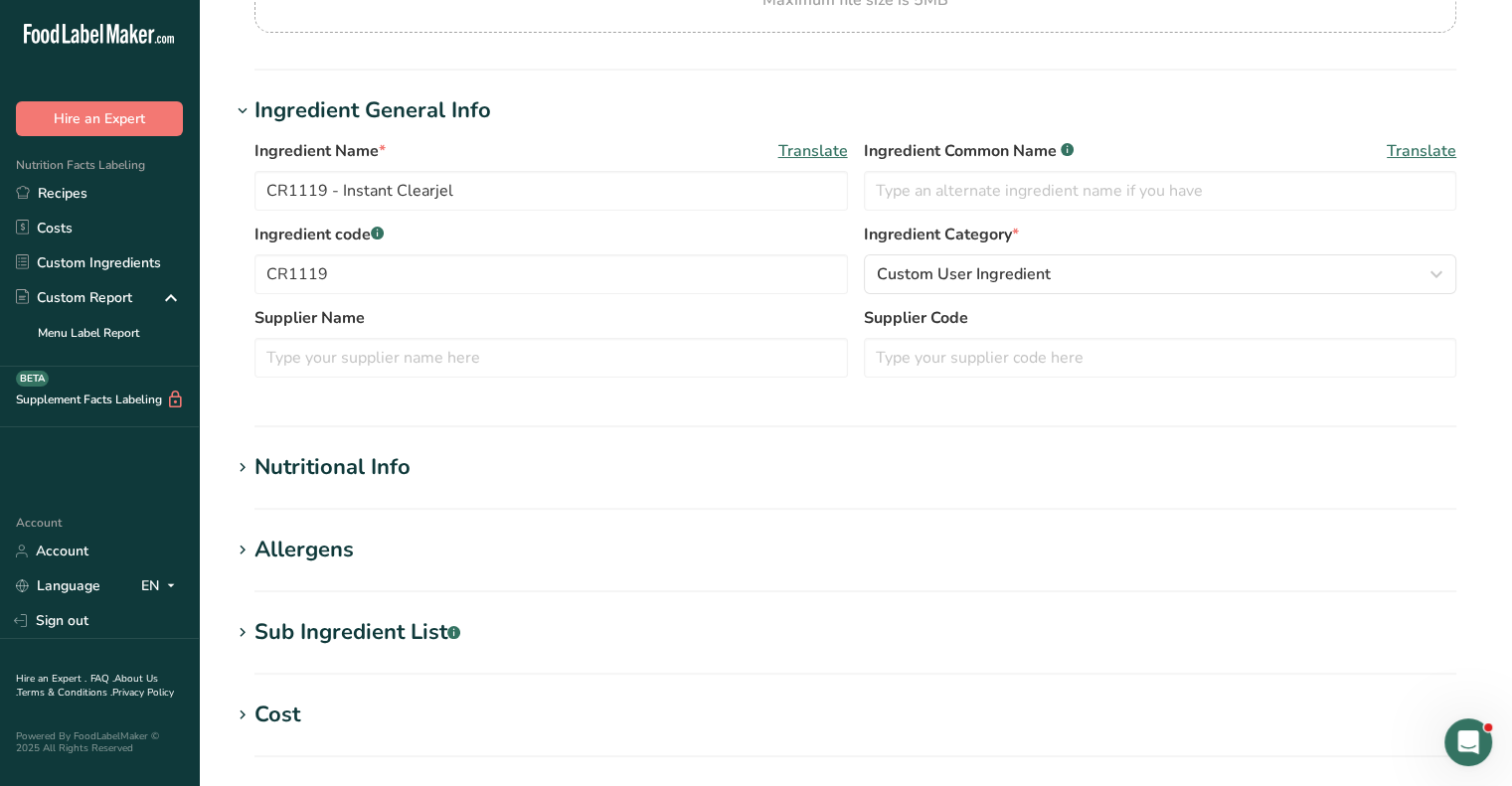 scroll, scrollTop: 397, scrollLeft: 0, axis: vertical 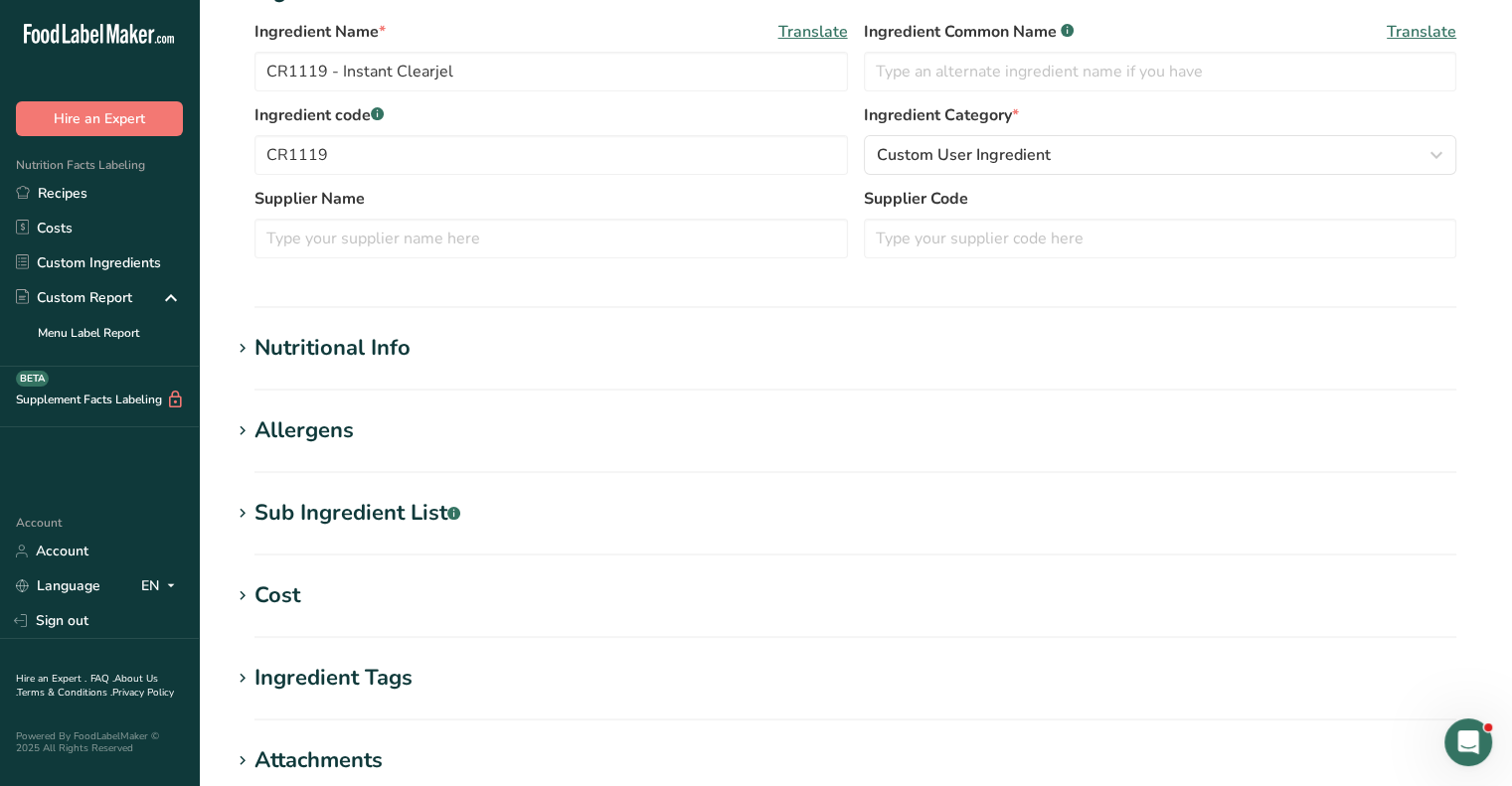 click on "Sub Ingredient List
.a-a{fill:#347362;}.b-a{fill:#fff;}" at bounding box center (357, 513) 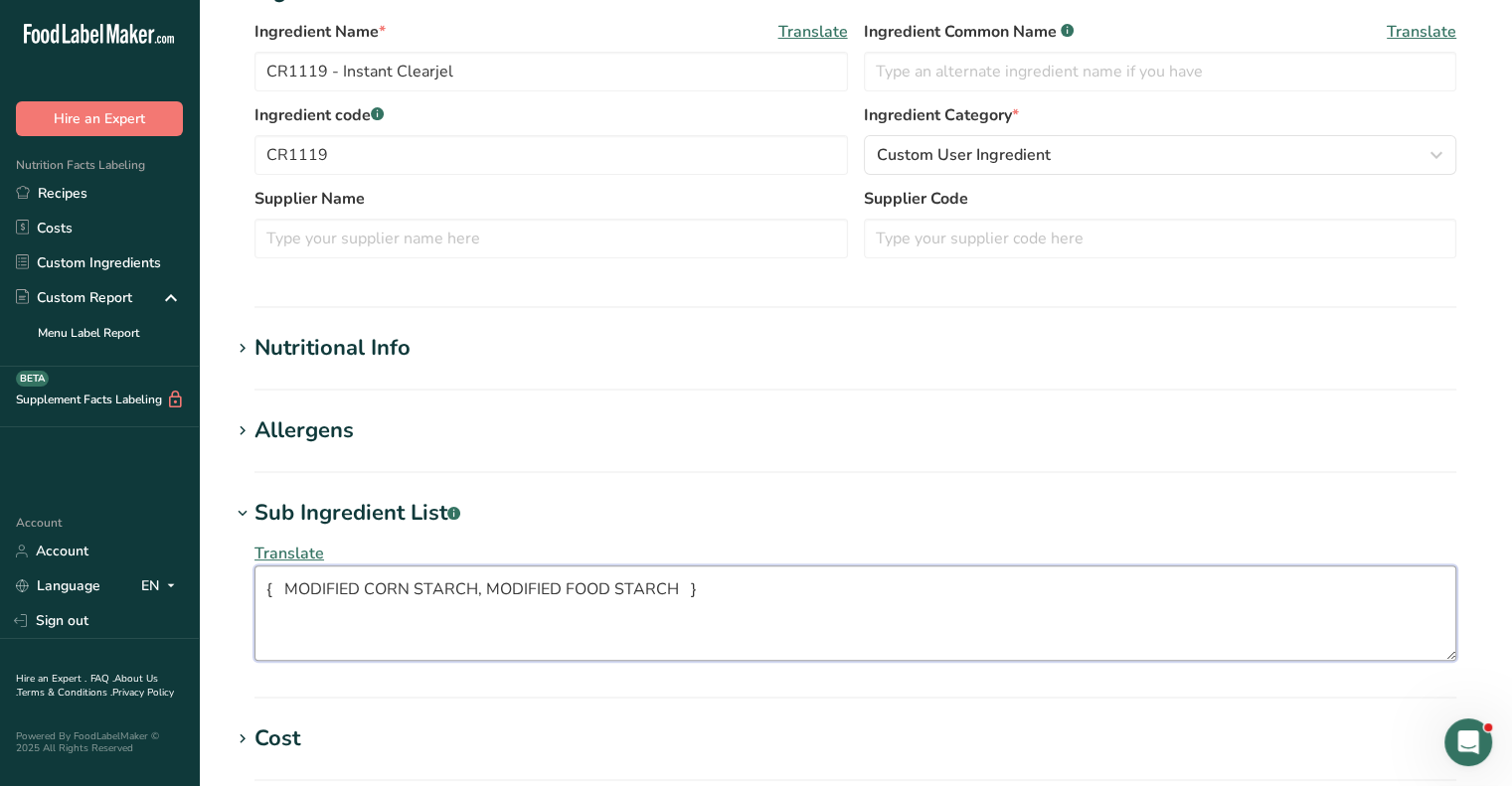 click on "{   MODIFIED CORN STARCH, MODIFIED FOOD STARCH   }" at bounding box center [855, 613] 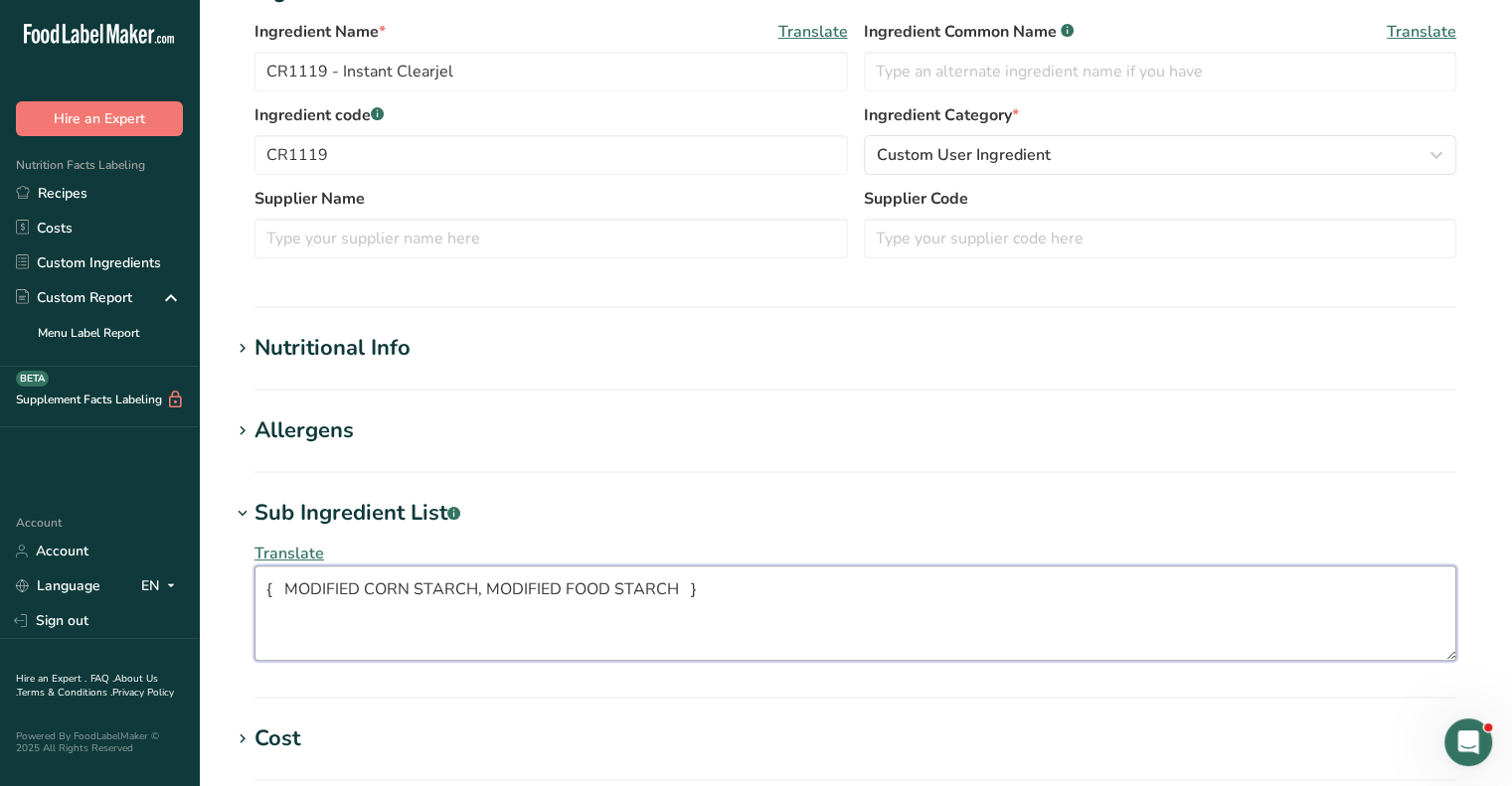 click on "{   MODIFIED CORN STARCH, MODIFIED FOOD STARCH   }" at bounding box center [855, 613] 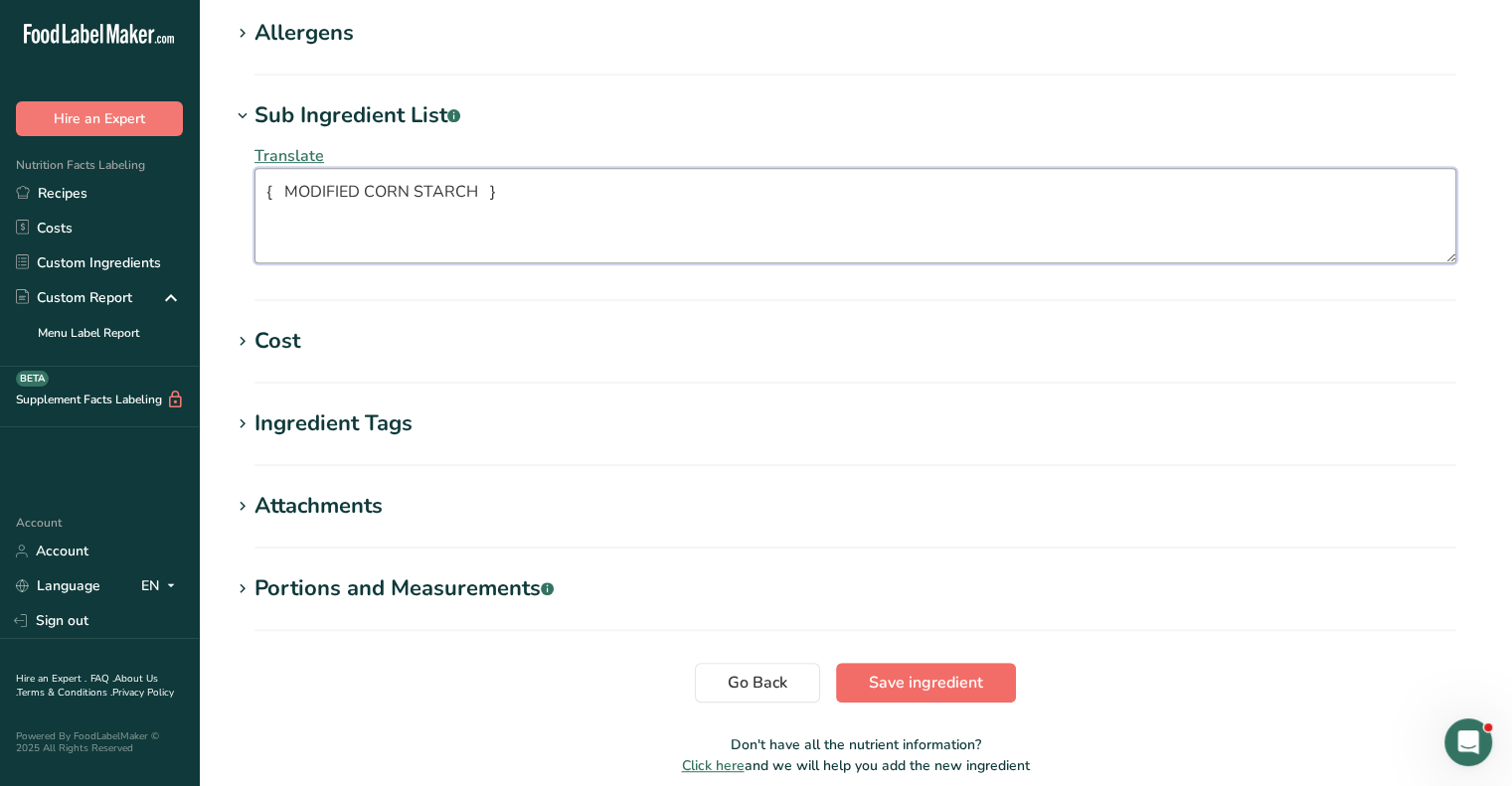 type on "{   MODIFIED CORN STARCH   }" 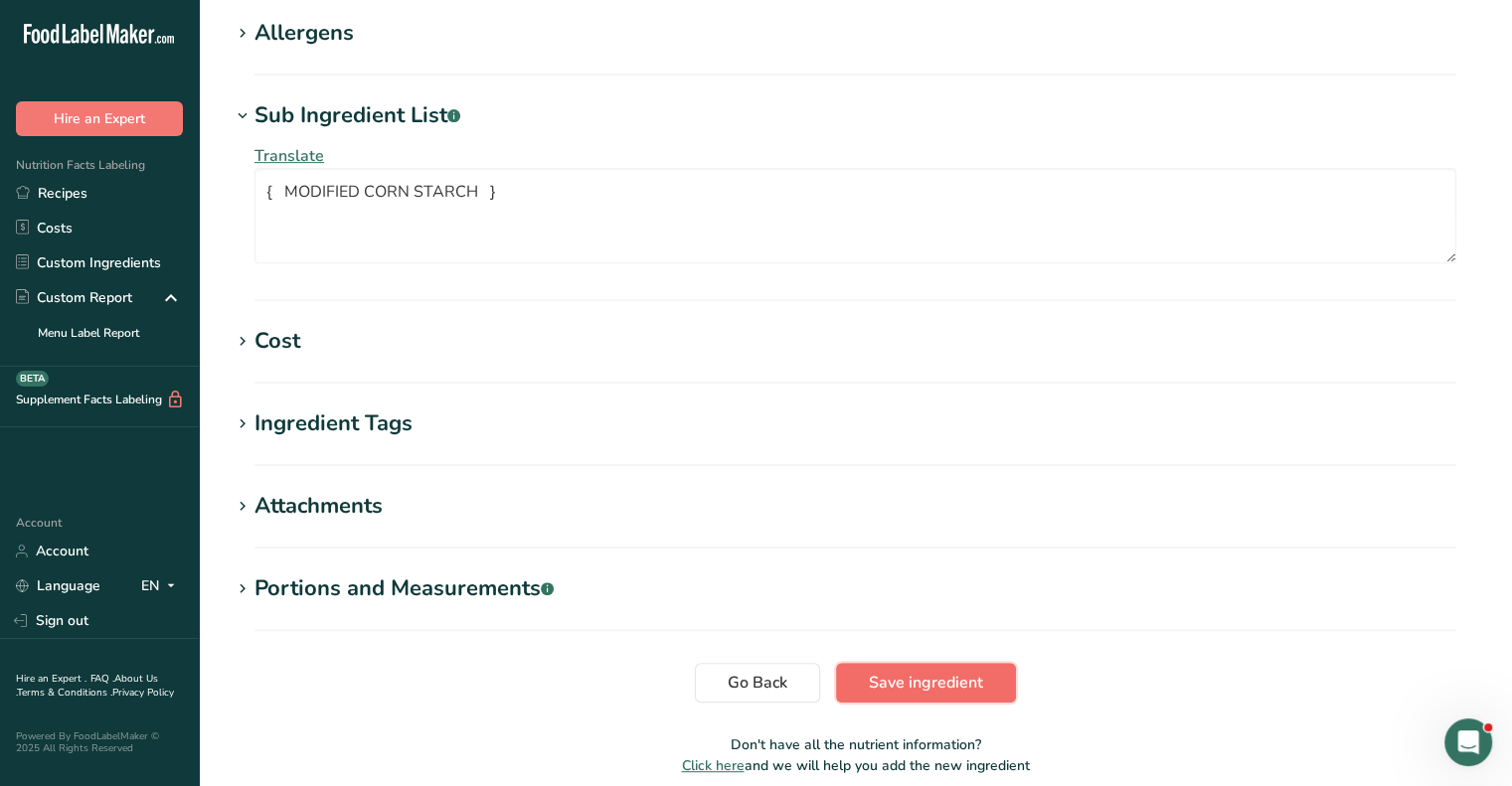 click on "Save ingredient" at bounding box center [925, 683] 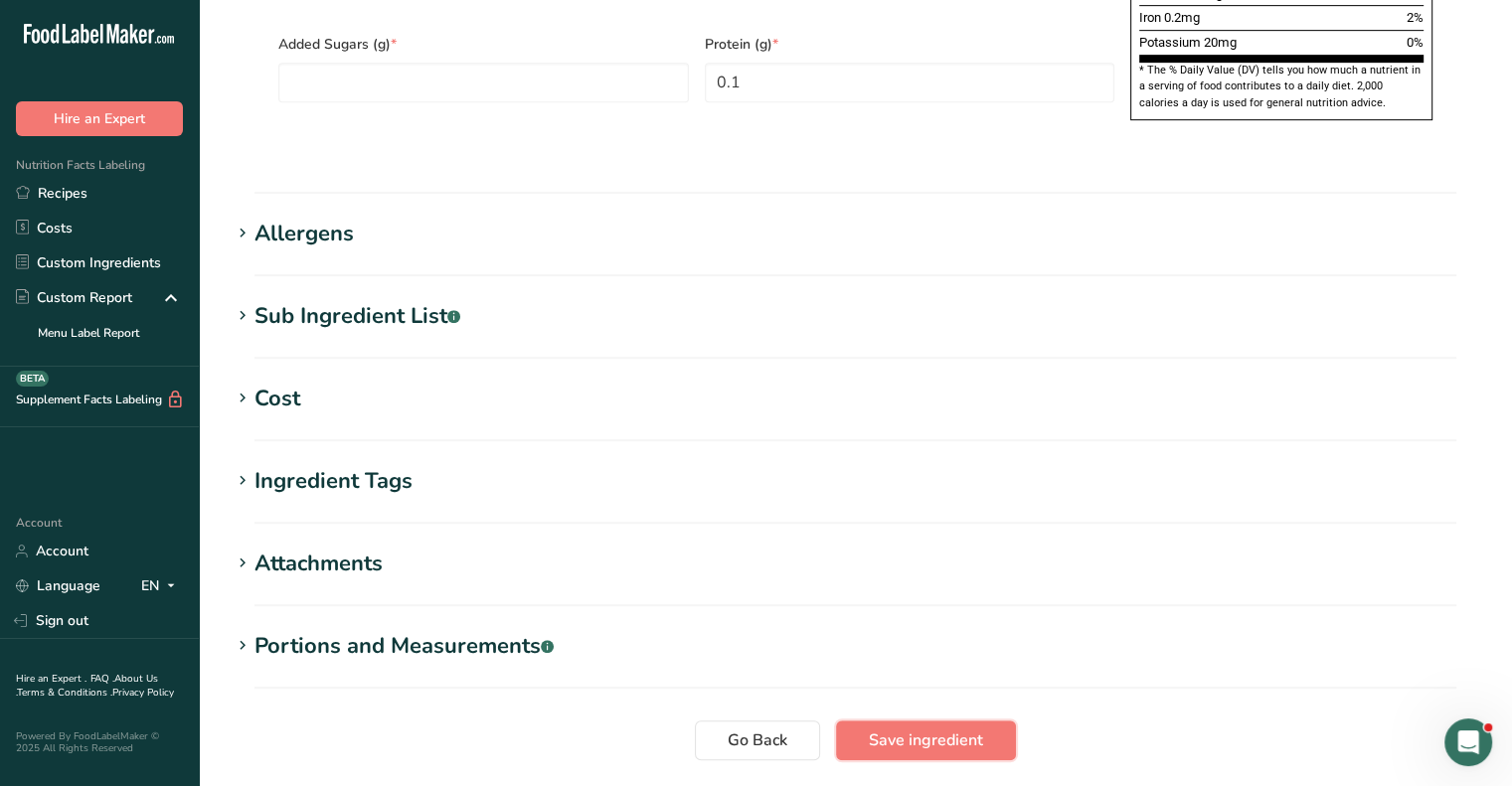 scroll, scrollTop: 1126, scrollLeft: 0, axis: vertical 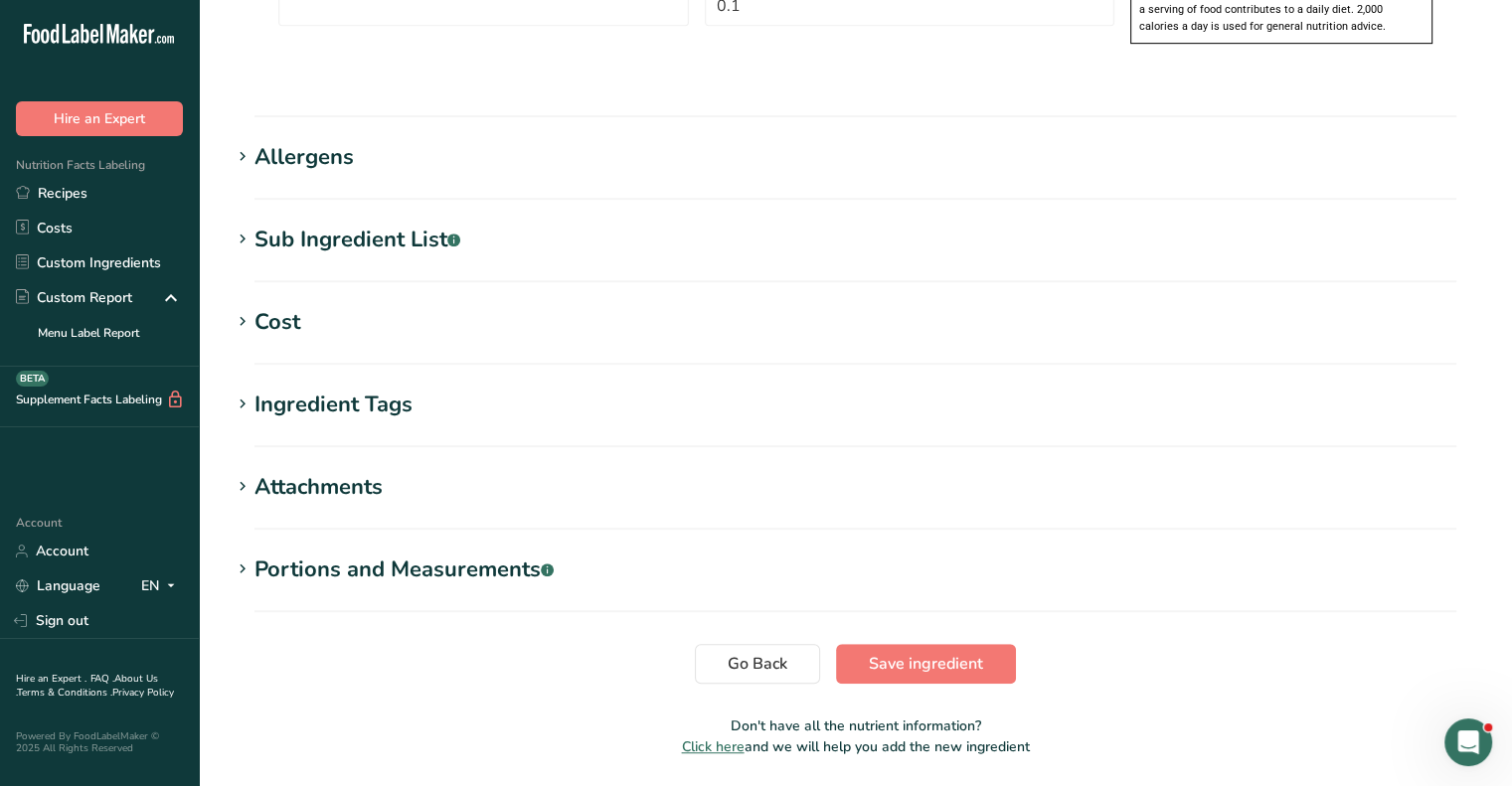 click on "Sub Ingredient List
.a-a{fill:#347362;}.b-a{fill:#fff;}" at bounding box center [357, 239] 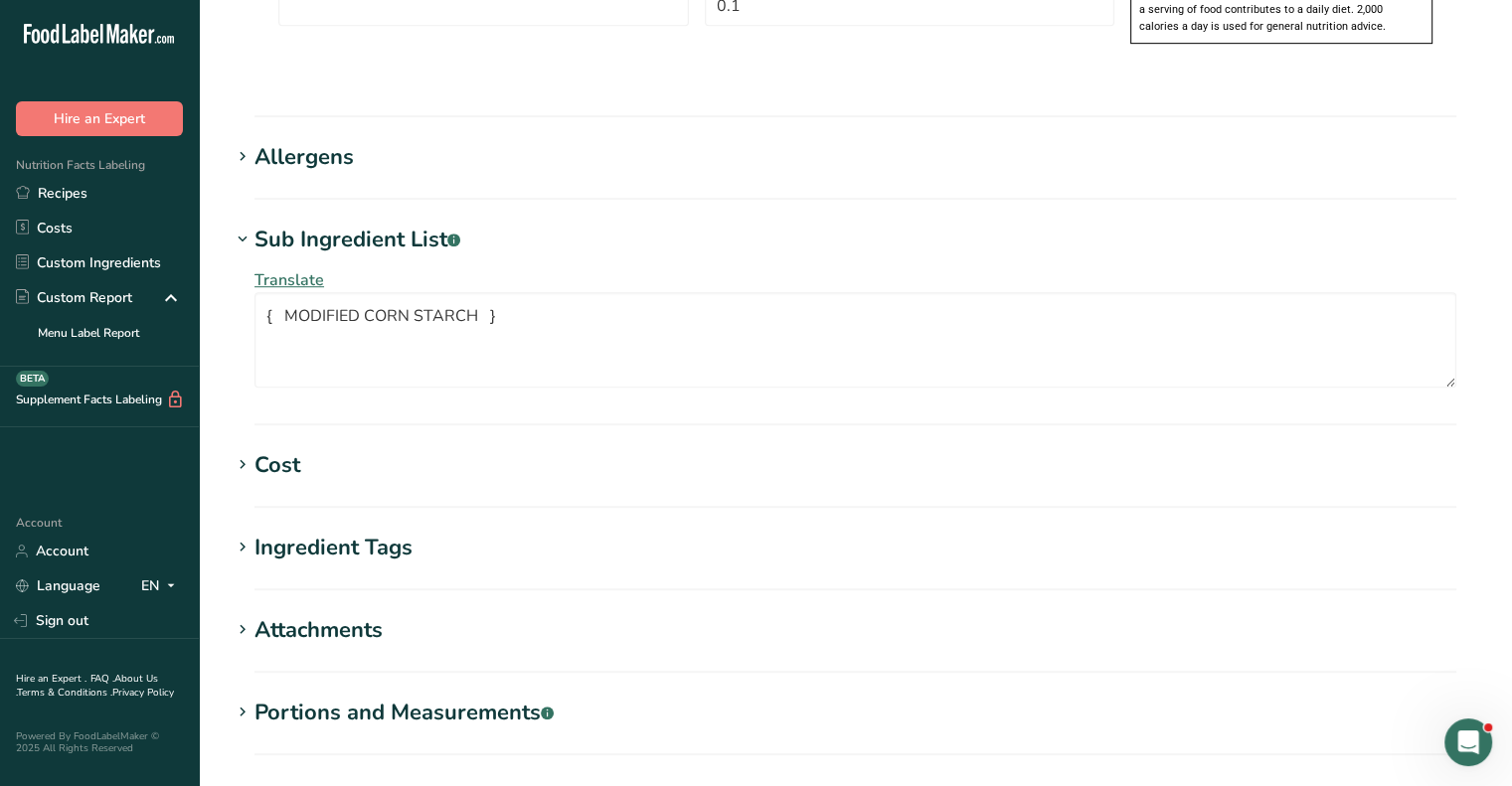 click on "Go Back
Save ingredient" at bounding box center [855, 807] 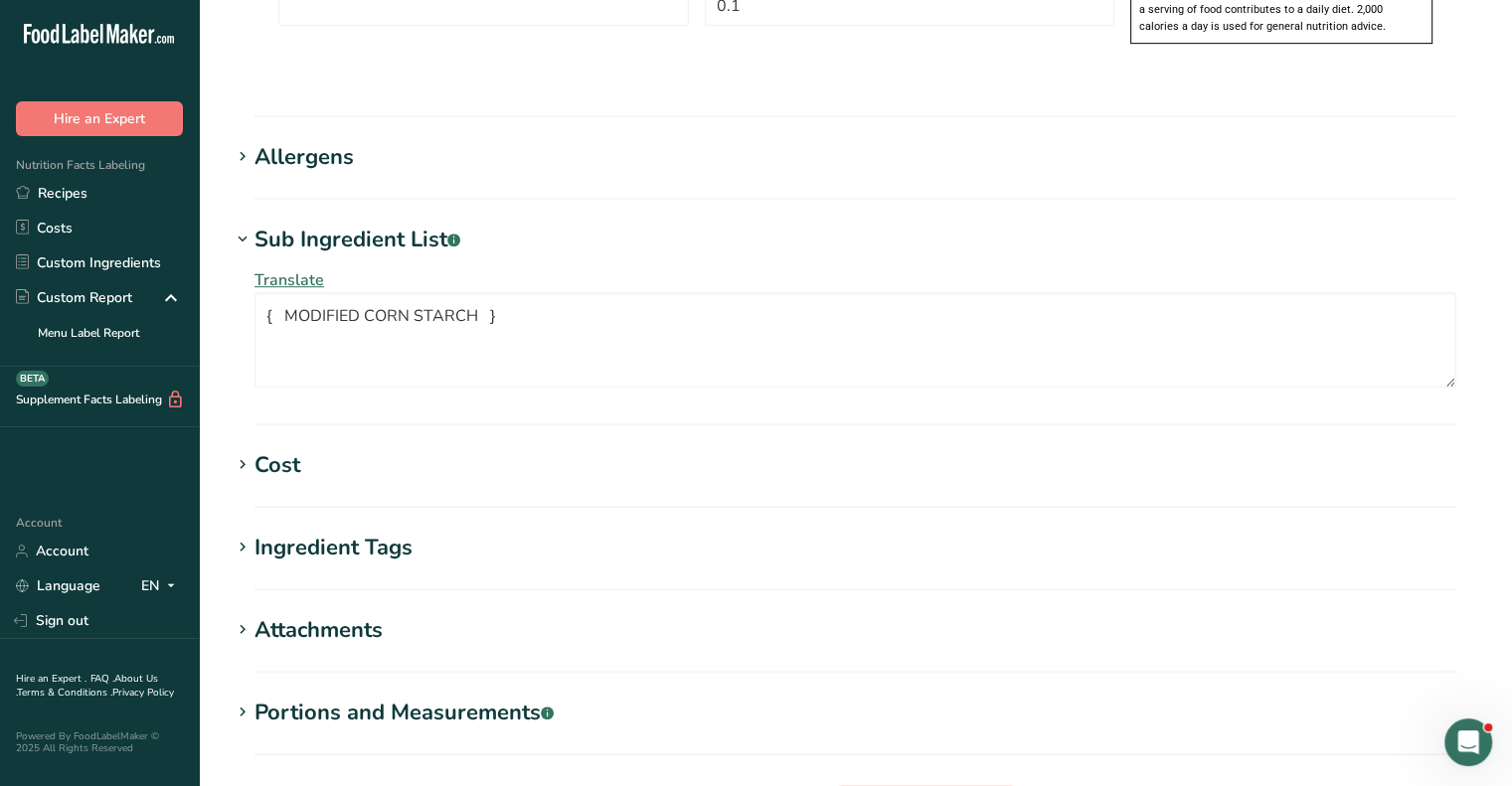 click on "Save ingredient" at bounding box center [925, 807] 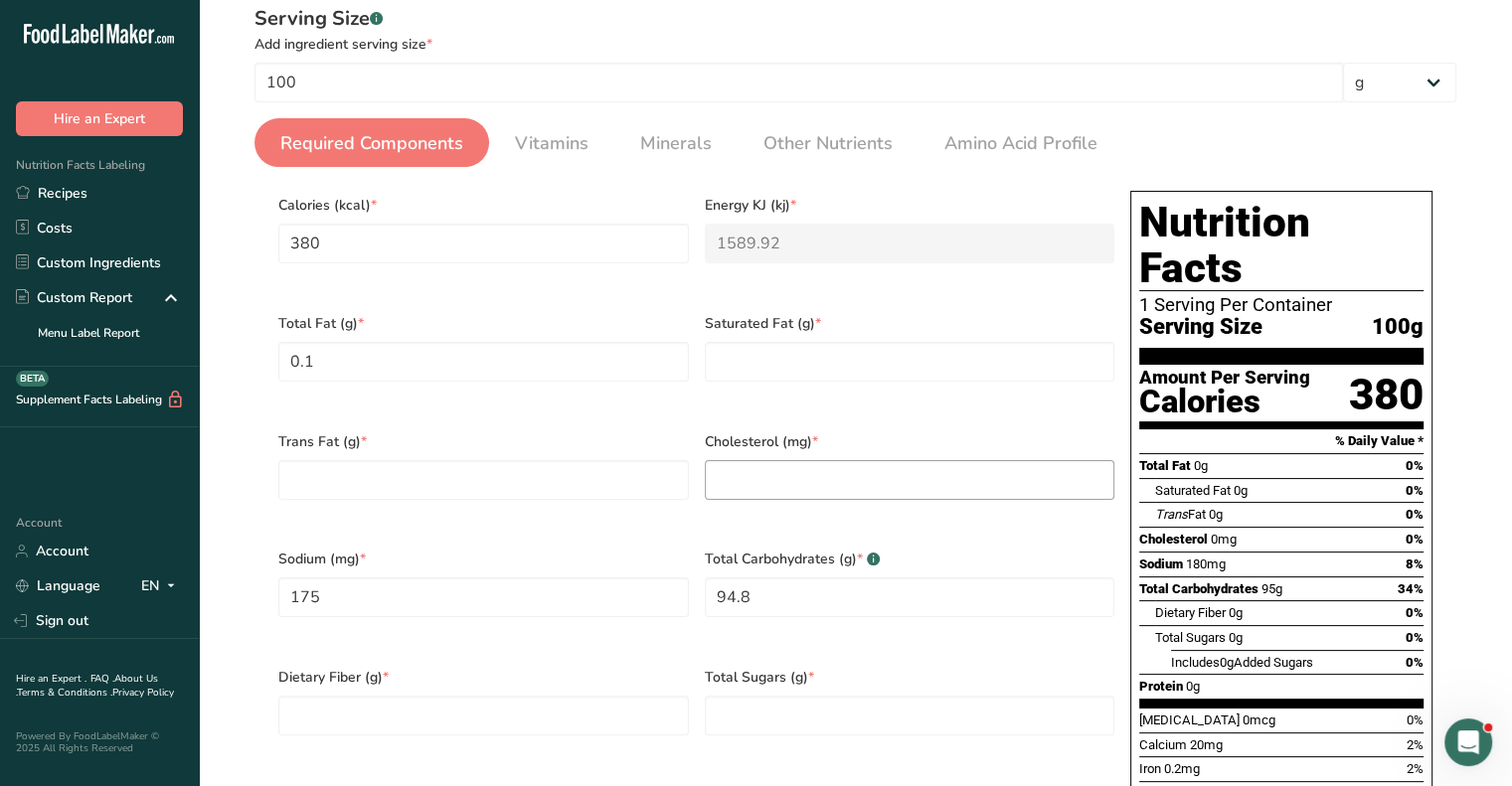 scroll, scrollTop: 257, scrollLeft: 0, axis: vertical 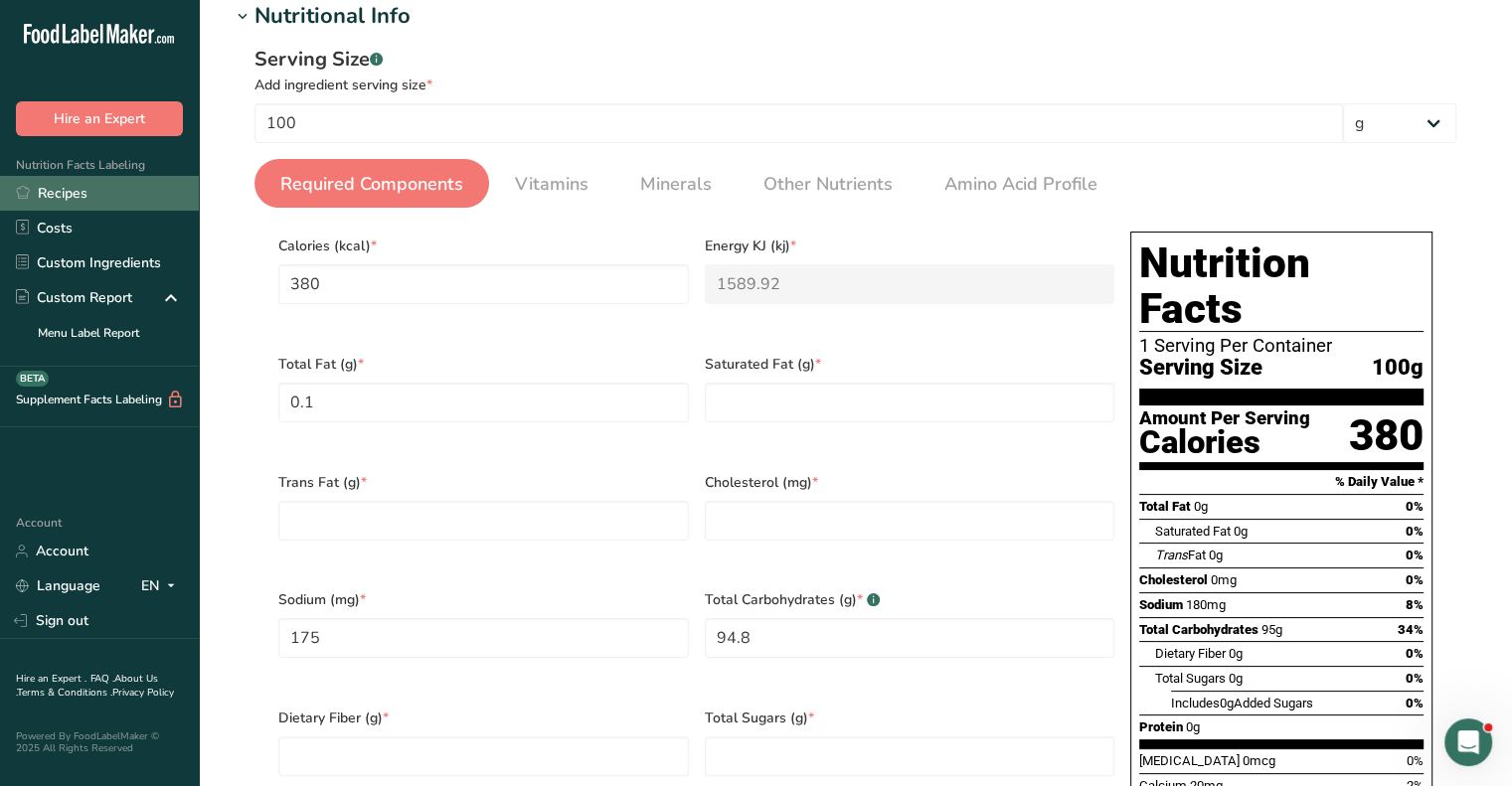 click on "Recipes" at bounding box center (99, 193) 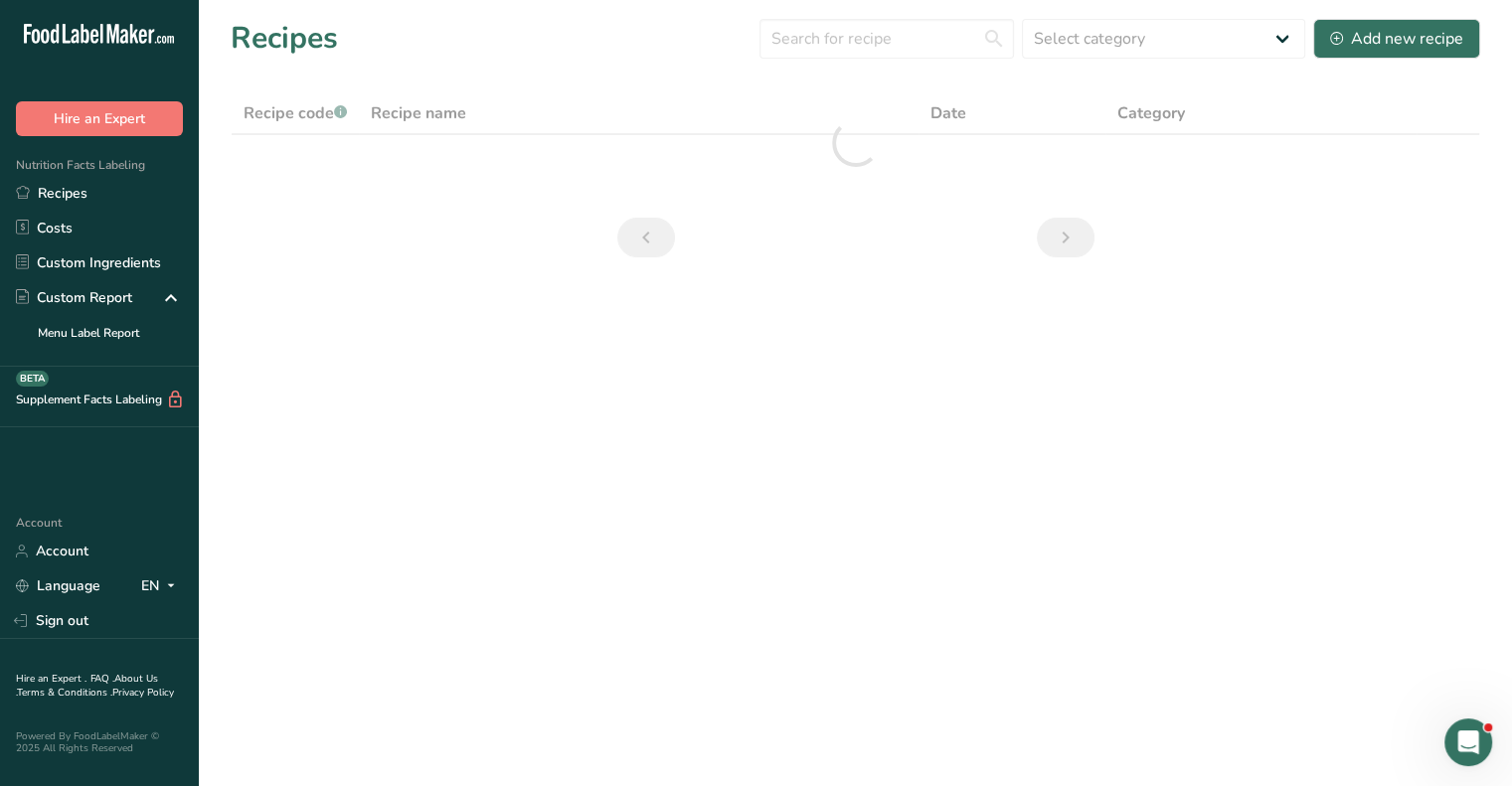 scroll, scrollTop: 0, scrollLeft: 0, axis: both 